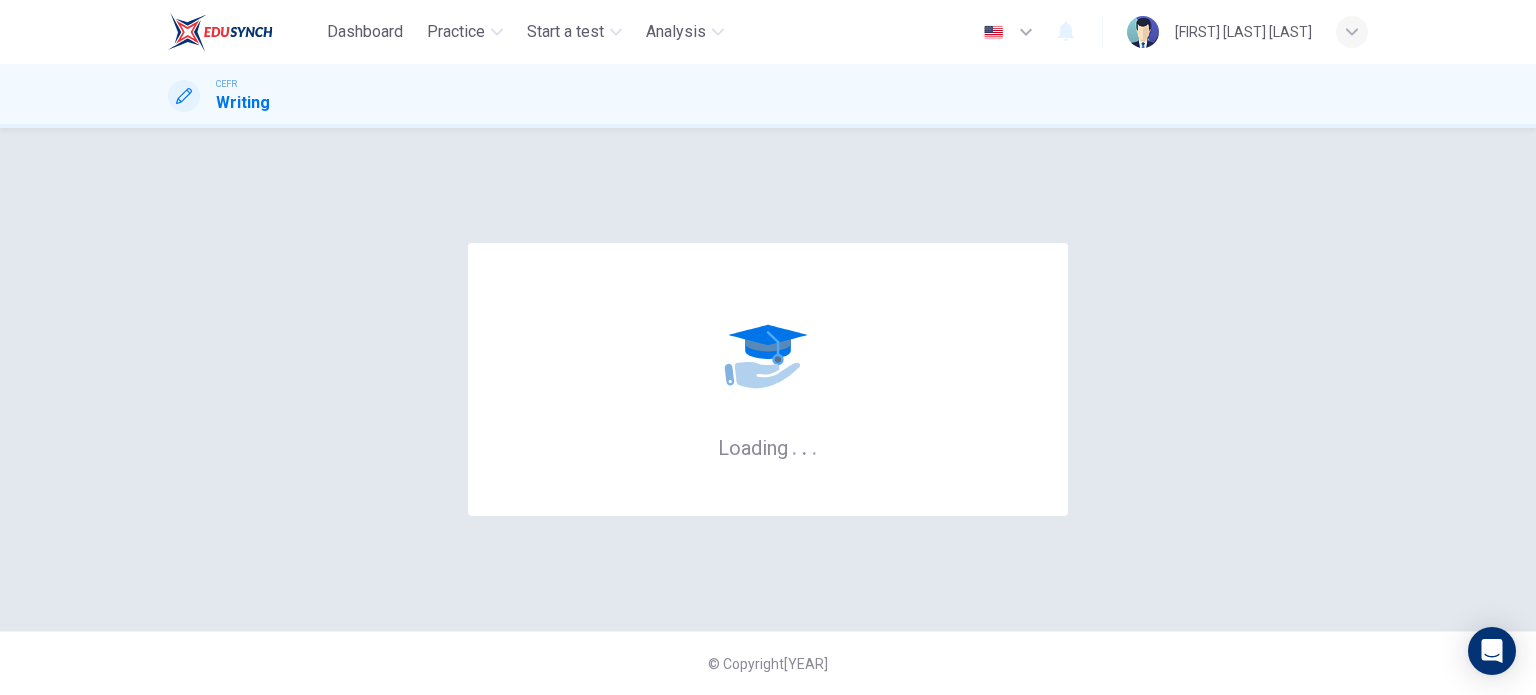 scroll, scrollTop: 0, scrollLeft: 0, axis: both 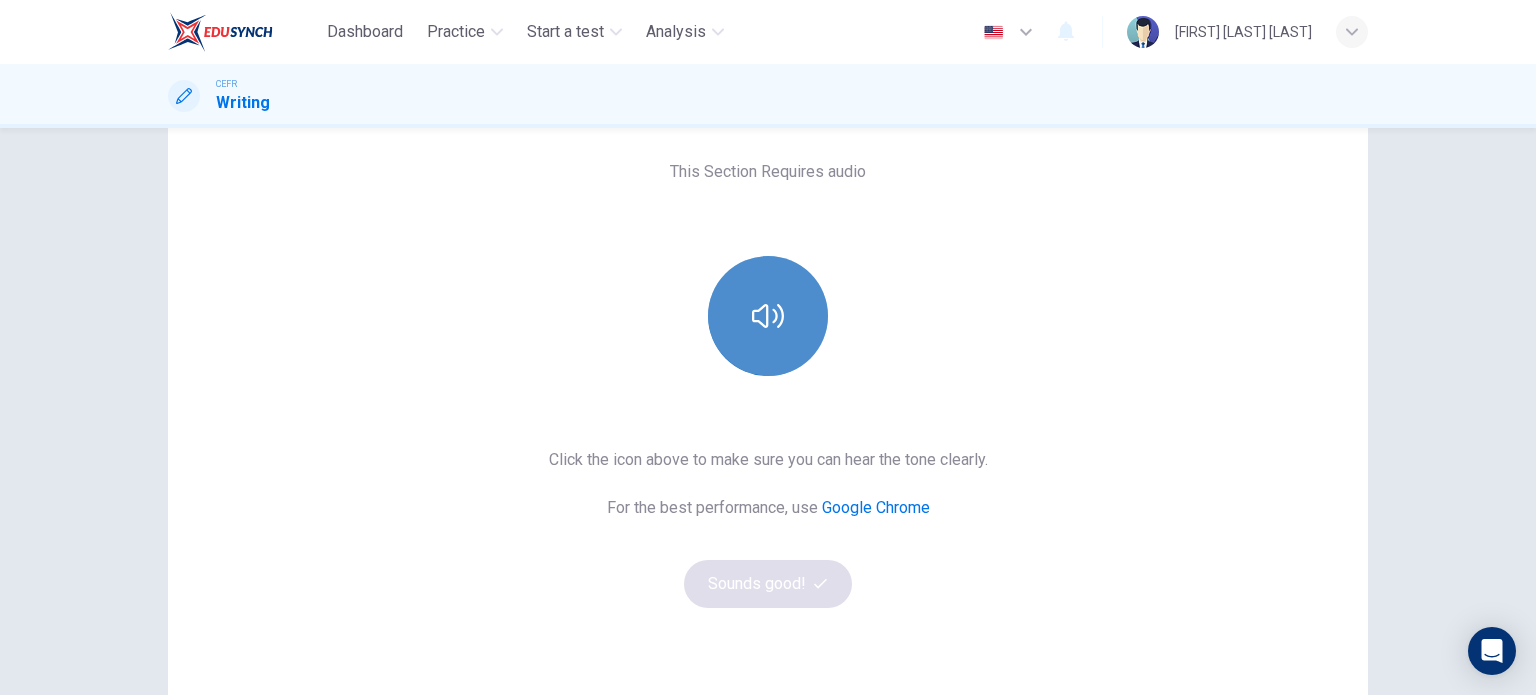 click at bounding box center (768, 316) 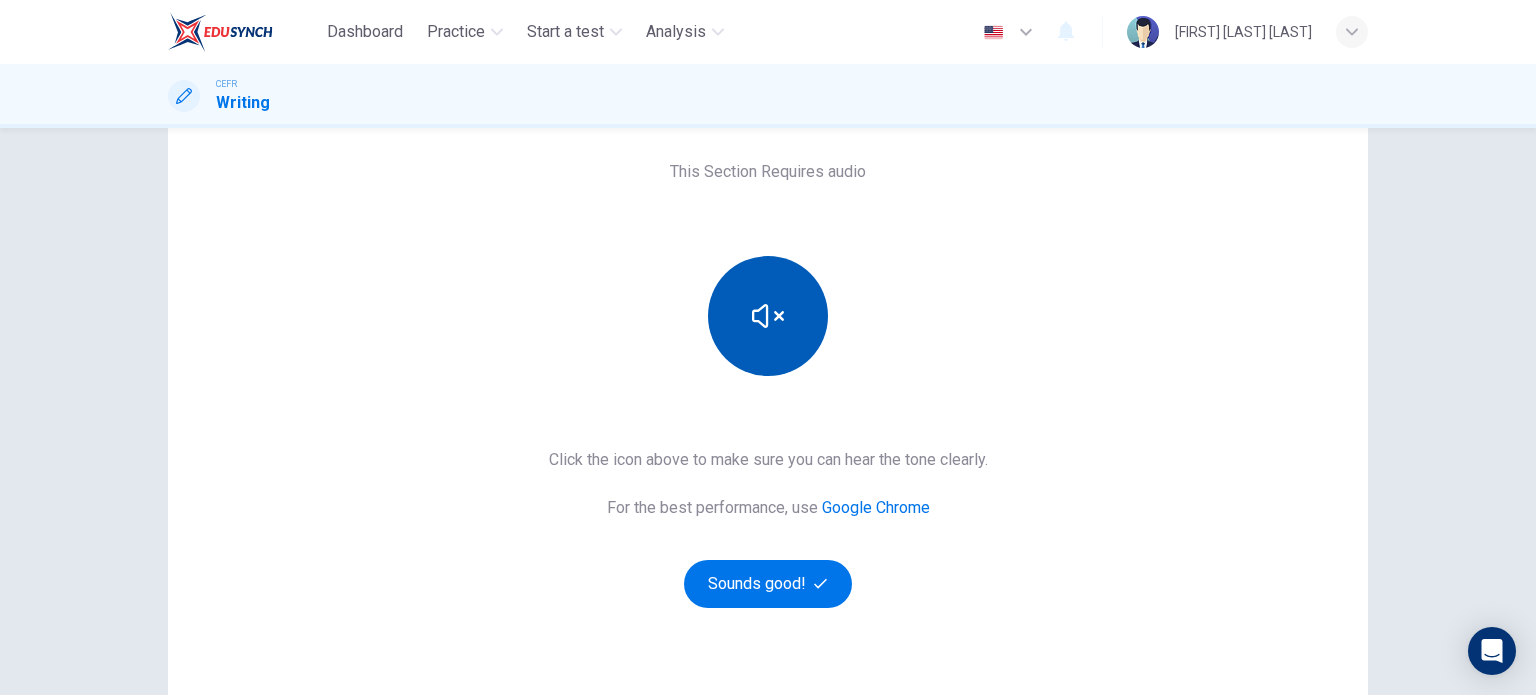 type 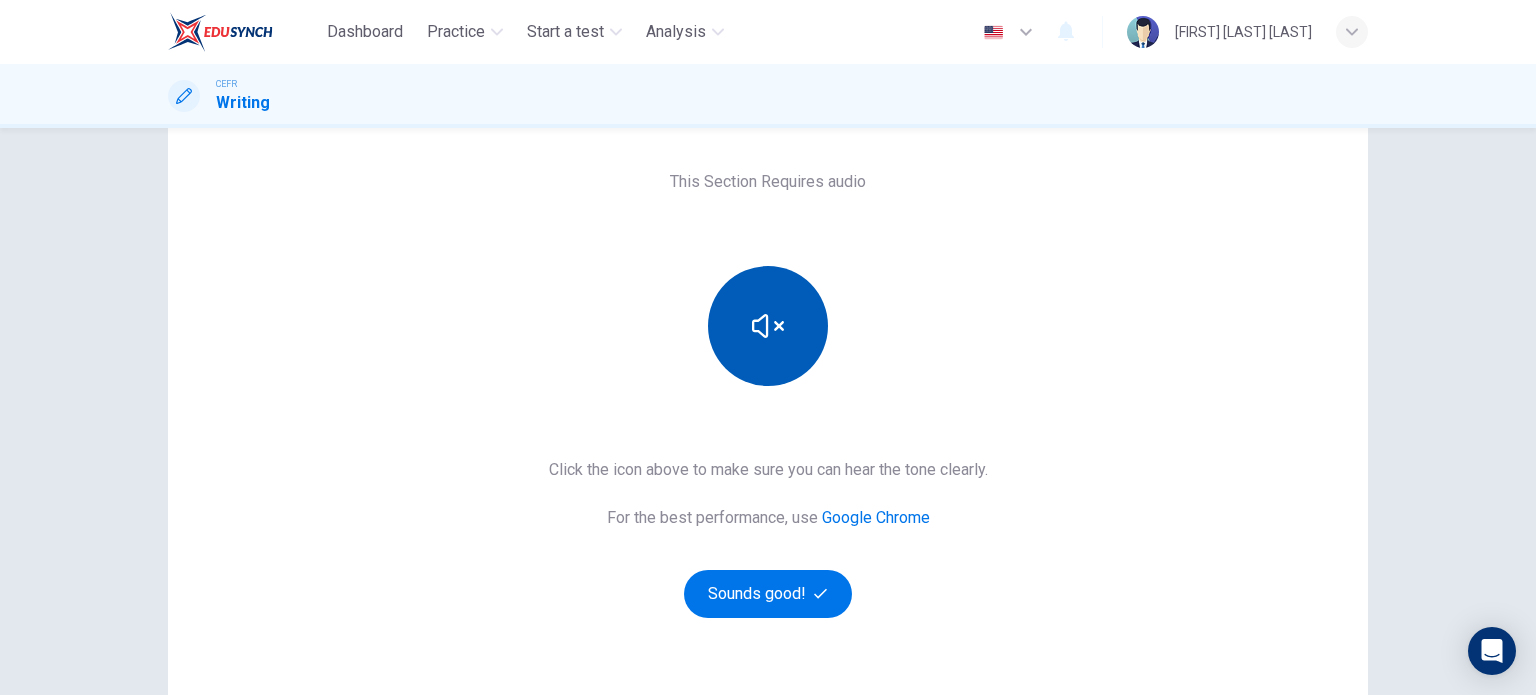 scroll, scrollTop: 132, scrollLeft: 0, axis: vertical 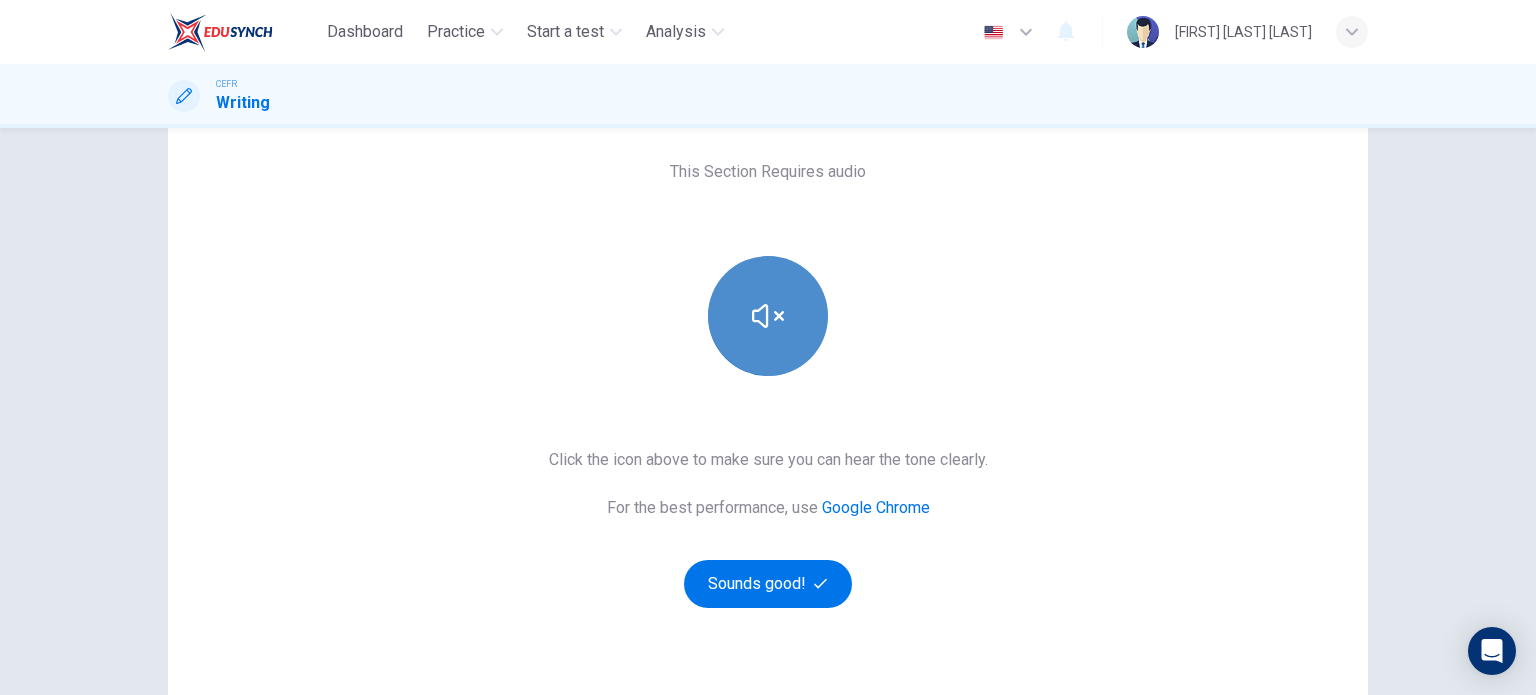 click at bounding box center (768, 316) 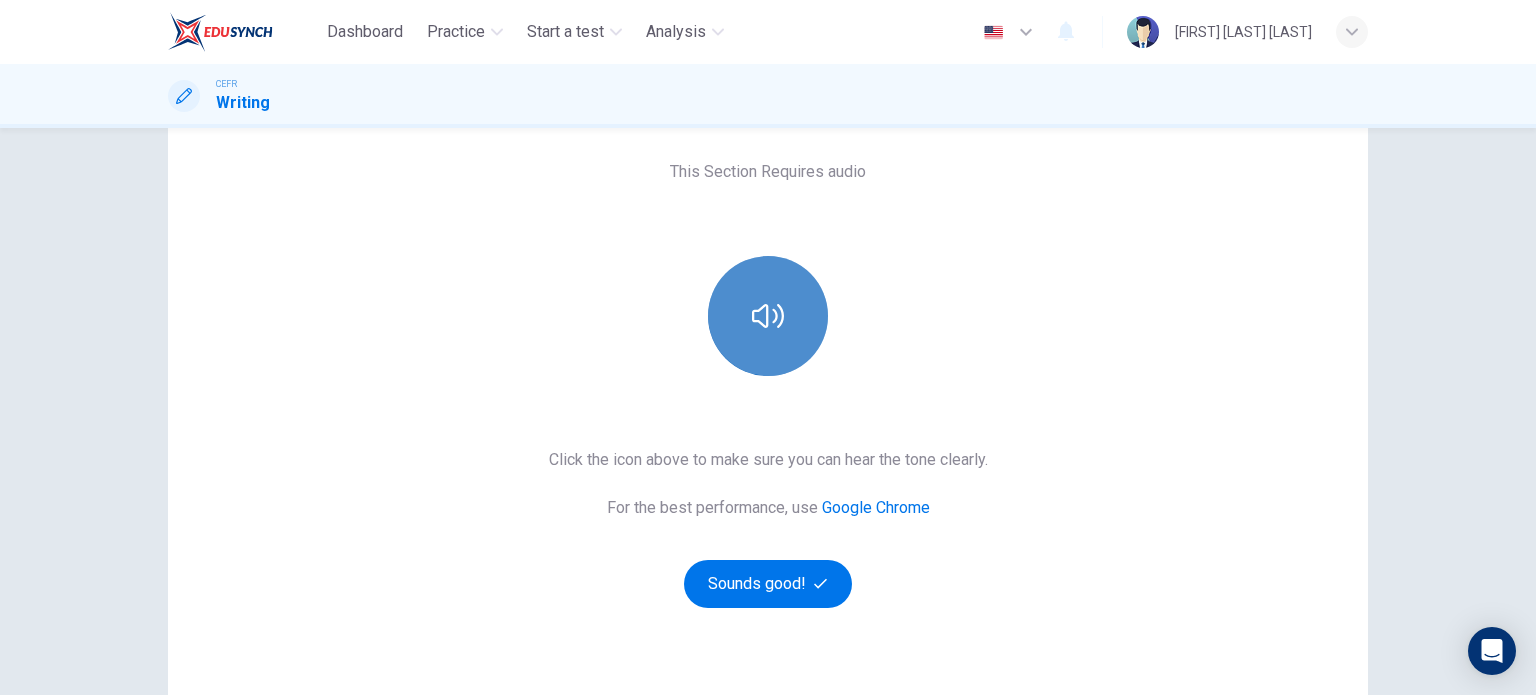 click at bounding box center [768, 316] 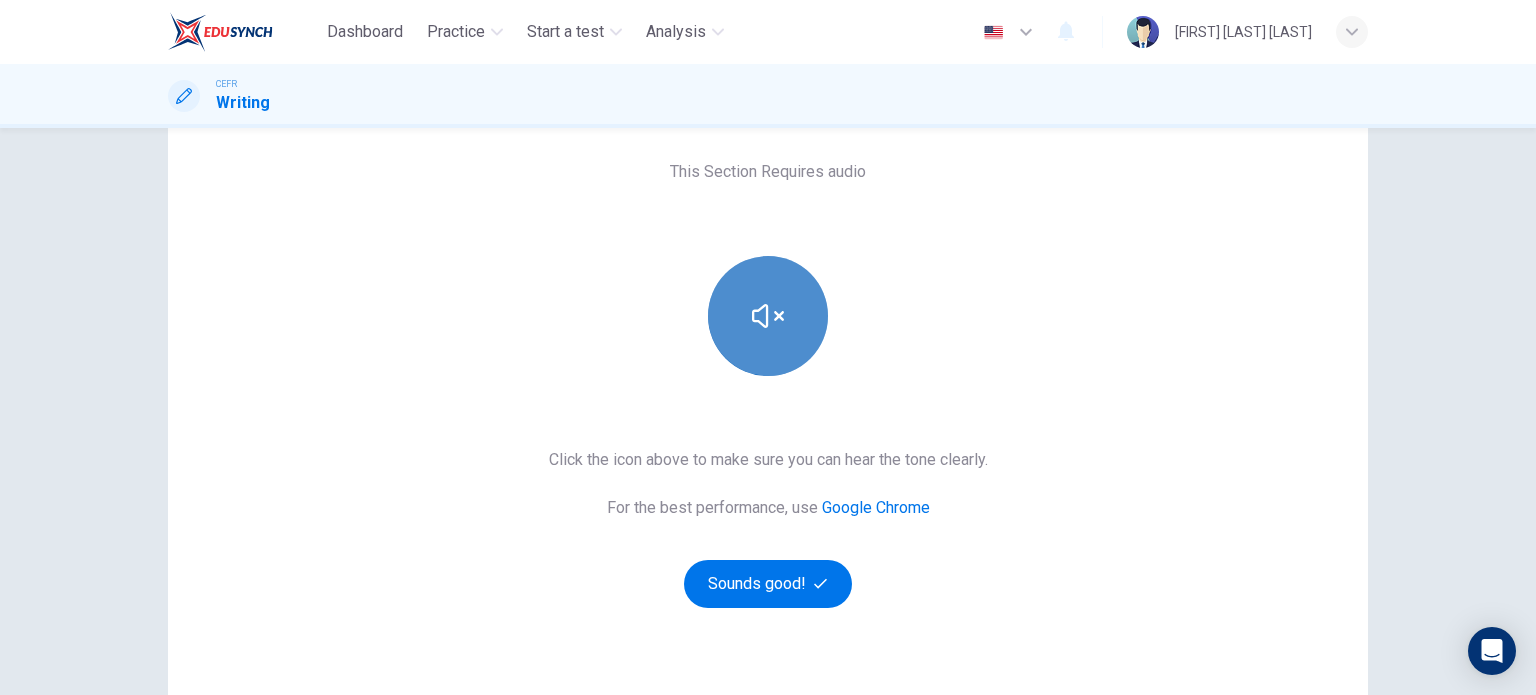 click at bounding box center (768, 316) 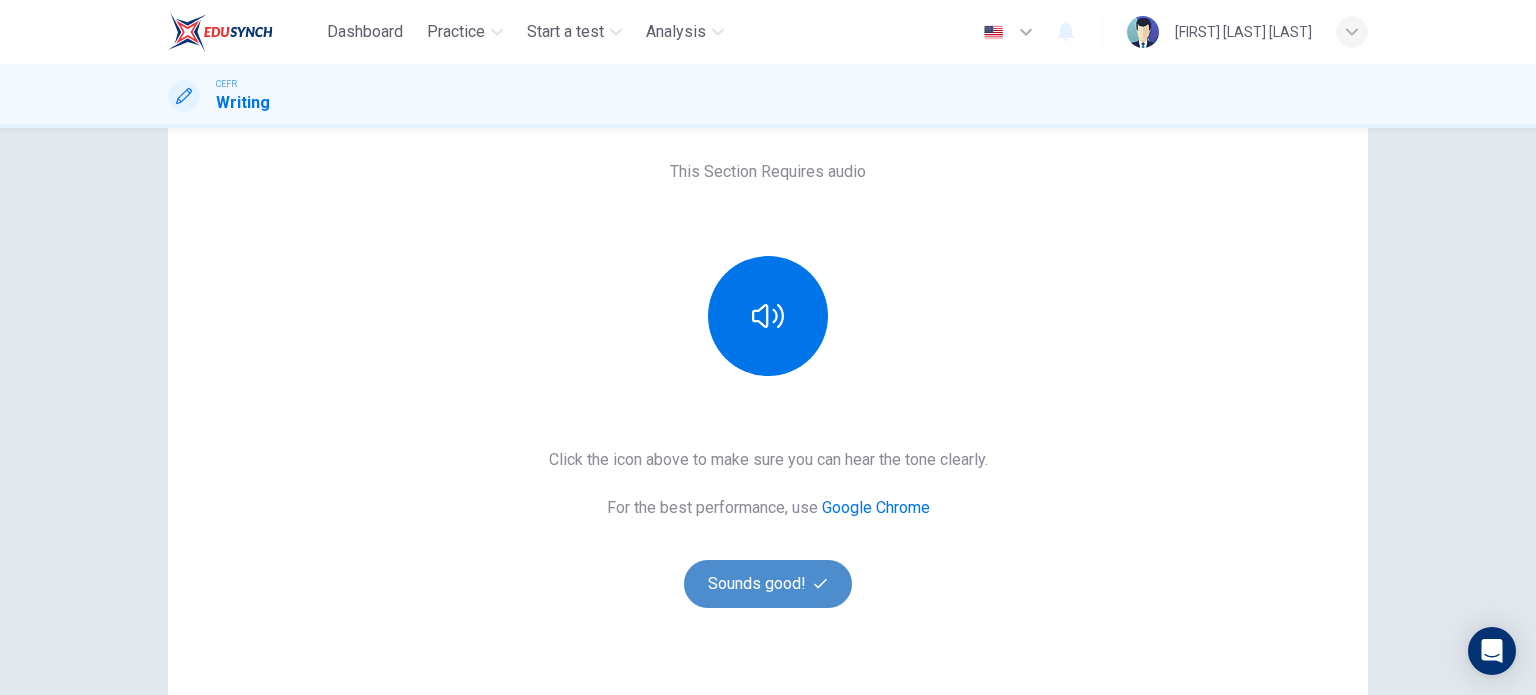 click on "Sounds good!" at bounding box center [768, 584] 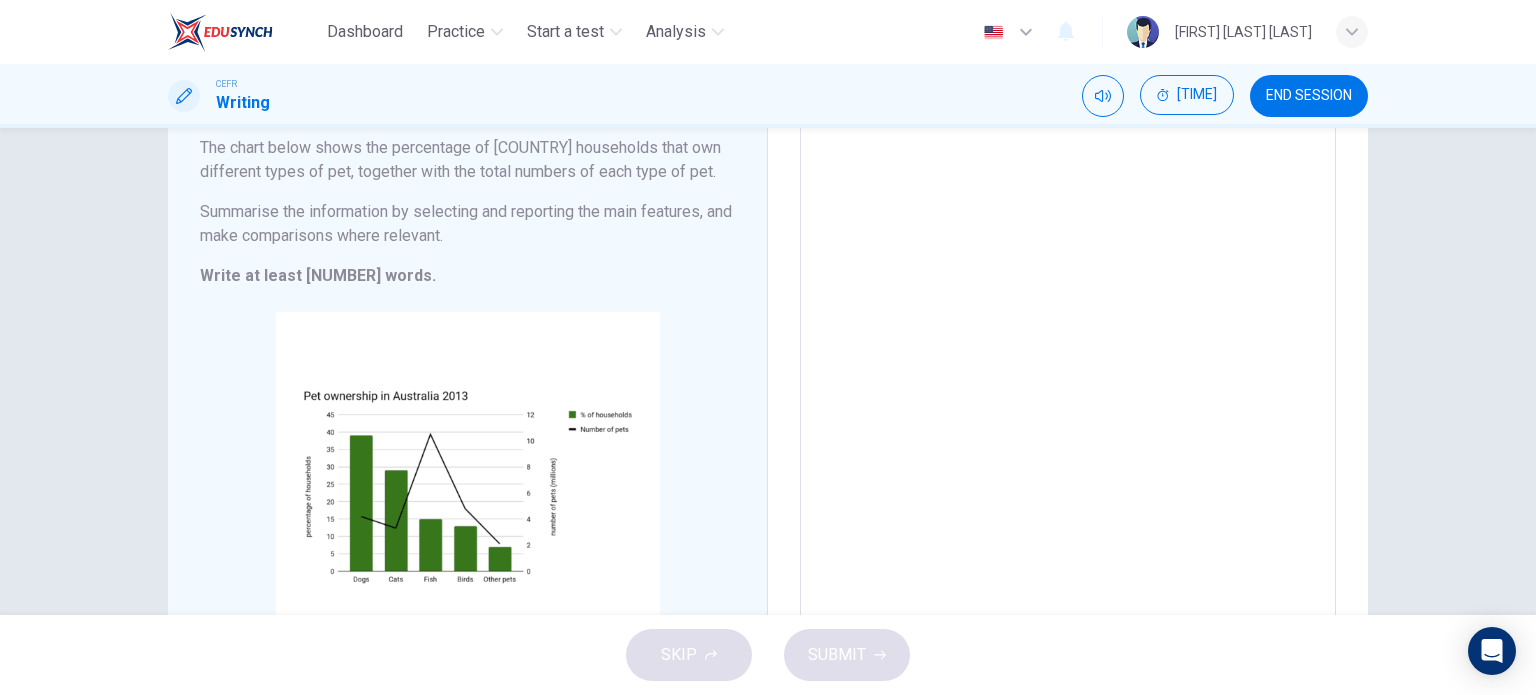 scroll, scrollTop: 169, scrollLeft: 0, axis: vertical 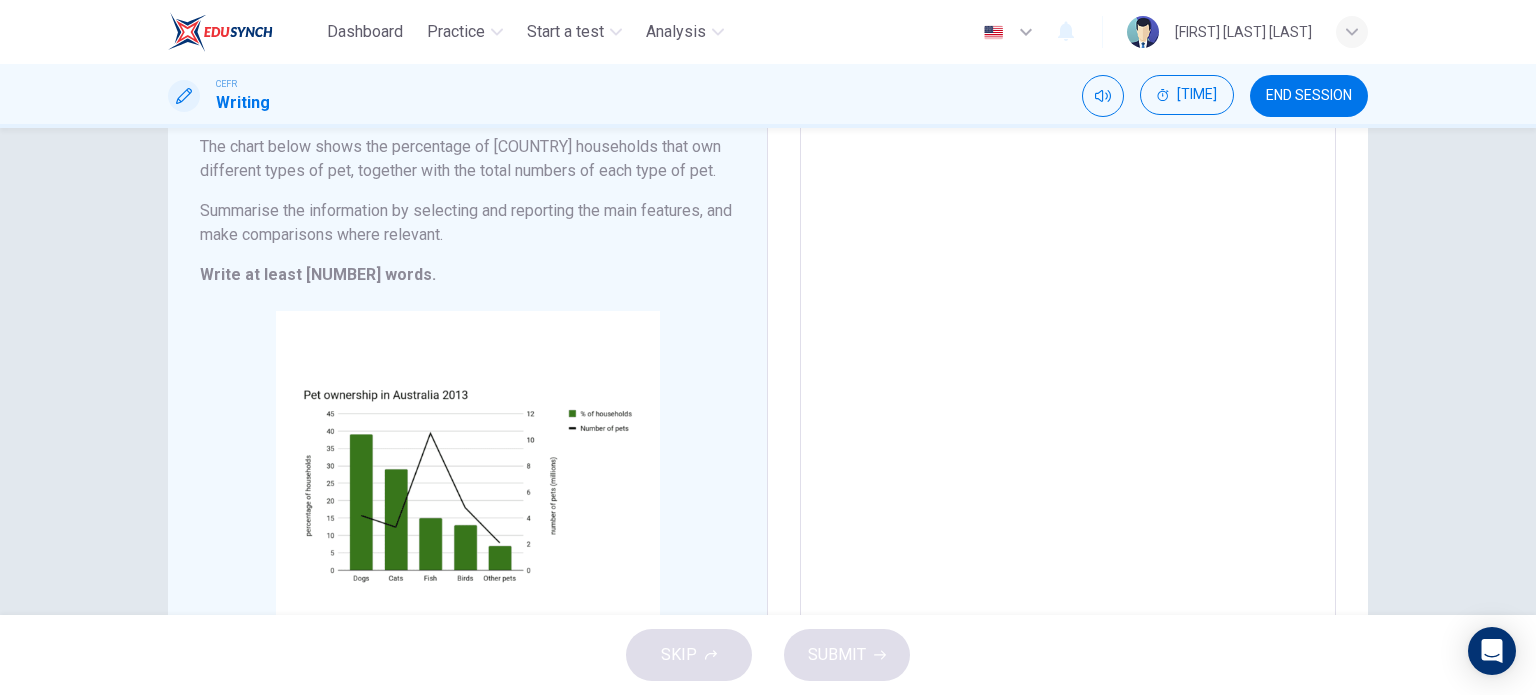 click at bounding box center [1068, 365] 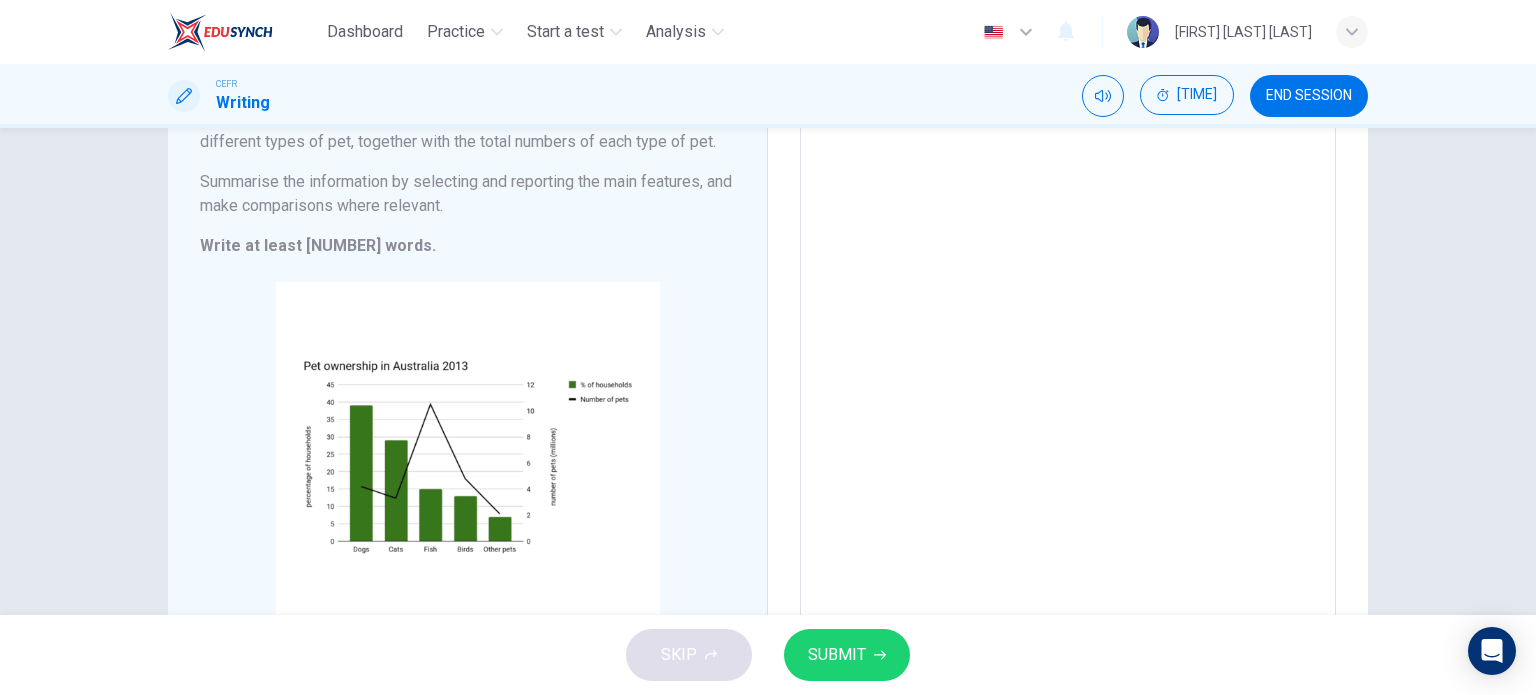 scroll, scrollTop: 196, scrollLeft: 0, axis: vertical 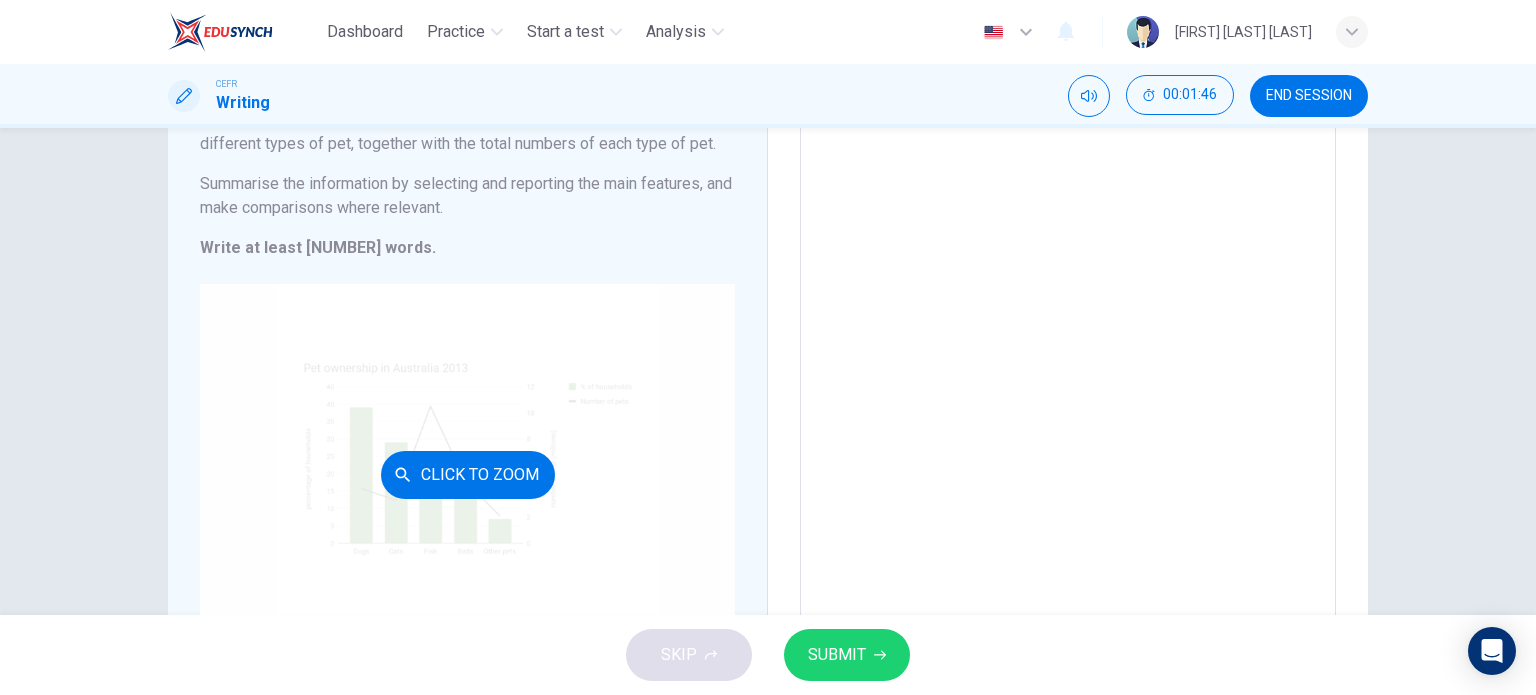 click on "Click to Zoom" at bounding box center (468, 475) 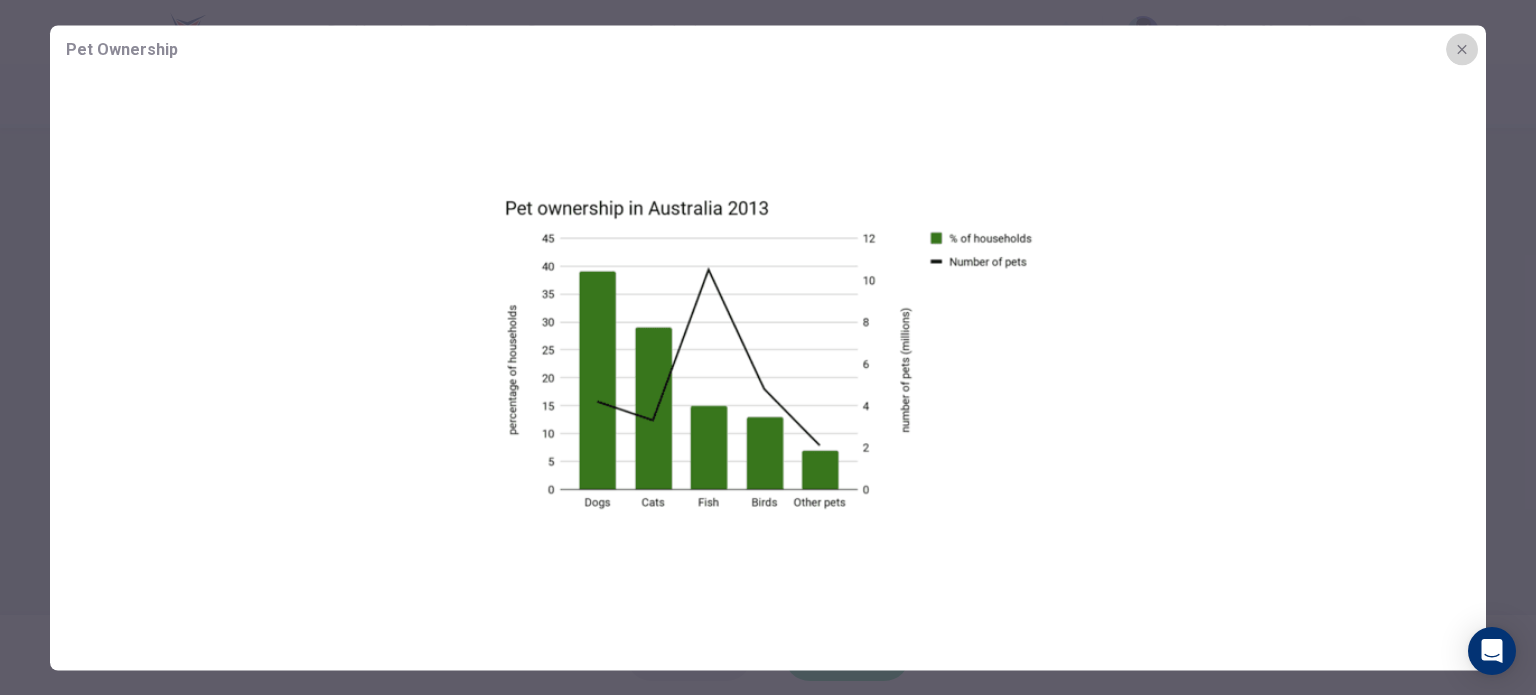 click at bounding box center (1462, 49) 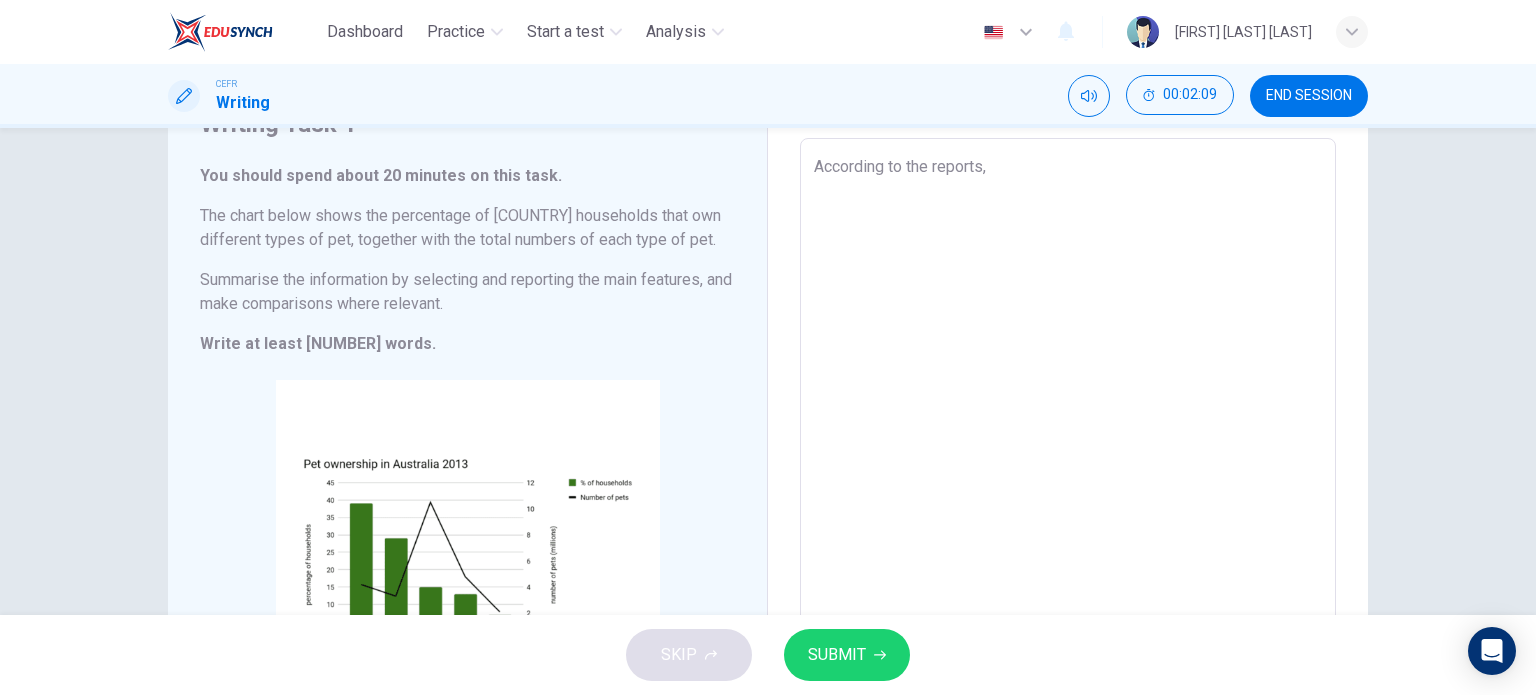 scroll, scrollTop: 120, scrollLeft: 0, axis: vertical 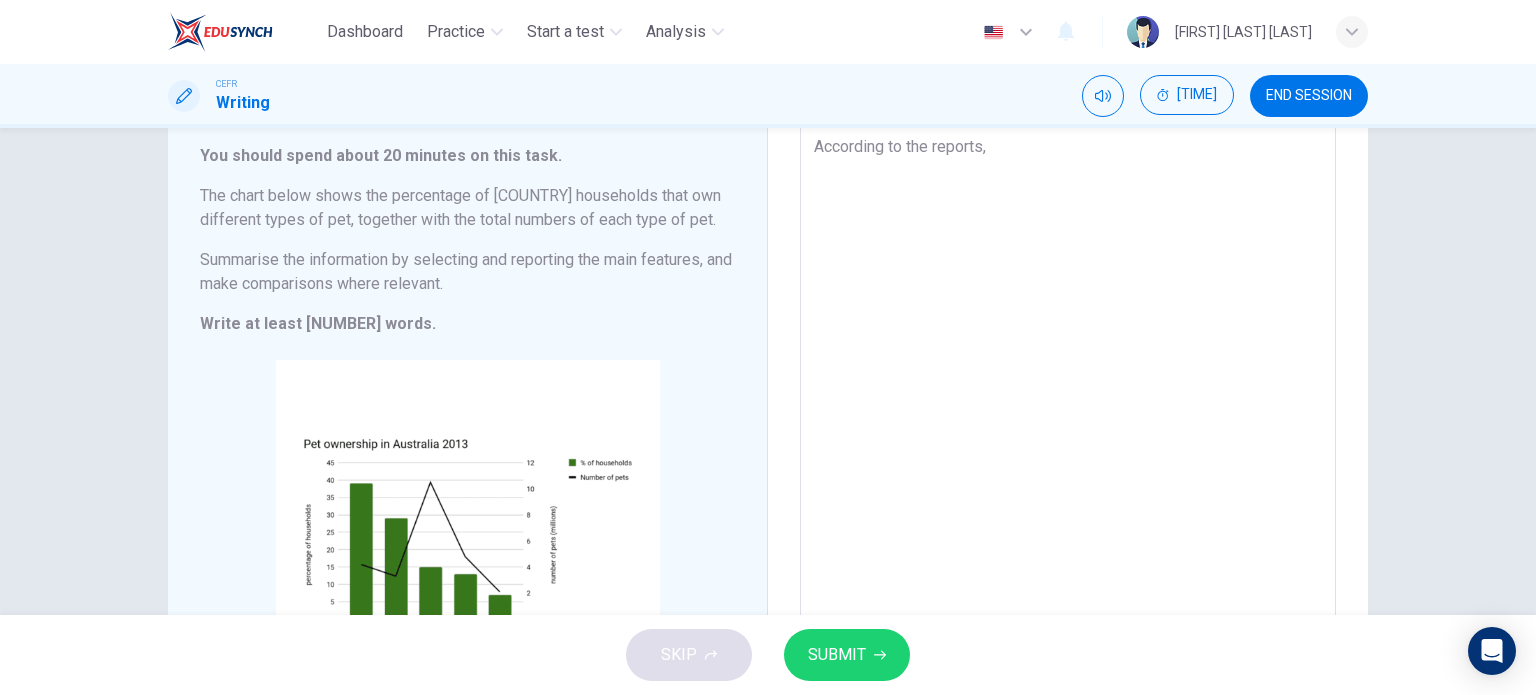 click on "According to the reports," at bounding box center (1068, 414) 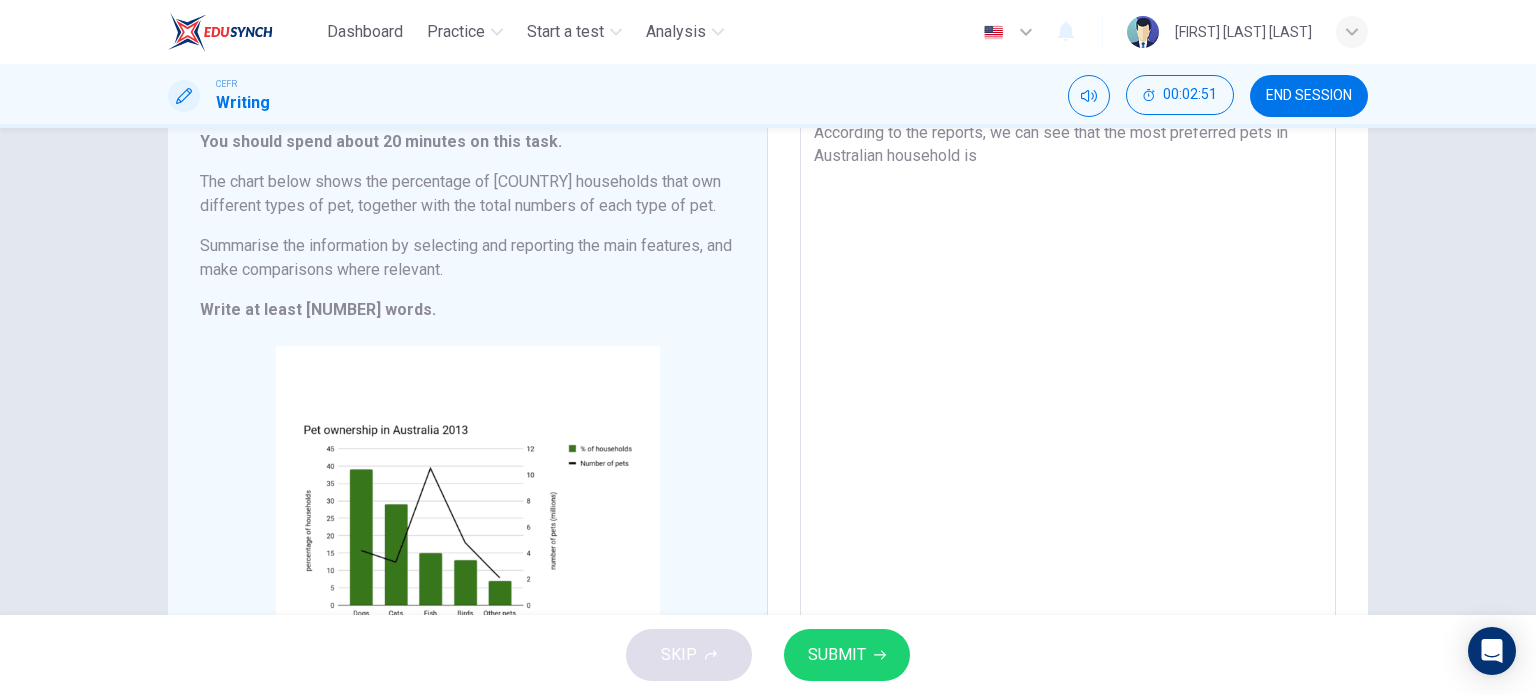 scroll, scrollTop: 136, scrollLeft: 0, axis: vertical 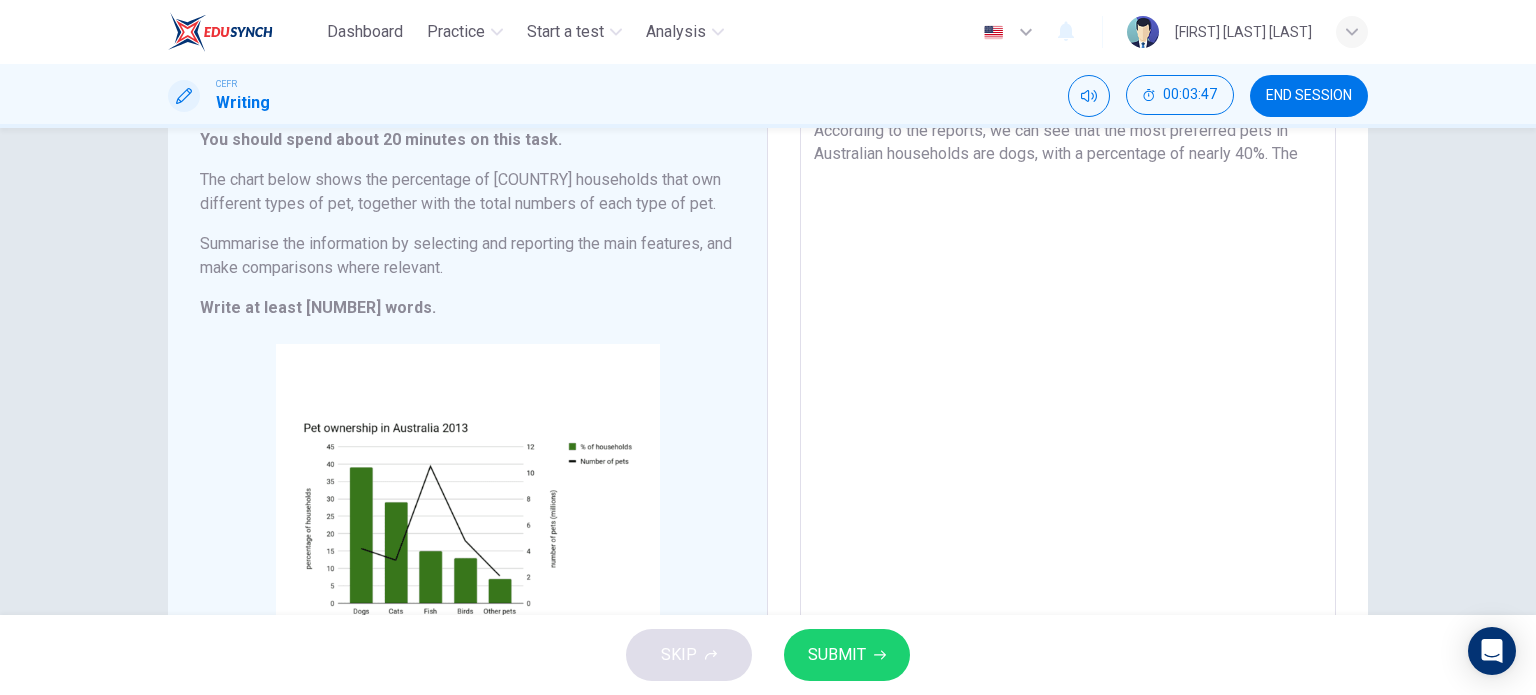 click on "According to the reports, we can see that the most preferred pets in Australian households are dogs, with a percentage of nearly 40%. The" at bounding box center (1068, 398) 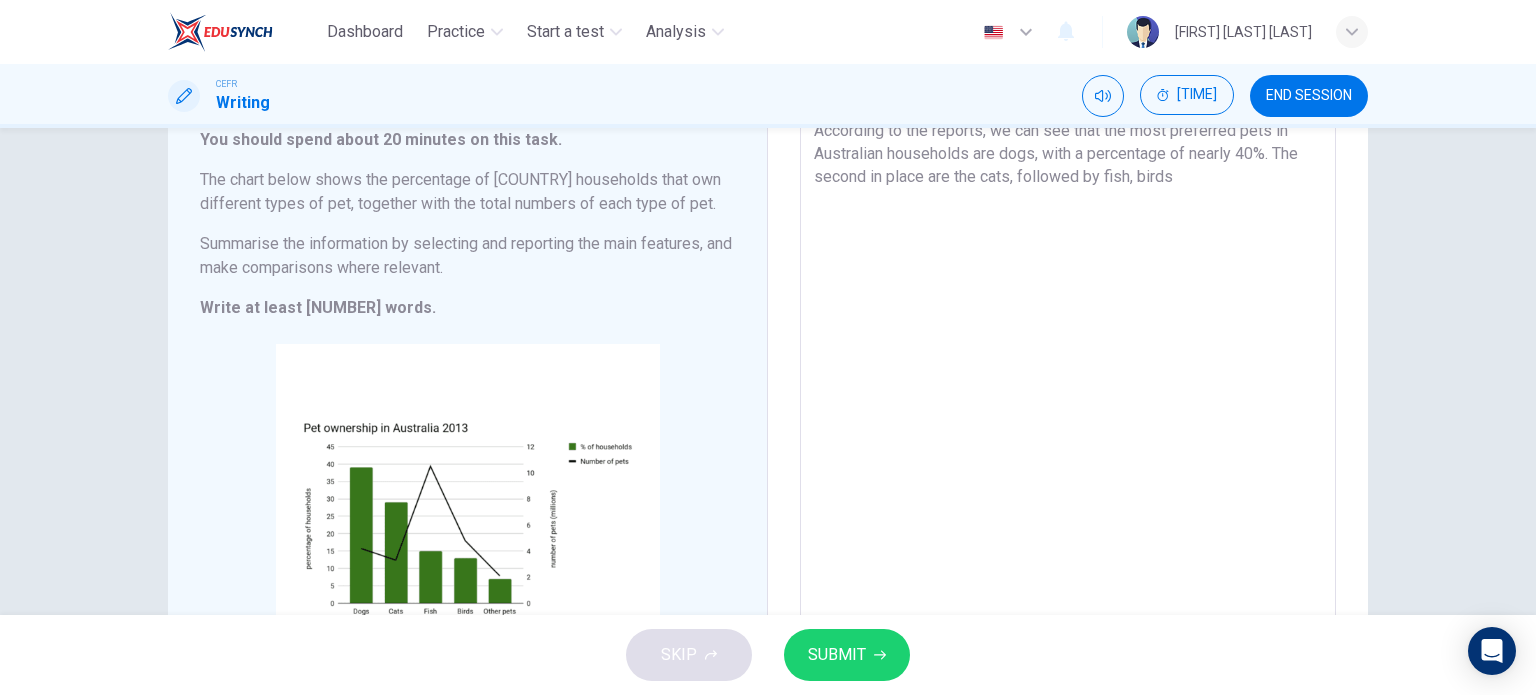click on "According to the reports, we can see that the most preferred pets in Australian households are dogs, with a percentage of nearly 40%. The second in place are the cats, followed by fish, birds" at bounding box center (1068, 398) 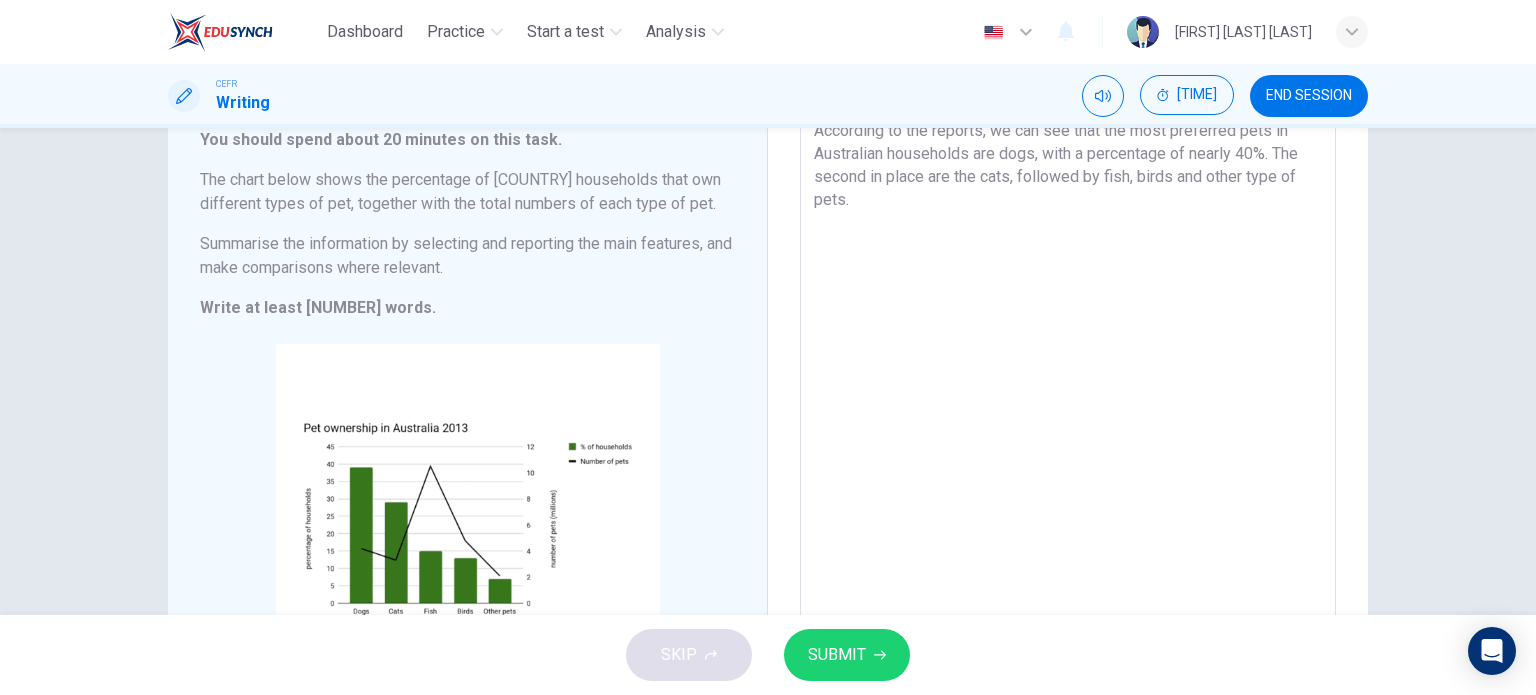 scroll, scrollTop: 124, scrollLeft: 0, axis: vertical 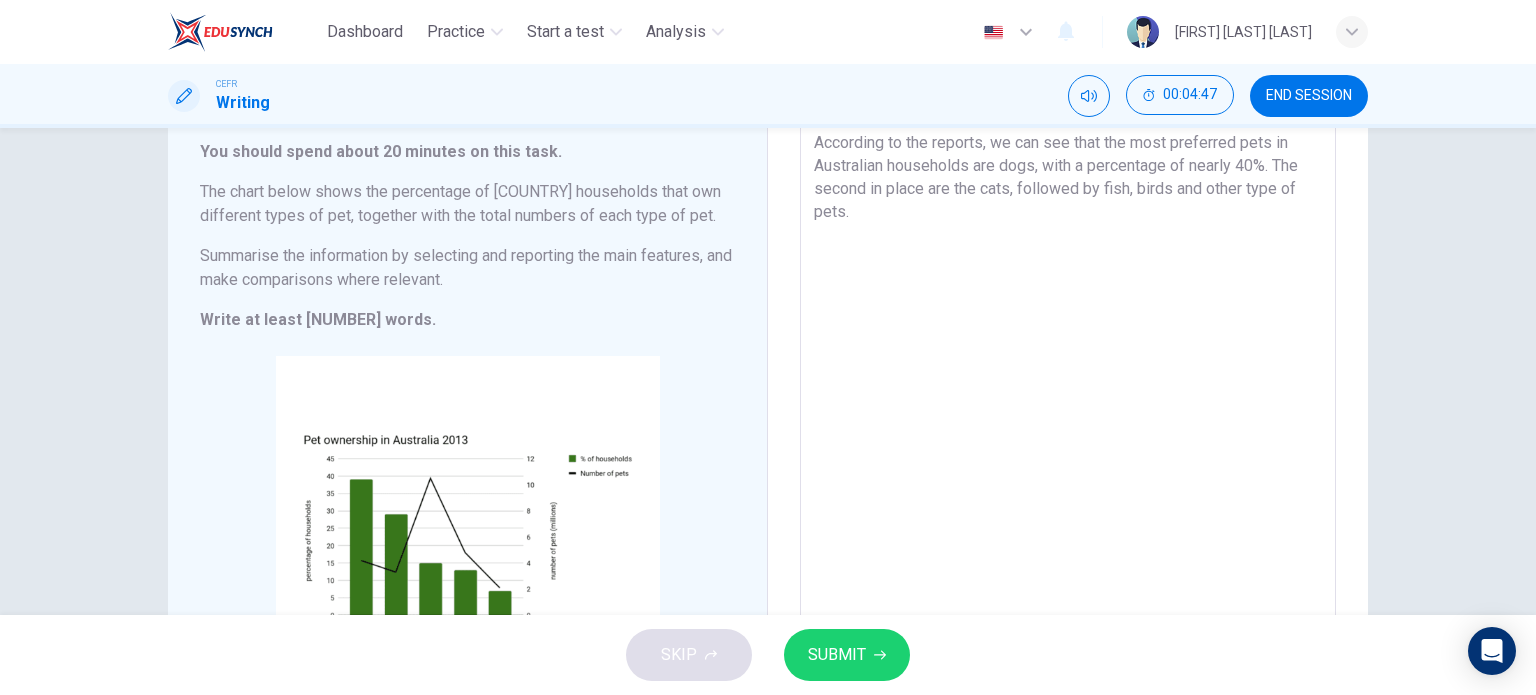 click on "According to the reports, we can see that the most preferred pets in Australian households are dogs, with a percentage of nearly 40%. The second in place are the cats, followed by fish, birds and other type of pets." at bounding box center [1068, 410] 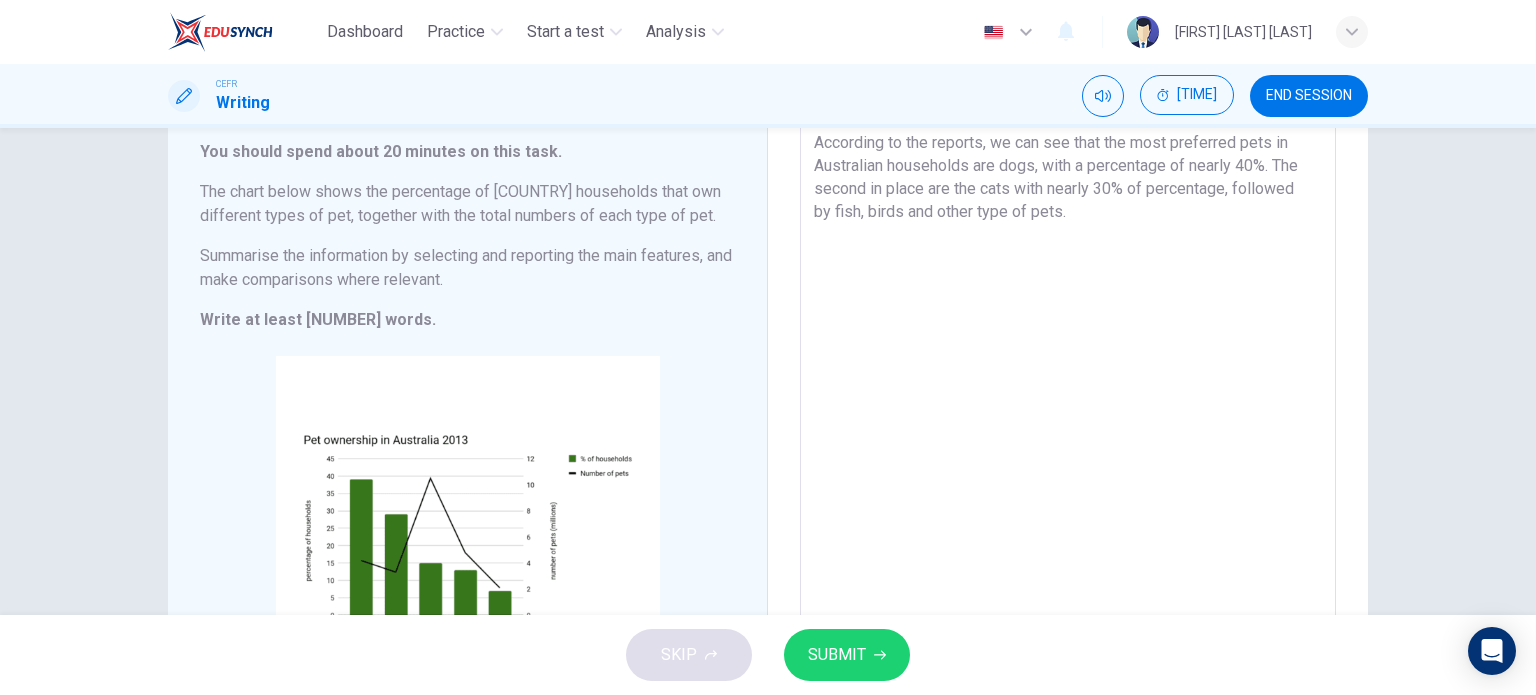click on "According to the reports, we can see that the most preferred pets in Australian households are dogs, with a percentage of nearly 40%. The second in place are the cats with nearly 30% of percentage, followed by fish, birds and other type of pets." at bounding box center [1068, 410] 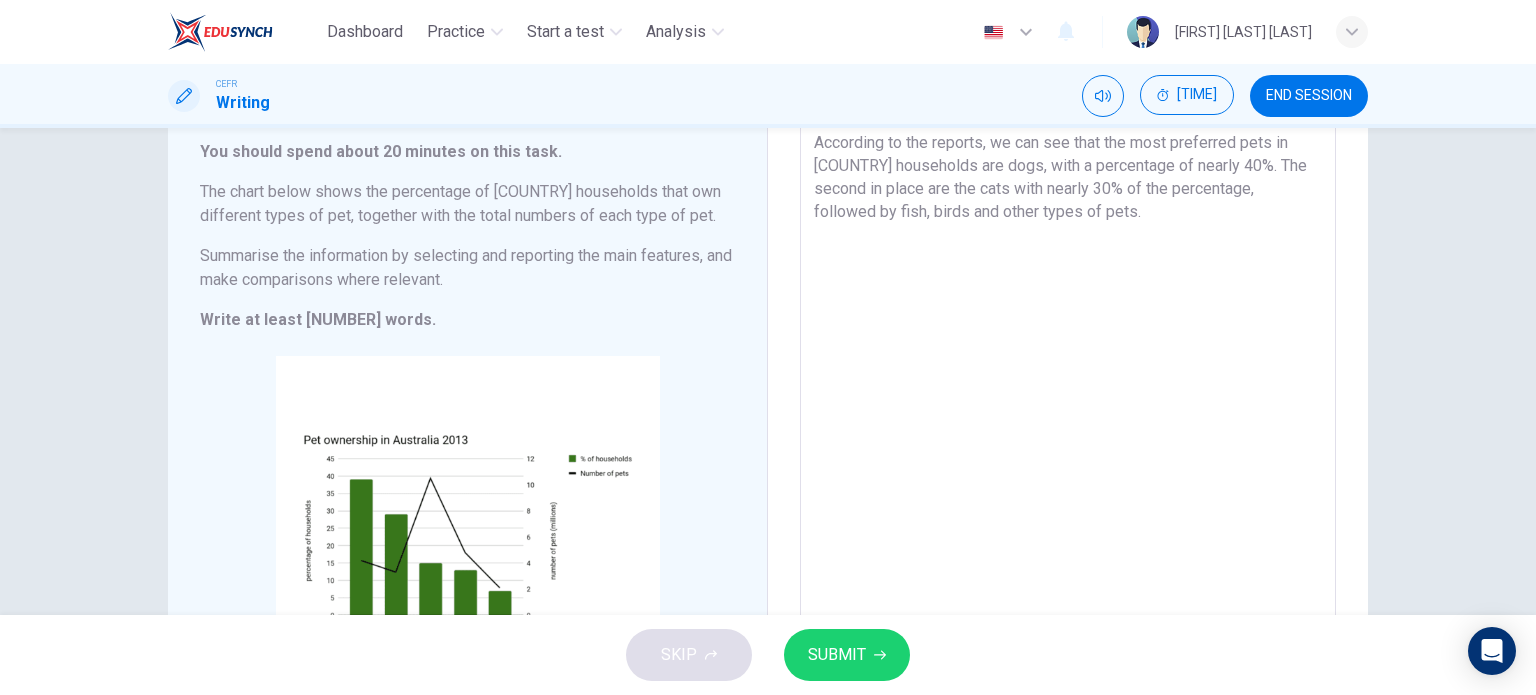 click on "According to the reports, we can see that the most preferred pets in [COUNTRY] households are dogs, with a percentage of nearly 40%. The second in place are the cats with nearly 30% of the percentage, followed by fish, birds and other types of pets." at bounding box center [1068, 410] 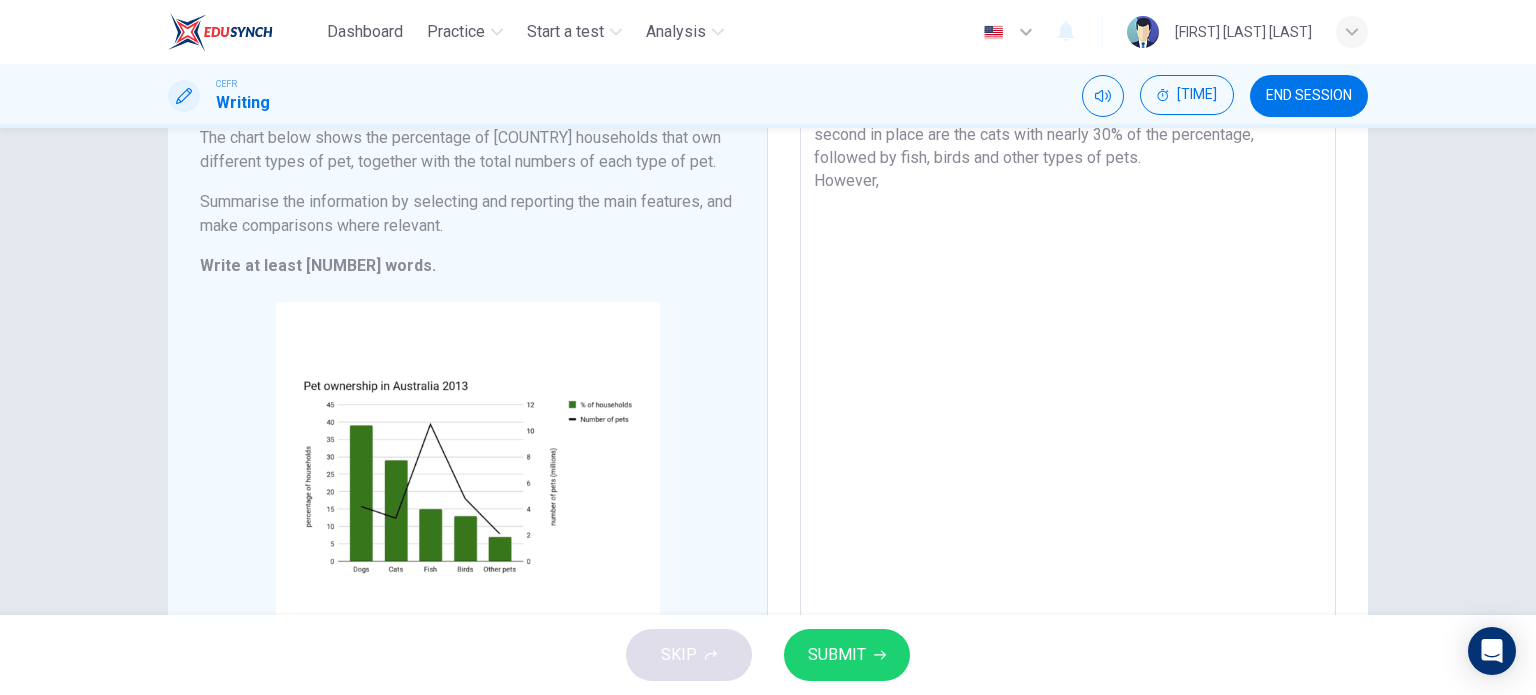scroll, scrollTop: 184, scrollLeft: 0, axis: vertical 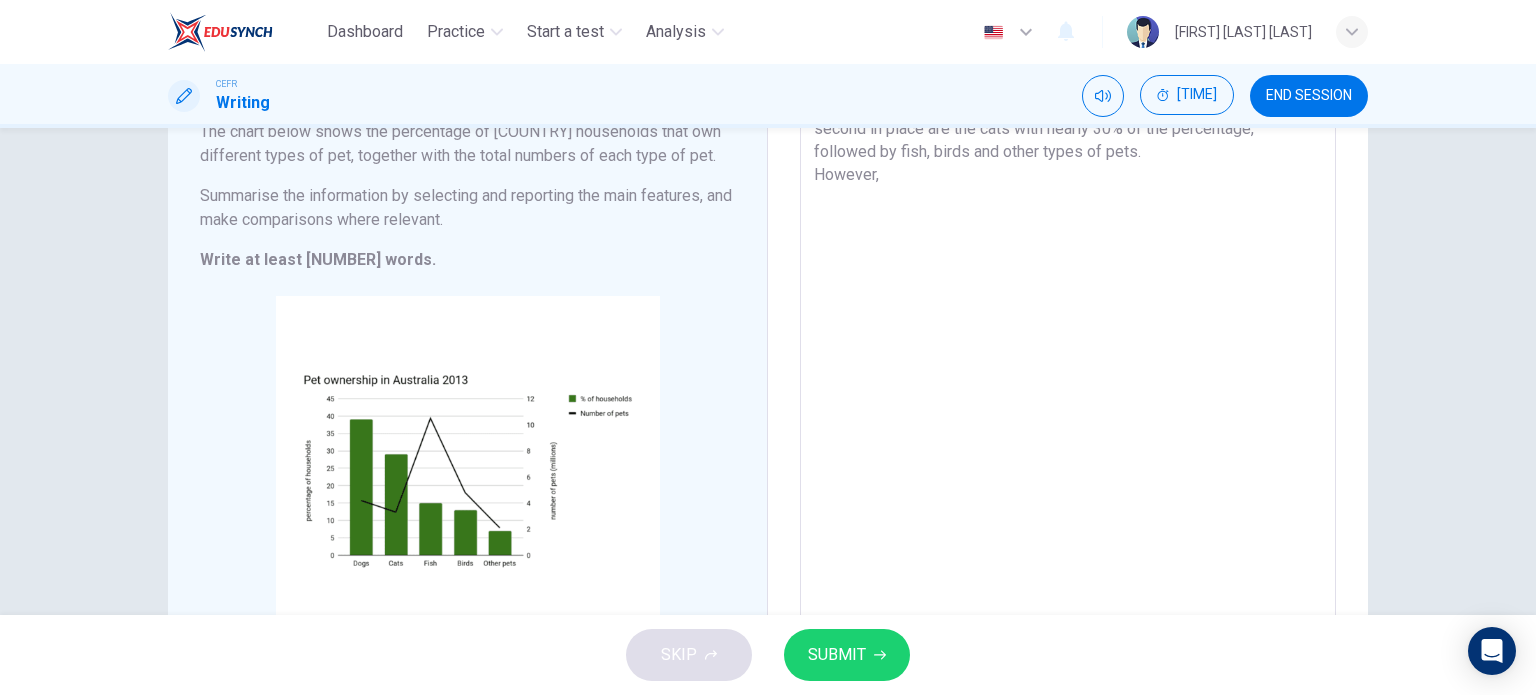 click on "According to the reports, we can see that the most preferred pets in [COUNTRY] households are dogs, with a percentage of nearly 40%. The second in place are the cats with nearly 30% of the percentage, followed by fish, birds and other types of pets.
However," at bounding box center [1068, 350] 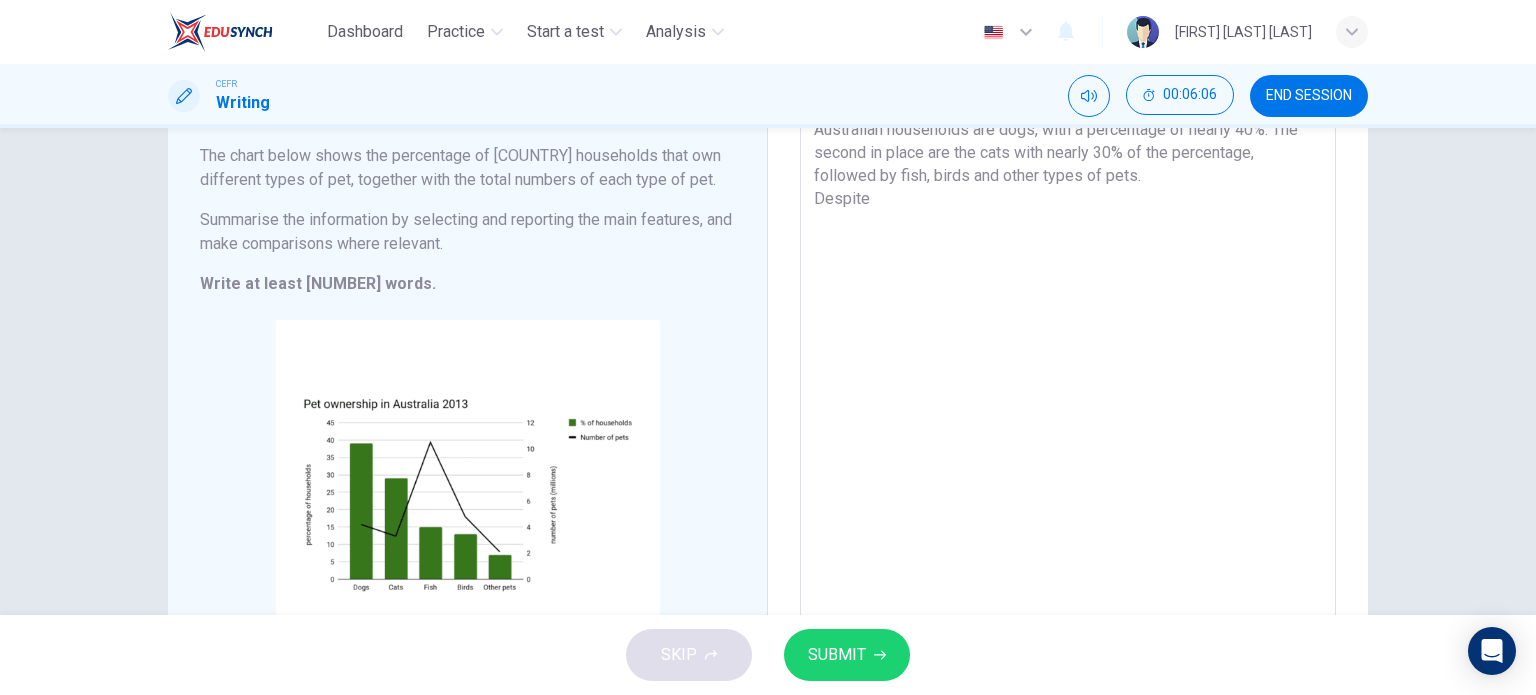 scroll, scrollTop: 162, scrollLeft: 0, axis: vertical 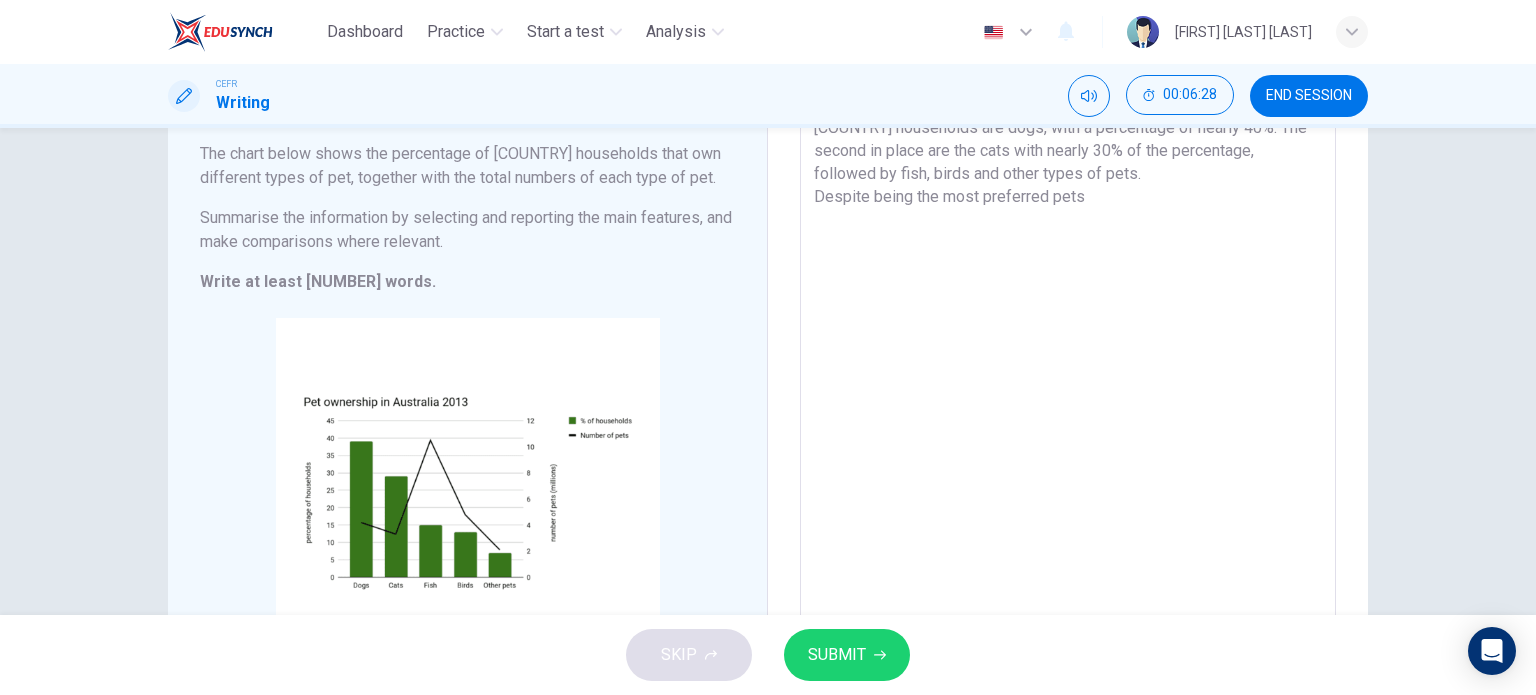 click on "According to the reports, we can see that the most preferred pets in [COUNTRY] households are dogs, with a percentage of nearly 40%. The second in place are the cats with nearly 30% of the percentage, followed by fish, birds and other types of pets.
Despite being the most preferred pets" at bounding box center (1068, 372) 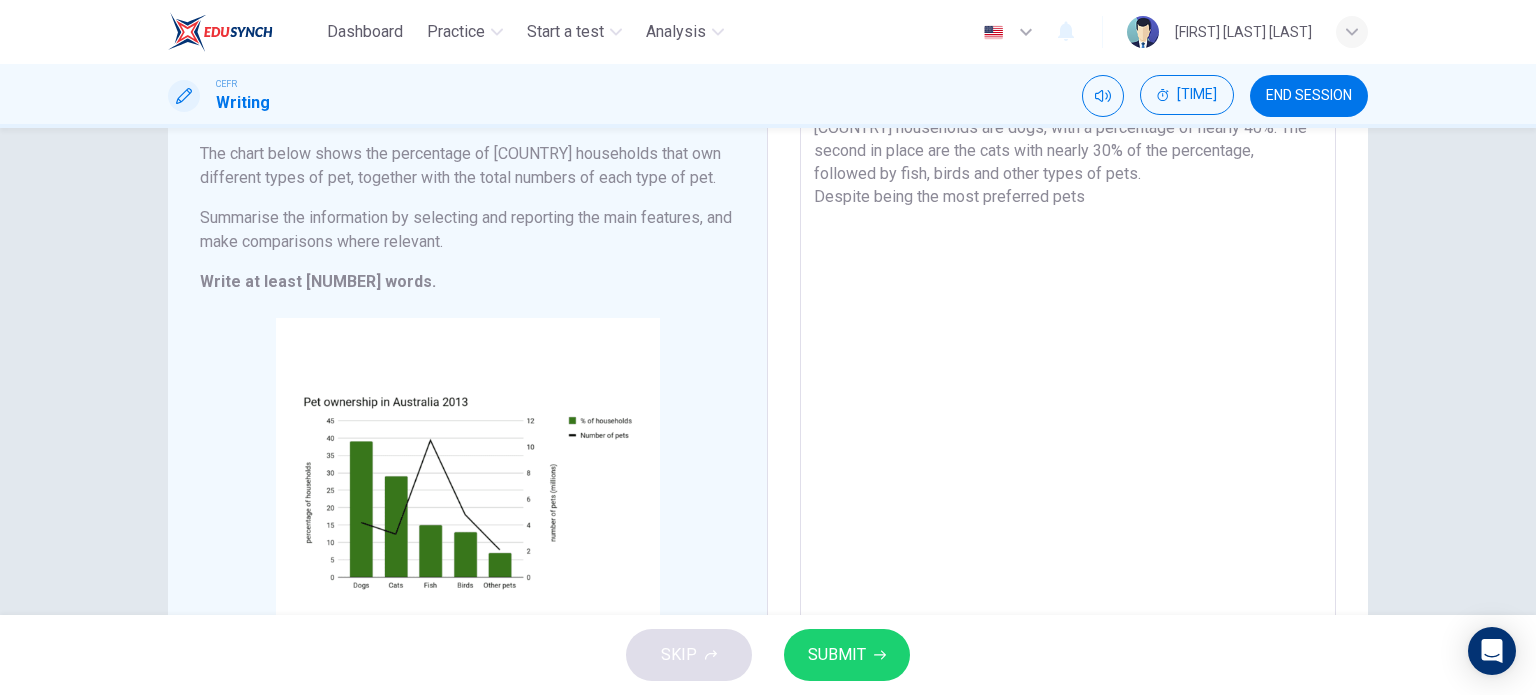 click on "According to the reports, we can see that the most preferred pets in [COUNTRY] households are dogs, with a percentage of nearly 40%. The second in place are the cats with nearly 30% of the percentage, followed by fish, birds and other types of pets.
Despite being the most preferred pets" at bounding box center (1068, 372) 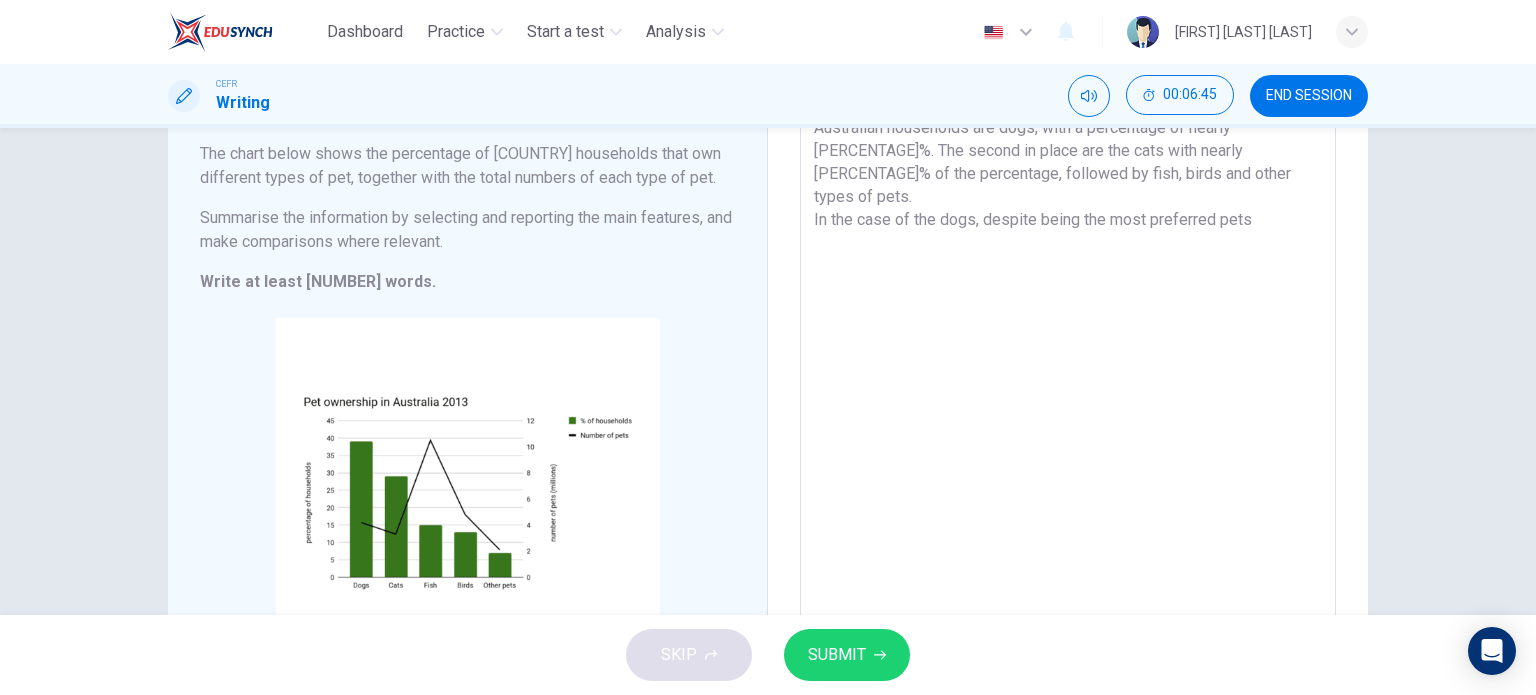 click on "According to the reports, we can see that the most preferred pets in Australian households are dogs, with a percentage of nearly [PERCENTAGE]%. The second in place are the cats with nearly [PERCENTAGE]% of the percentage, followed by fish, birds and other types of pets.
In the case of the dogs, despite being the most preferred pets" at bounding box center [1068, 372] 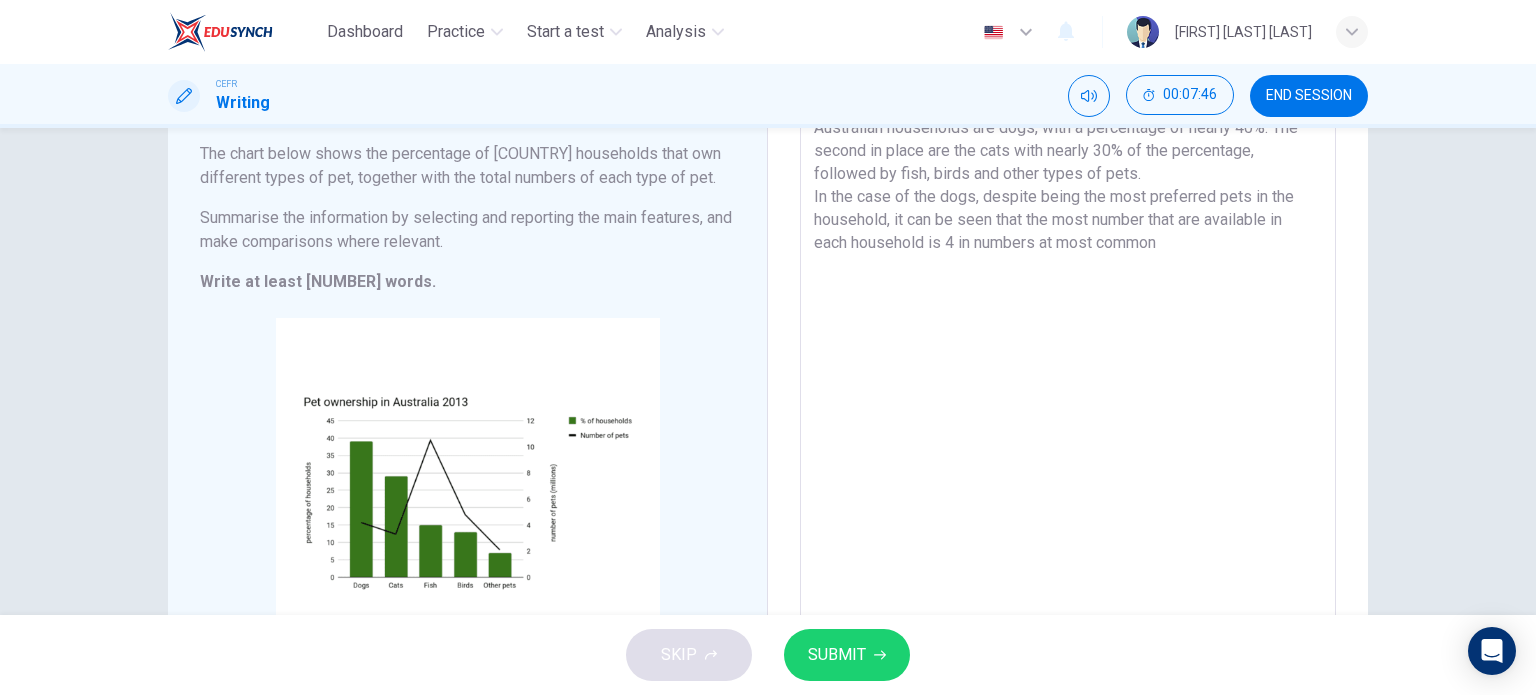 click on "According to the reports, we can see that the most preferred pets in Australian households are dogs, with a percentage of nearly 40%. The second in place are the cats with nearly 30% of the percentage, followed by fish, birds and other types of pets.
In the case of the dogs, despite being the most preferred pets in the household, it can be seen that the most number that are available in each household is 4 in numbers at most common" at bounding box center [1068, 372] 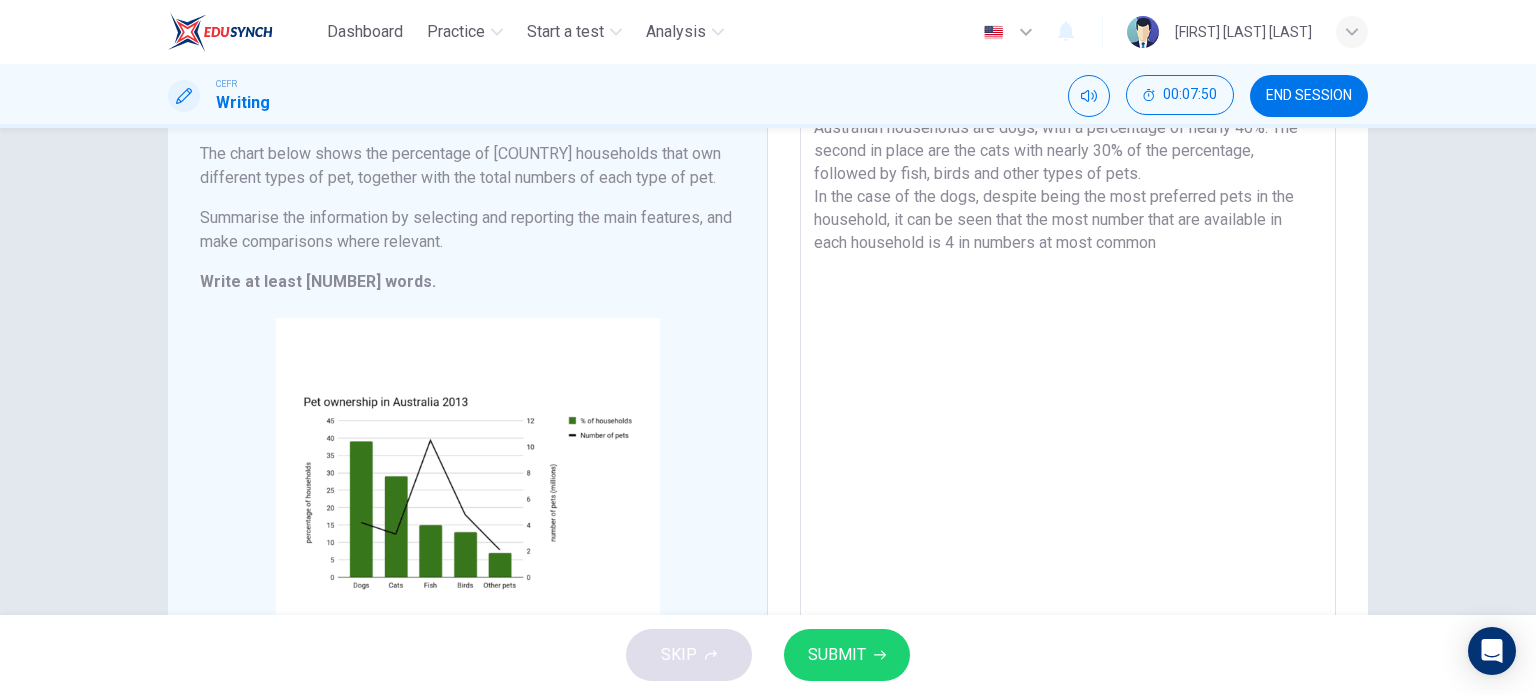 click on "According to the reports, we can see that the most preferred pets in Australian households are dogs, with a percentage of nearly 40%. The second in place are the cats with nearly 30% of the percentage, followed by fish, birds and other types of pets.
In the case of the dogs, despite being the most preferred pets in the household, it can be seen that the most number that are available in each household is 4 in numbers at most common" at bounding box center (1068, 372) 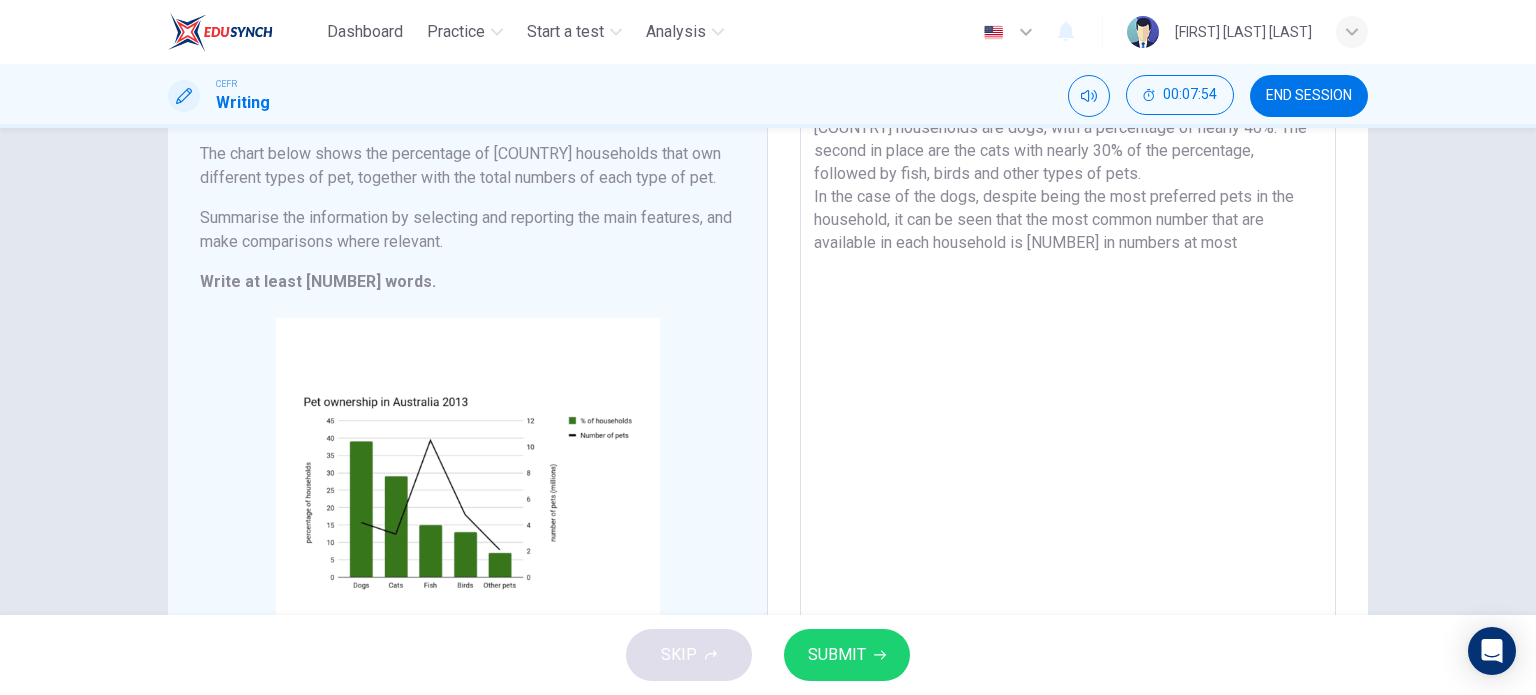 click on "According to the reports, we can see that the most preferred pets in [COUNTRY] households are dogs, with a percentage of nearly 40%. The second in place are the cats with nearly 30% of the percentage, followed by fish, birds and other types of pets.
In the case of the dogs, despite being the most preferred pets in the household, it can be seen that the most common number that are available in each household is [NUMBER] in numbers at most" at bounding box center (1068, 372) 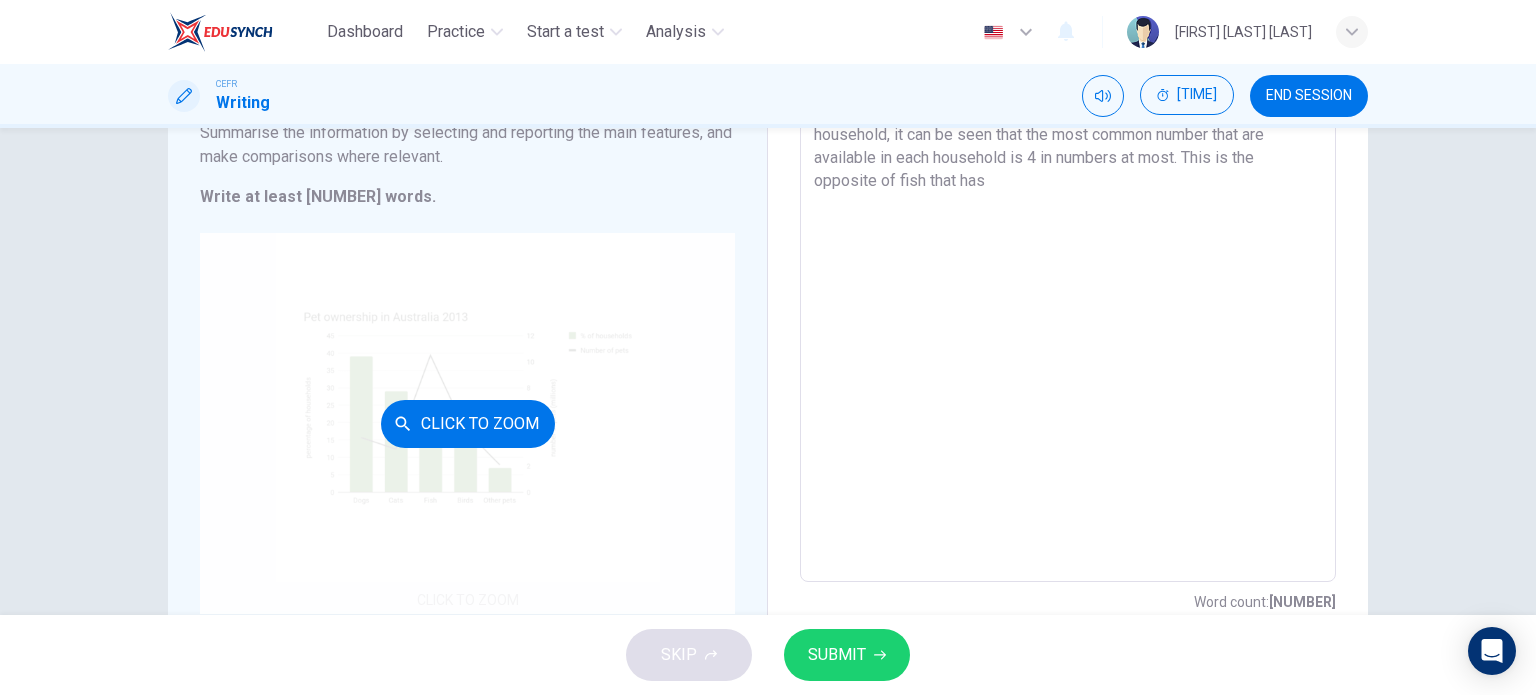 scroll, scrollTop: 280, scrollLeft: 0, axis: vertical 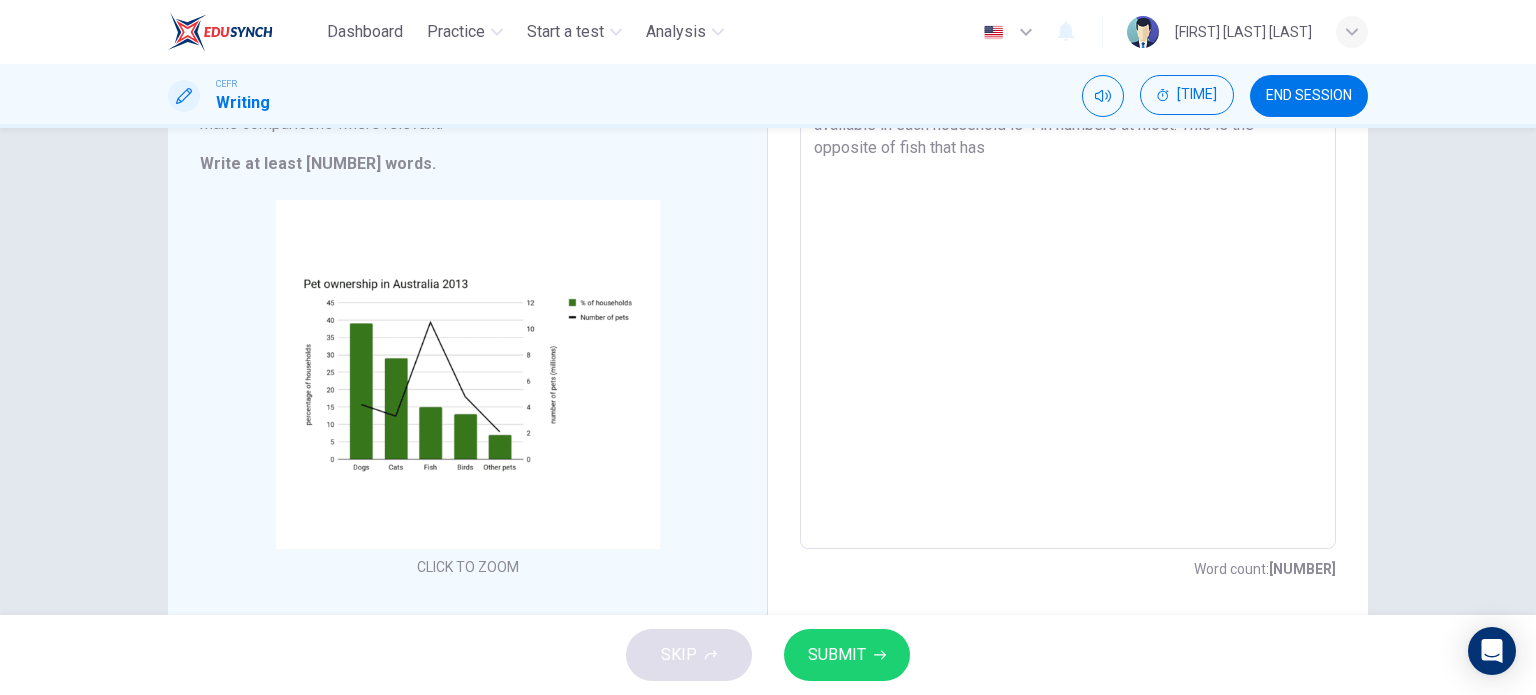 click on "According to the reports, we can see that the most preferred pets in [COUNTRY] households are dogs, with a percentage of nearly 40%. The second in place are the cats with nearly 30% of the percentage, followed by fish, birds and other types of pets.
In the case of the dogs, despite being the most preferred pets in the household, it can be seen that the most common number that are available in each household is 4 in numbers at most. This is the opposite of fish that has" at bounding box center [1068, 254] 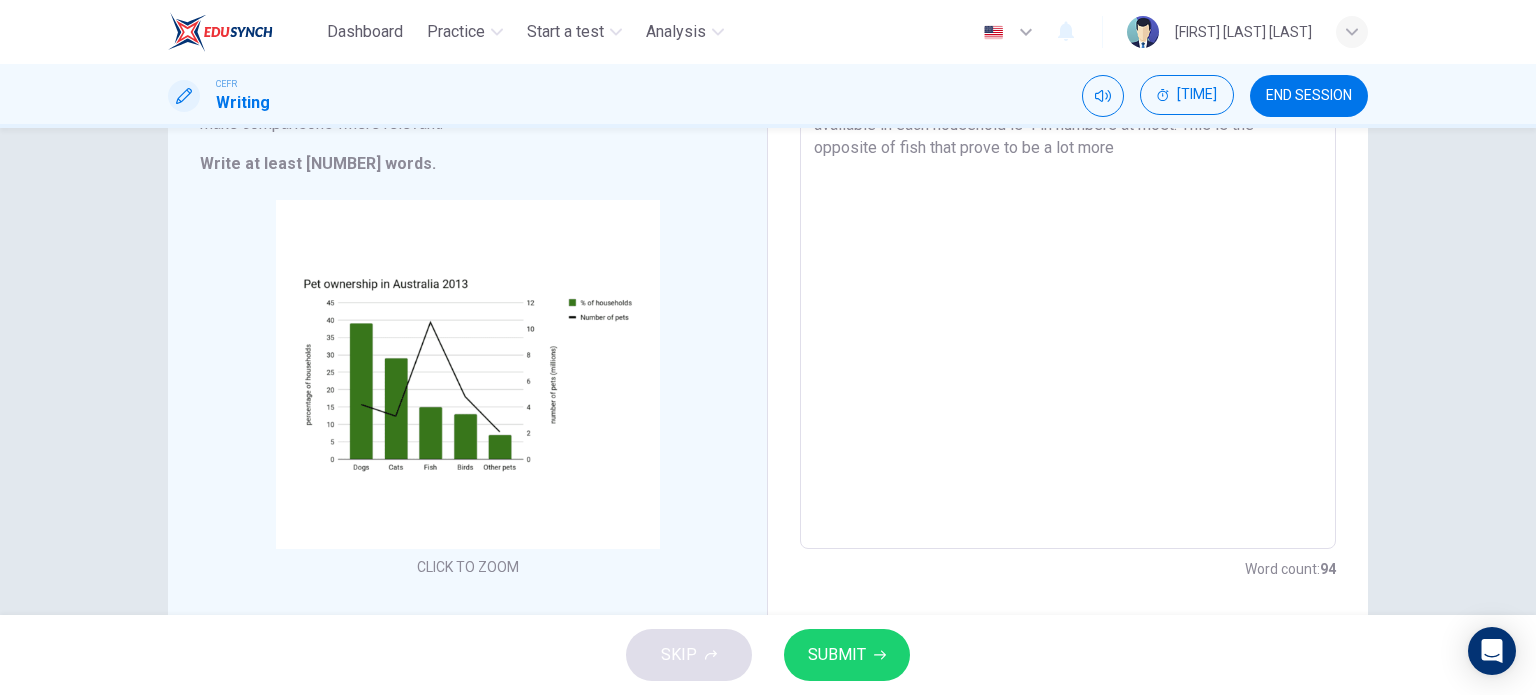 click on "According to the reports, we can see that the most preferred pets in Australian households are dogs, with a percentage of nearly 40%. The second in place are the cats with nearly 30% of the percentage, followed by fish, birds and other types of pets.
In the case of the dogs, despite being the most preferred pets in the household, it can be seen that the most common number that are available in each household is 4 in numbers at most. This is the opposite of fish that prove to be a lot more" at bounding box center [1068, 254] 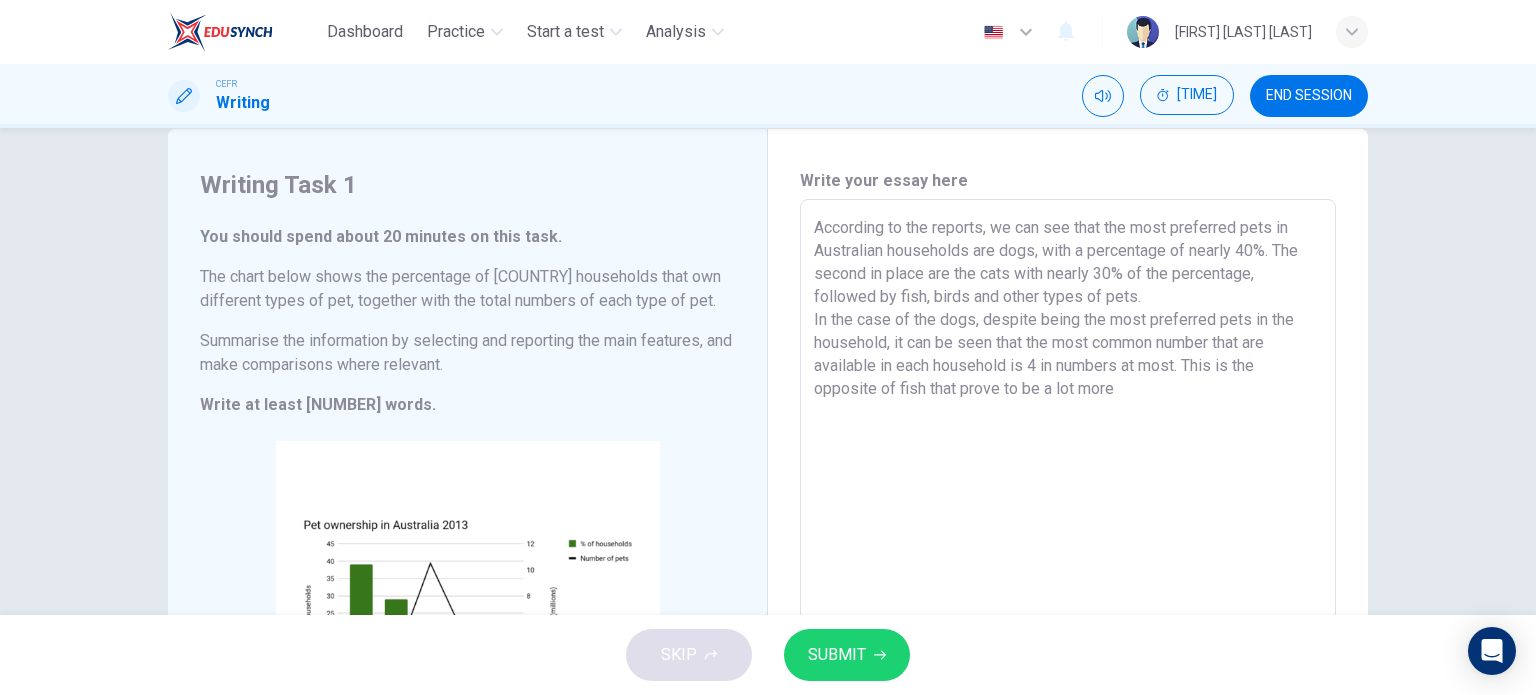 scroll, scrollTop: 38, scrollLeft: 0, axis: vertical 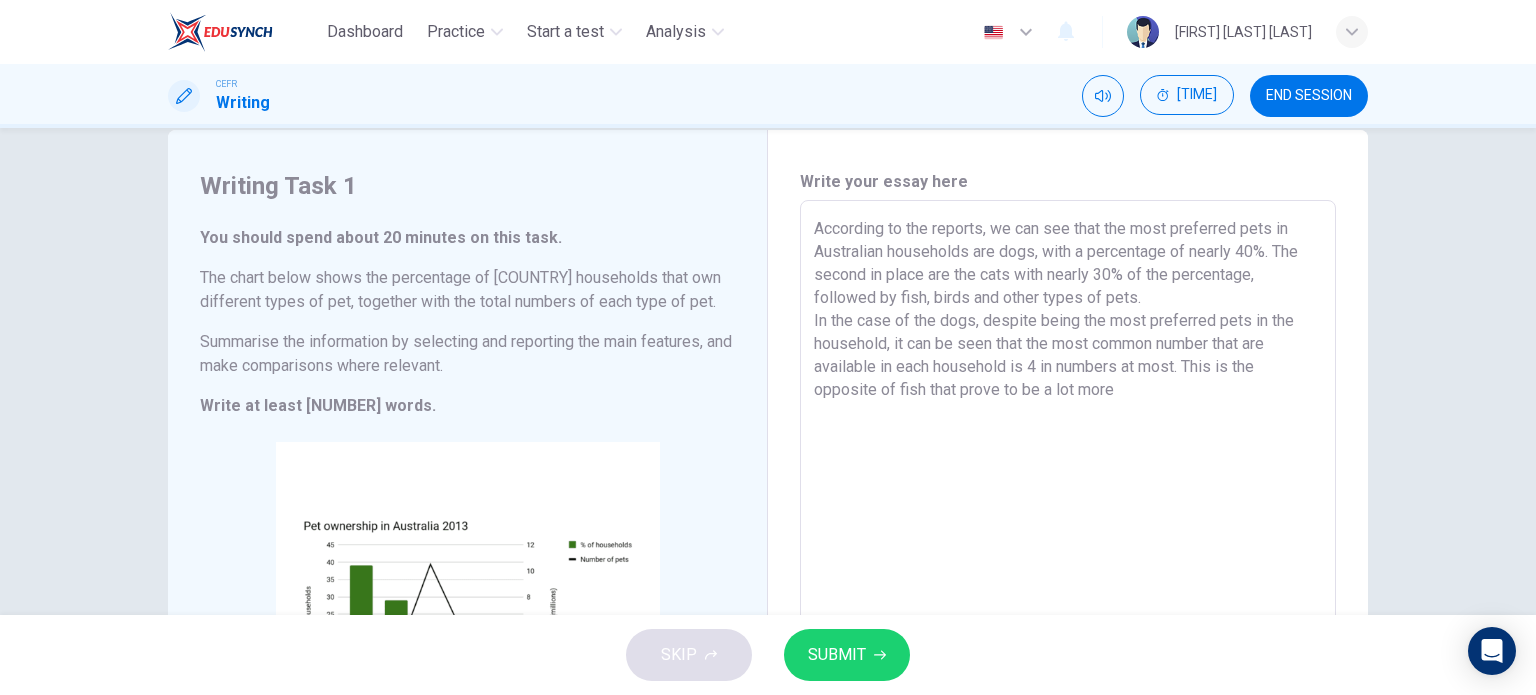 click on "According to the reports, we can see that the most preferred pets in Australian households are dogs, with a percentage of nearly 40%. The second in place are the cats with nearly 30% of the percentage, followed by fish, birds and other types of pets.
In the case of the dogs, despite being the most preferred pets in the household, it can be seen that the most common number that are available in each household is 4 in numbers at most. This is the opposite of fish that prove to be a lot more" at bounding box center [1068, 496] 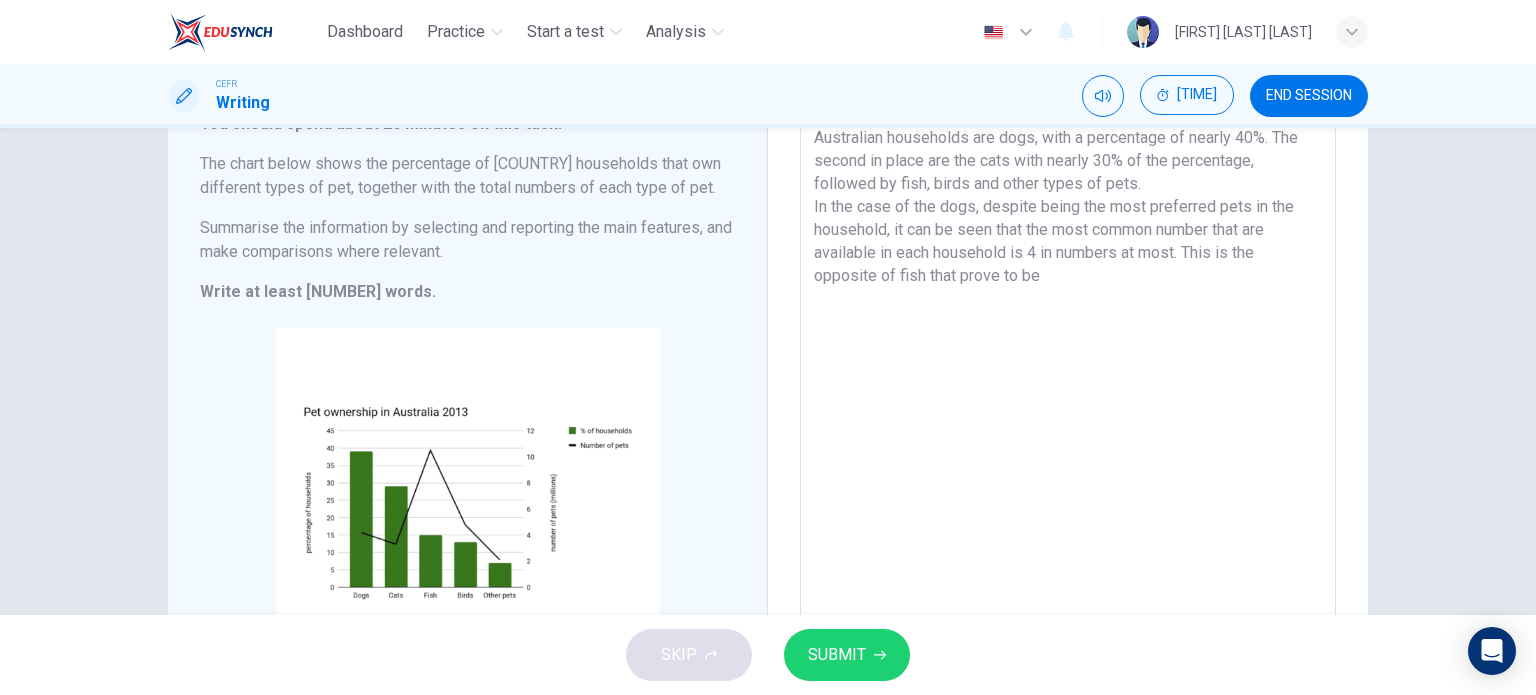 scroll, scrollTop: 151, scrollLeft: 0, axis: vertical 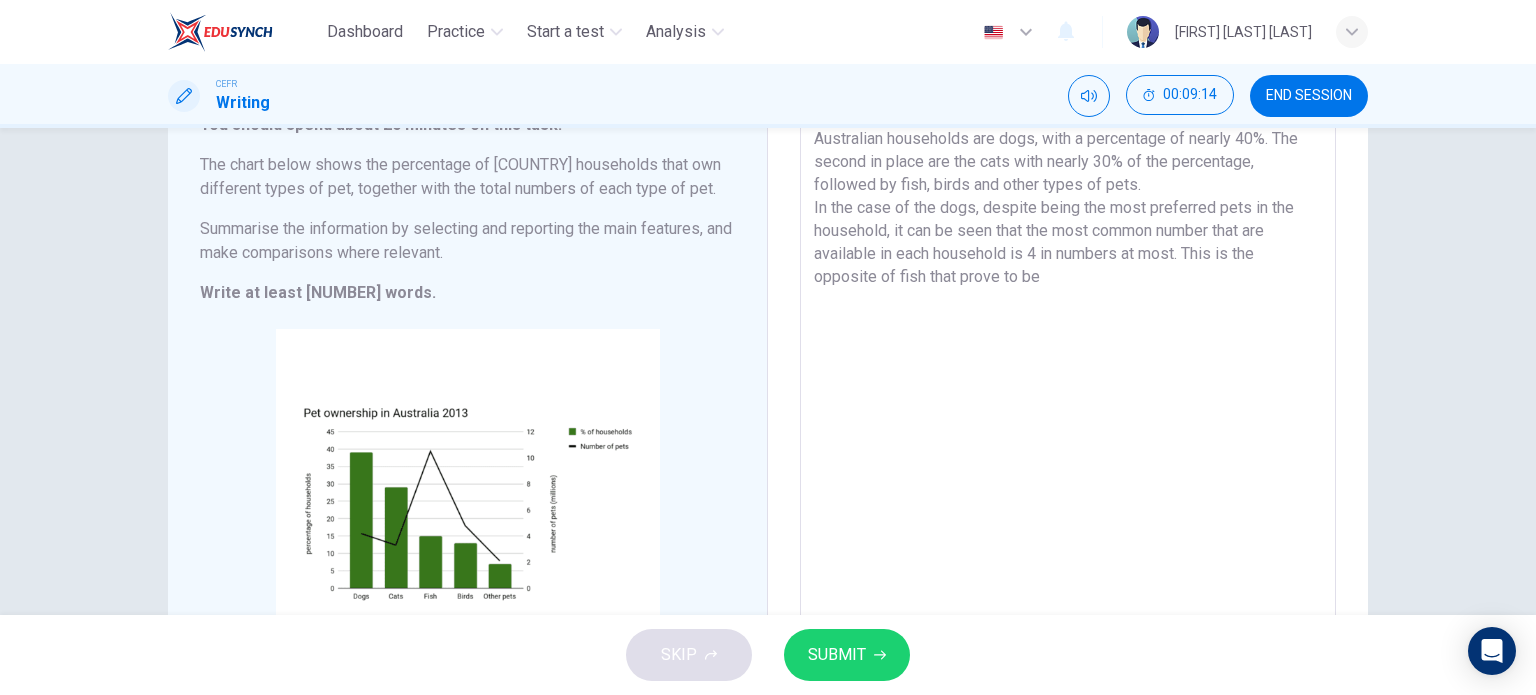 click on "According to the reports, we can see that the most preferred pets in Australian households are dogs, with a percentage of nearly 40%. The second in place are the cats with nearly 30% of the percentage, followed by fish, birds and other types of pets.
In the case of the dogs, despite being the most preferred pets in the household, it can be seen that the most common number that are available in each household is 4 in numbers at most. This is the opposite of fish that prove to be" at bounding box center (1068, 383) 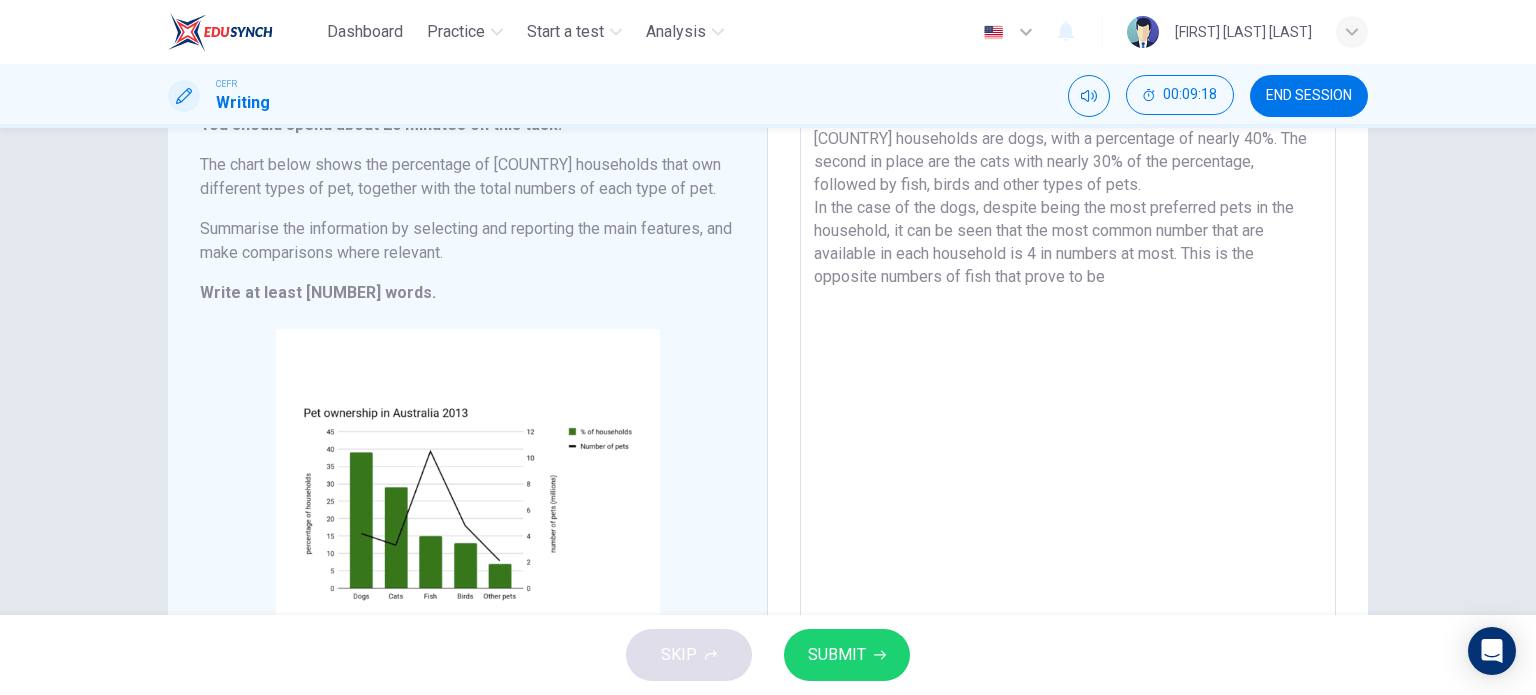 click on "According to the reports, we can see that the most preferred pets in [COUNTRY] households are dogs, with a percentage of nearly 40%. The second in place are the cats with nearly 30% of the percentage, followed by fish, birds and other types of pets.
In the case of the dogs, despite being the most preferred pets in the household, it can be seen that the most common number that are available in each household is 4 in numbers at most. This is the opposite numbers of fish that prove to be" at bounding box center (1068, 383) 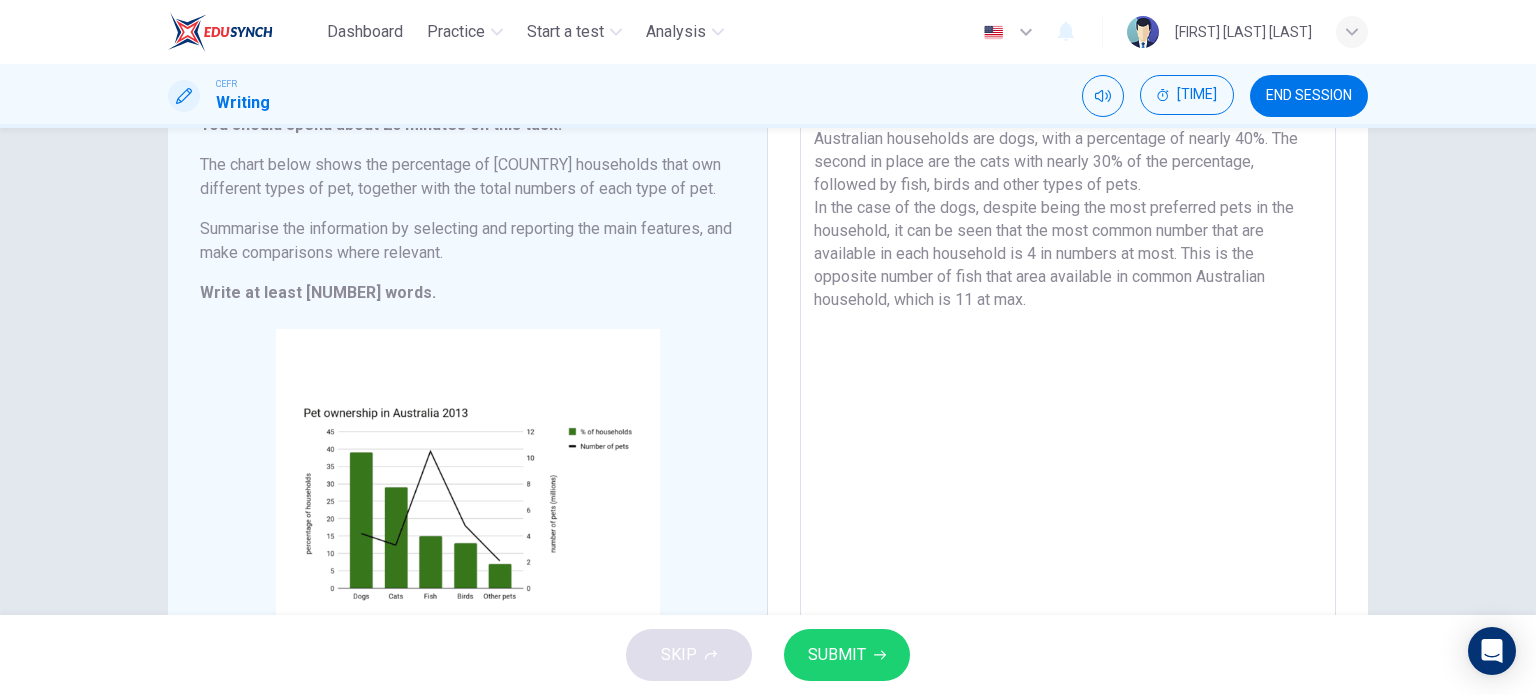 click on "According to the reports, we can see that the most preferred pets in Australian households are dogs, with a percentage of nearly 40%. The second in place are the cats with nearly 30% of the percentage, followed by fish, birds and other types of pets.
In the case of the dogs, despite being the most preferred pets in the household, it can be seen that the most common number that are available in each household is 4 in numbers at most. This is the opposite number of fish that area available in common Australian household, which is 11 at max." at bounding box center [1068, 383] 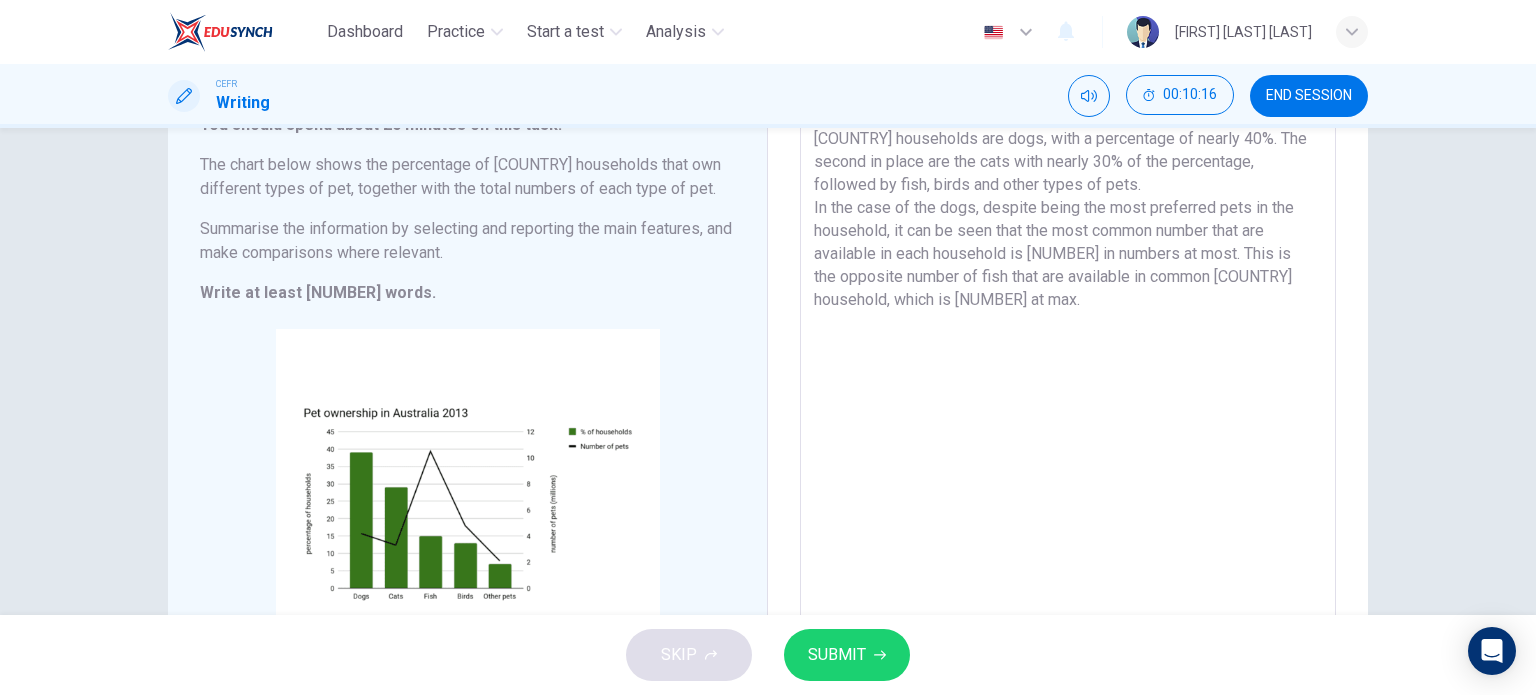 click on "According to the reports, we can see that the most preferred pets in [COUNTRY] households are dogs, with a percentage of nearly 40%. The second in place are the cats with nearly 30% of the percentage, followed by fish, birds and other types of pets.
In the case of the dogs, despite being the most preferred pets in the household, it can be seen that the most common number that are available in each household is [NUMBER] in numbers at most. This is the opposite number of fish that are available in common [COUNTRY] household, which is [NUMBER] at max." at bounding box center [1068, 383] 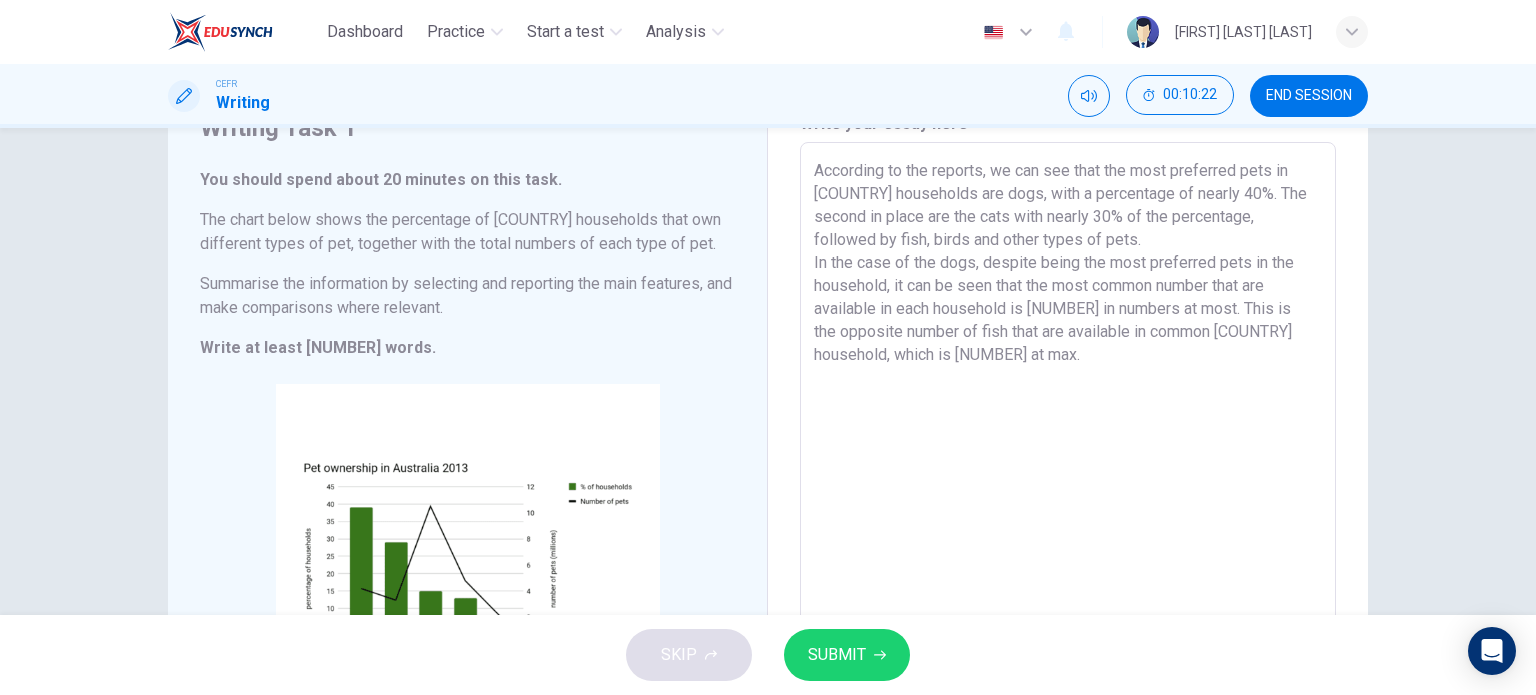 scroll, scrollTop: 95, scrollLeft: 0, axis: vertical 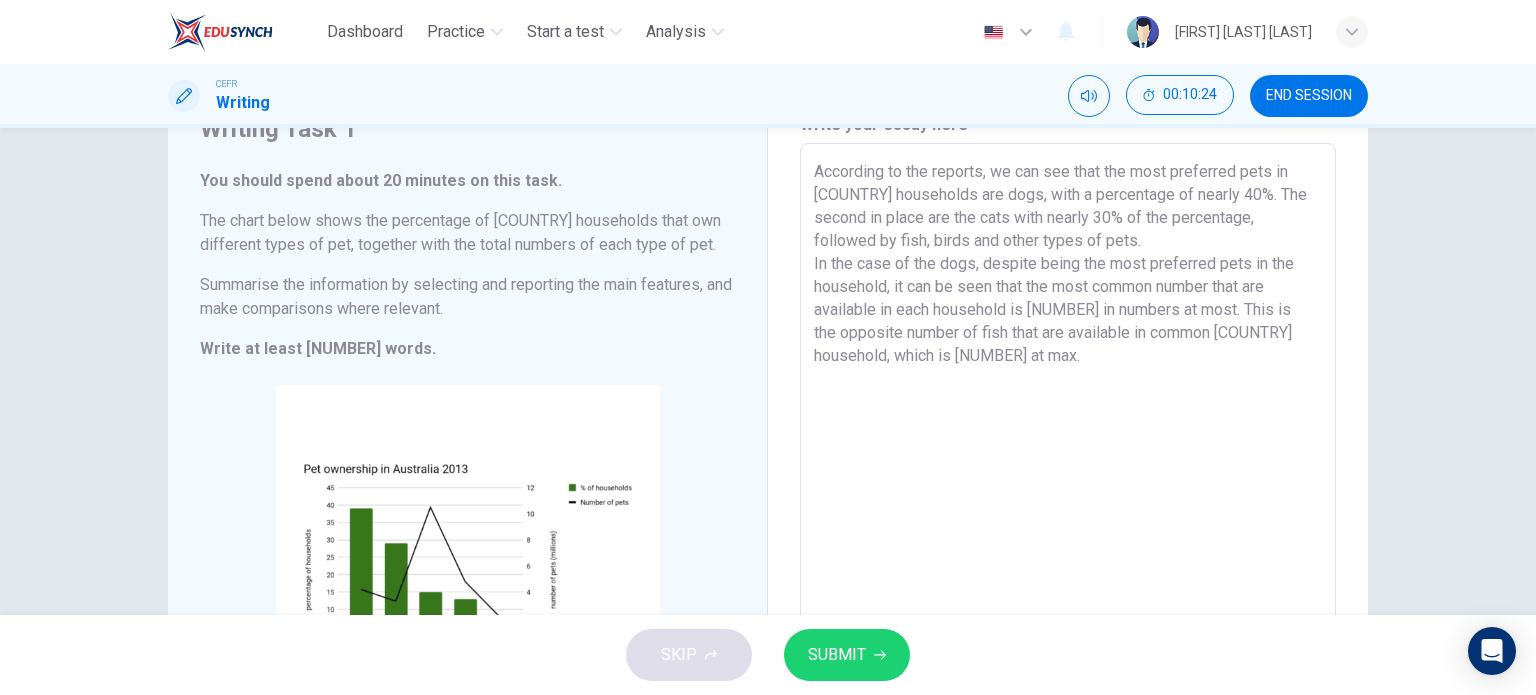 click on "According to the reports, we can see that the most preferred pets in [COUNTRY] households are dogs, with a percentage of nearly 40%. The second in place are the cats with nearly 30% of the percentage, followed by fish, birds and other types of pets.
In the case of the dogs, despite being the most preferred pets in the household, it can be seen that the most common number that are available in each household is [NUMBER] in numbers at most. This is the opposite number of fish that are available in common [COUNTRY] household, which is [NUMBER] at max." at bounding box center (1068, 439) 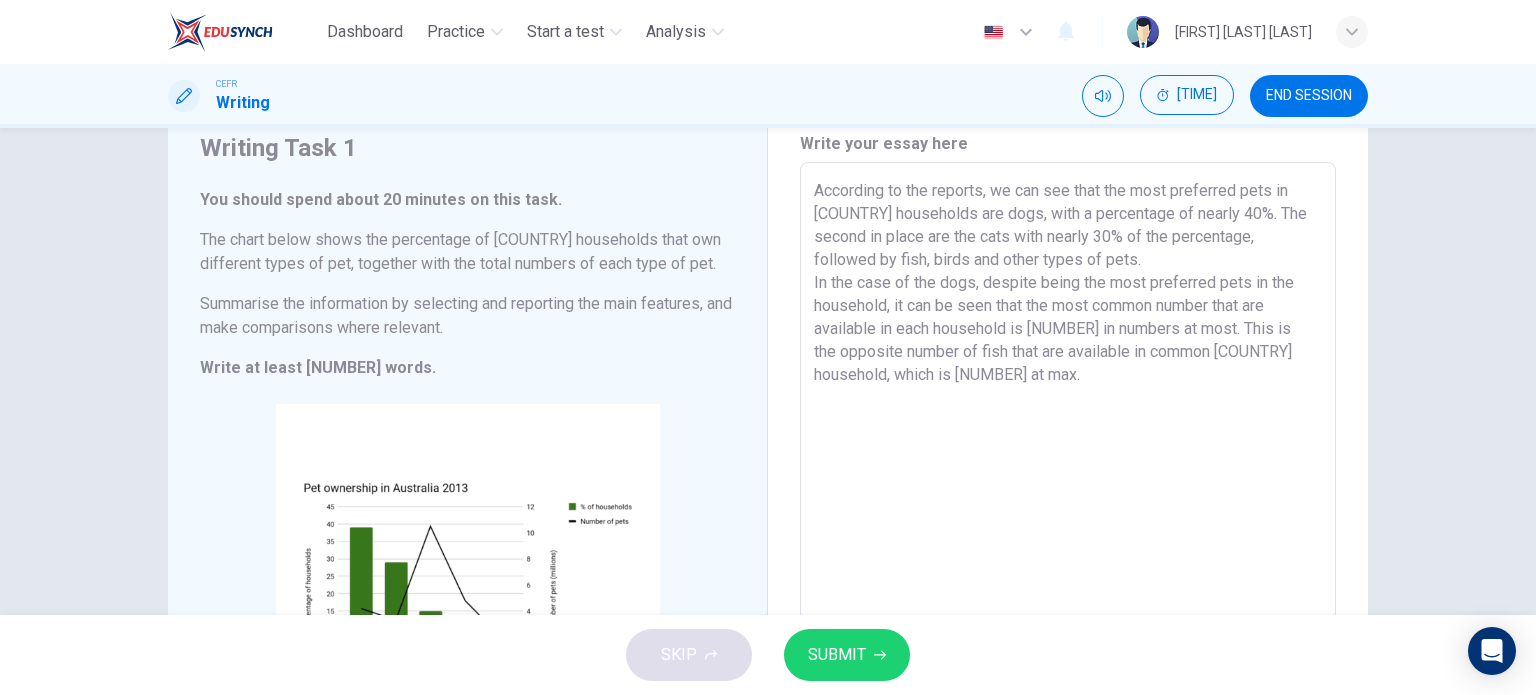 scroll, scrollTop: 75, scrollLeft: 0, axis: vertical 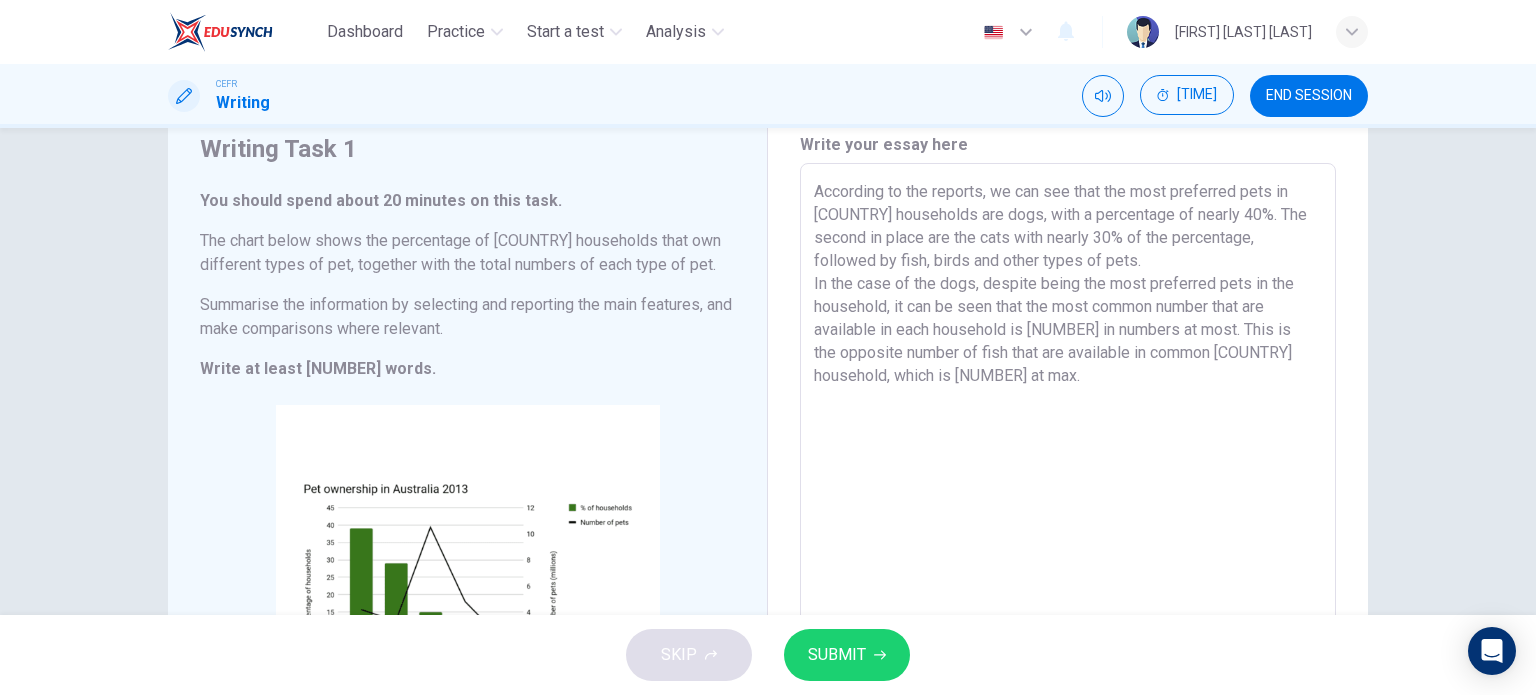 click on "According to the reports, we can see that the most preferred pets in [COUNTRY] households are dogs, with a percentage of nearly 40%. The second in place are the cats with nearly 30% of the percentage, followed by fish, birds and other types of pets.
In the case of the dogs, despite being the most preferred pets in the household, it can be seen that the most common number that are available in each household is [NUMBER] in numbers at most. This is the opposite number of fish that are available in common [COUNTRY] household, which is [NUMBER] at max." at bounding box center [1068, 459] 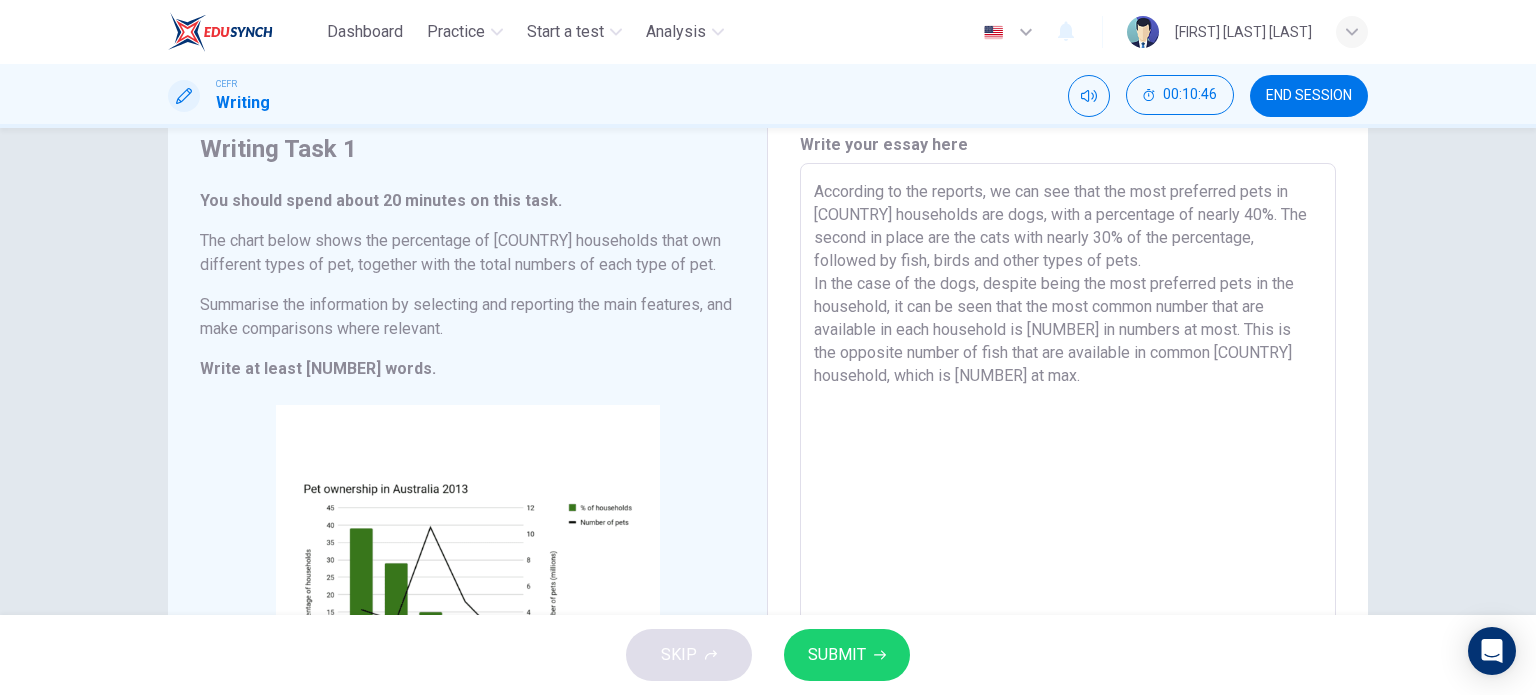 click on "According to the reports, we can see that the most preferred pets in [COUNTRY] households are dogs, with a percentage of nearly 40%. The second in place are the cats with nearly 30% of the percentage, followed by fish, birds and other types of pets.
In the case of the dogs, despite being the most preferred pets in the household, it can be seen that the most common number that are available in each household is [NUMBER] in numbers at most. This is the opposite number of fish that are available in common [COUNTRY] household, which is [NUMBER] at max." at bounding box center (1068, 459) 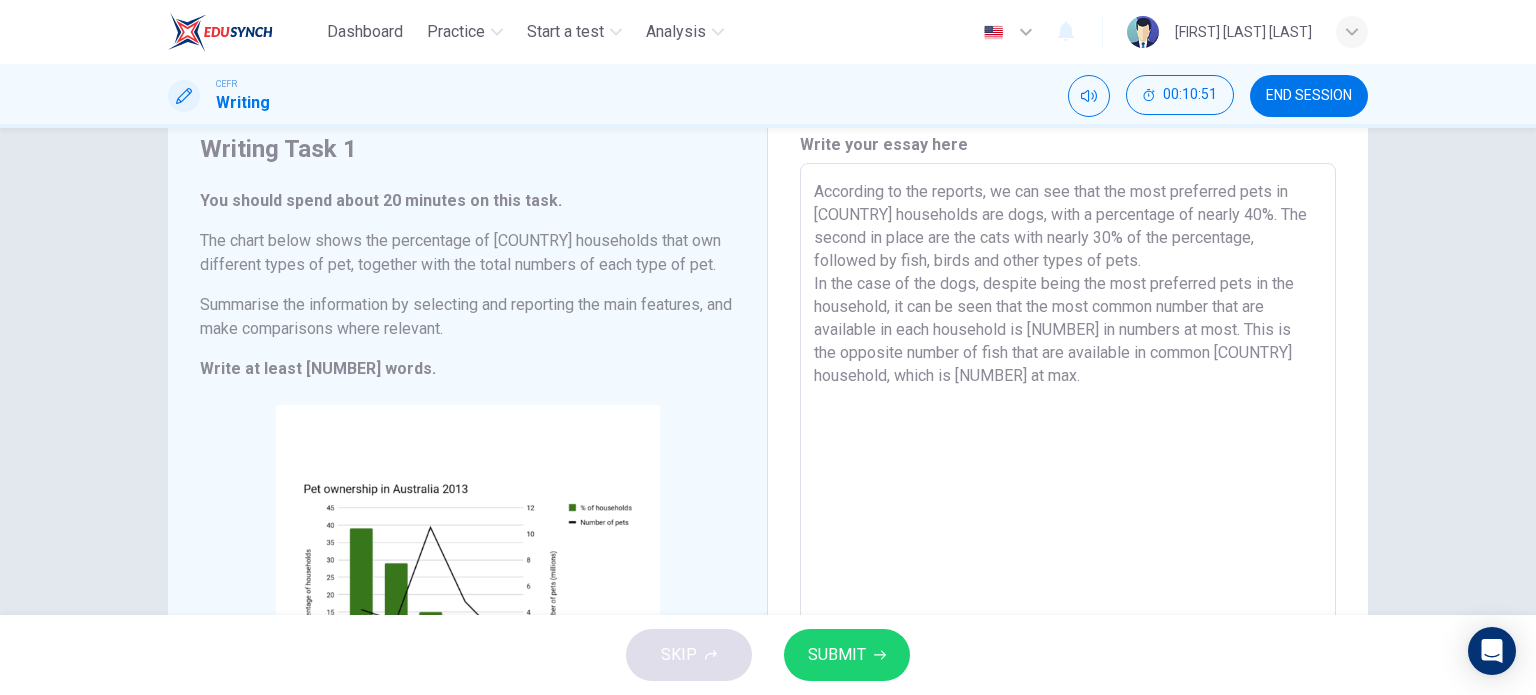 click on "According to the reports, we can see that the most preferred pets in [COUNTRY] households are dogs, with a percentage of nearly 40%. The second in place are the cats with nearly 30% of the percentage, followed by fish, birds and other types of pets.
In the case of the dogs, despite being the most preferred pets in the household, it can be seen that the most common number that are available in each household is [NUMBER] in numbers at most. This is the opposite number of fish that are available in common [COUNTRY] household, which is [NUMBER] at max." at bounding box center [1068, 459] 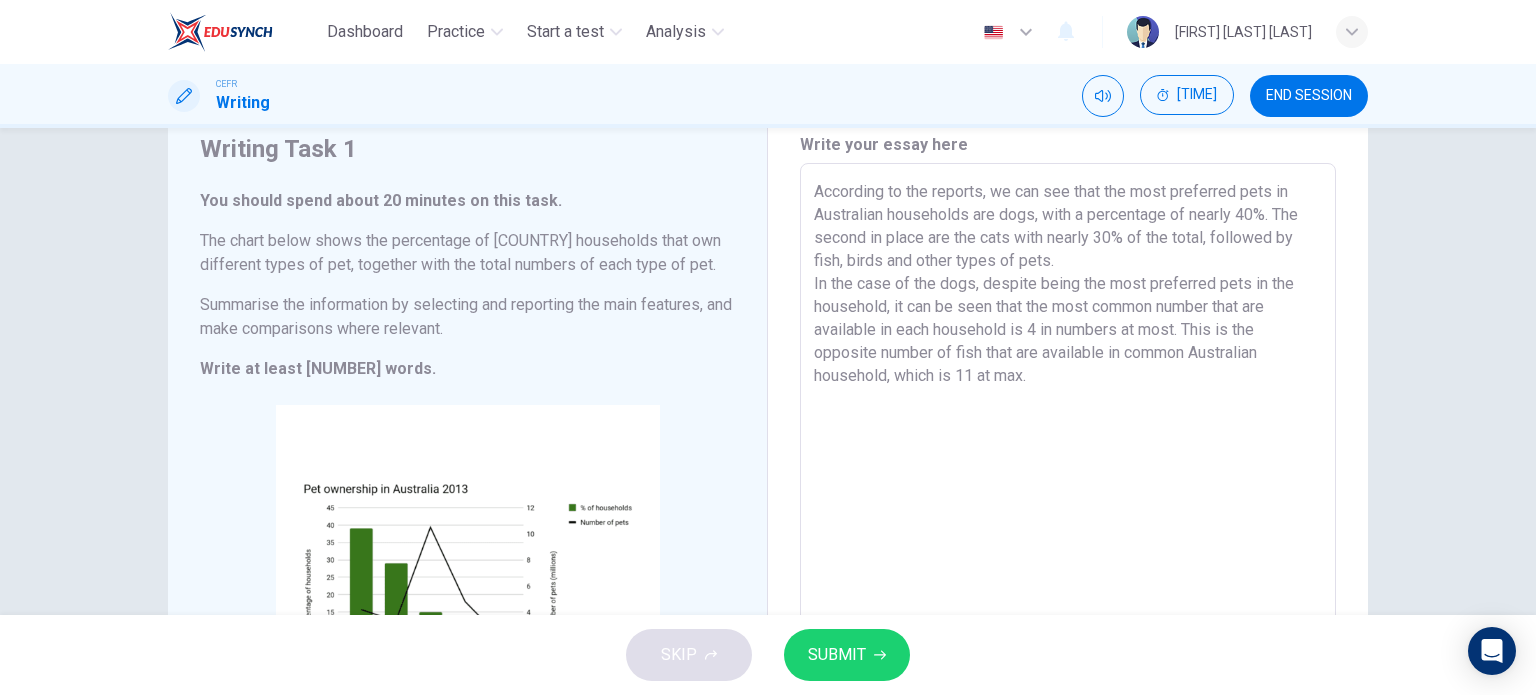 click on "According to the reports, we can see that the most preferred pets in Australian households are dogs, with a percentage of nearly 40%. The second in place are the cats with nearly 30% of the total, followed by fish, birds and other types of pets.
In the case of the dogs, despite being the most preferred pets in the household, it can be seen that the most common number that are available in each household is 4 in numbers at most. This is the opposite number of fish that are available in common Australian household, which is 11 at max." at bounding box center (1068, 459) 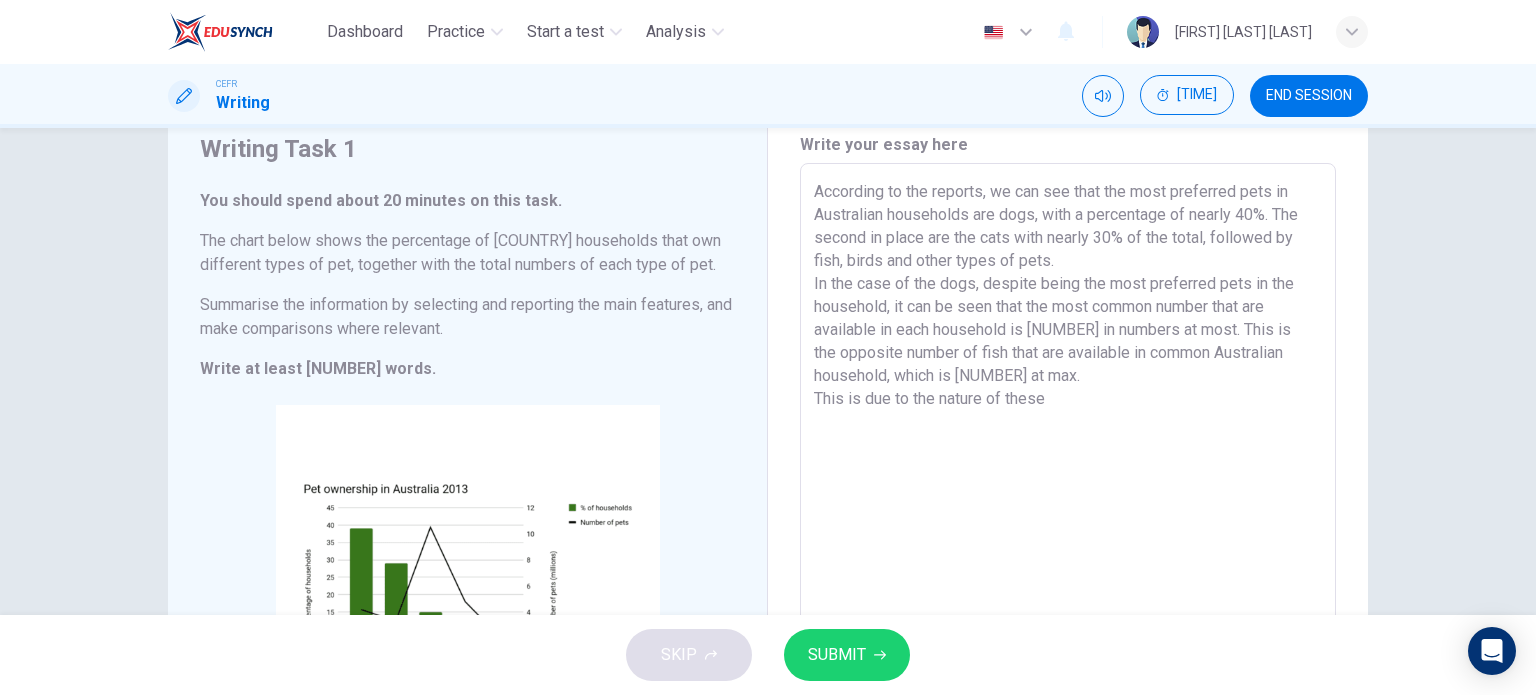 click on "According to the reports, we can see that the most preferred pets in Australian households are dogs, with a percentage of nearly 40%. The second in place are the cats with nearly 30% of the total, followed by fish, birds and other types of pets.
In the case of the dogs, despite being the most preferred pets in the household, it can be seen that the most common number that are available in each household is [NUMBER] in numbers at most. This is the opposite number of fish that are available in common Australian household, which is [NUMBER] at max.
This is due to the nature of these" at bounding box center [1068, 459] 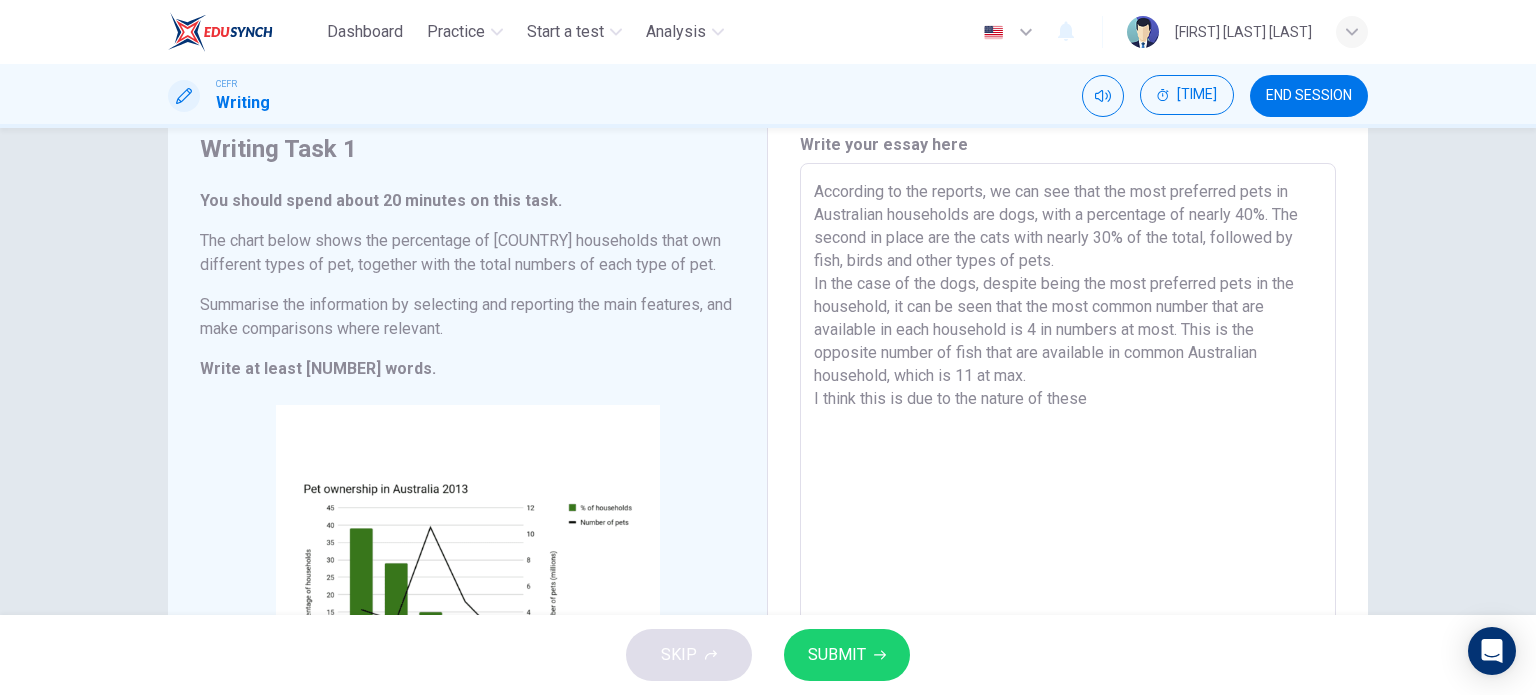 click on "According to the reports, we can see that the most preferred pets in Australian households are dogs, with a percentage of nearly 40%. The second in place are the cats with nearly 30% of the total, followed by fish, birds and other types of pets.
In the case of the dogs, despite being the most preferred pets in the household, it can be seen that the most common number that are available in each household is 4 in numbers at most. This is the opposite number of fish that are available in common Australian household, which is 11 at max.
I think this is due to the nature of these" at bounding box center (1068, 459) 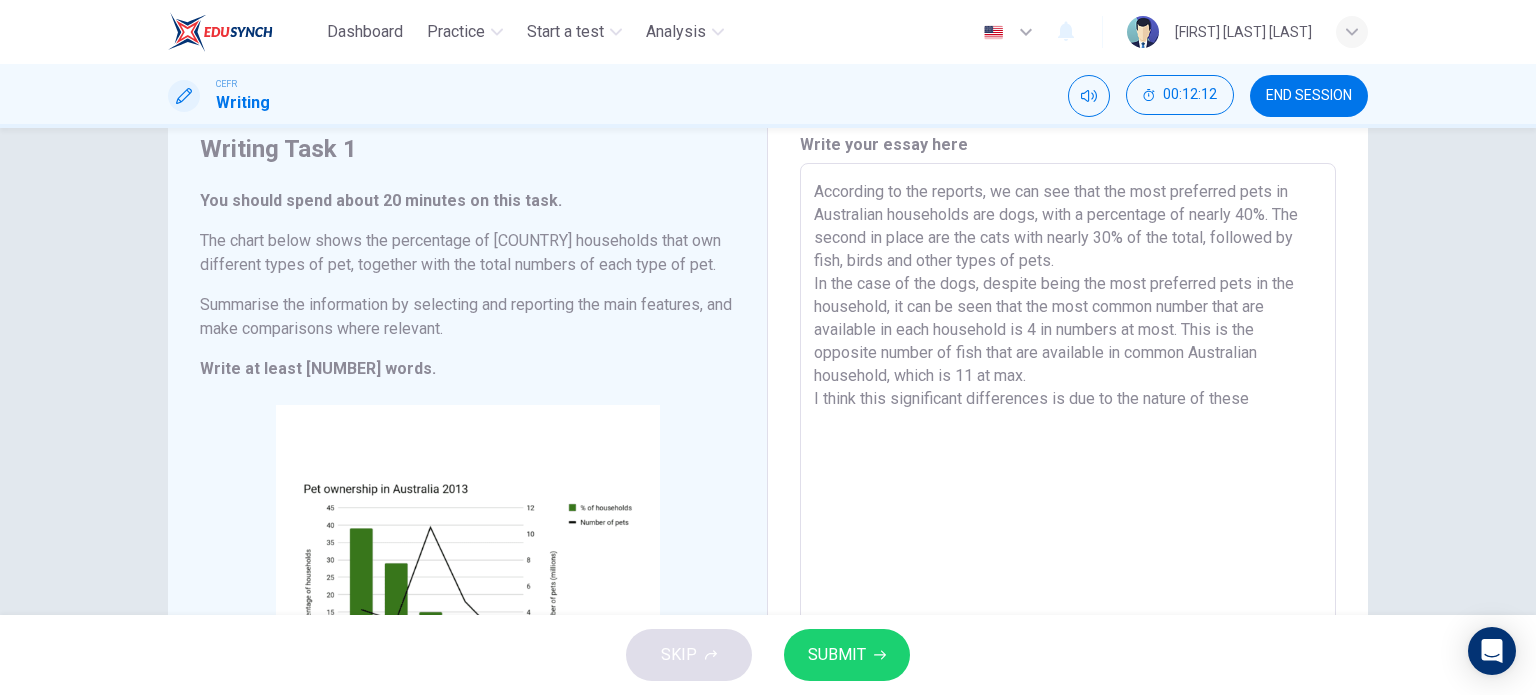 click on "According to the reports, we can see that the most preferred pets in Australian households are dogs, with a percentage of nearly 40%. The second in place are the cats with nearly 30% of the total, followed by fish, birds and other types of pets.
In the case of the dogs, despite being the most preferred pets in the household, it can be seen that the most common number that are available in each household is 4 in numbers at most. This is the opposite number of fish that are available in common Australian household, which is 11 at max.
I think this significant differences is due to the nature of these" at bounding box center (1068, 459) 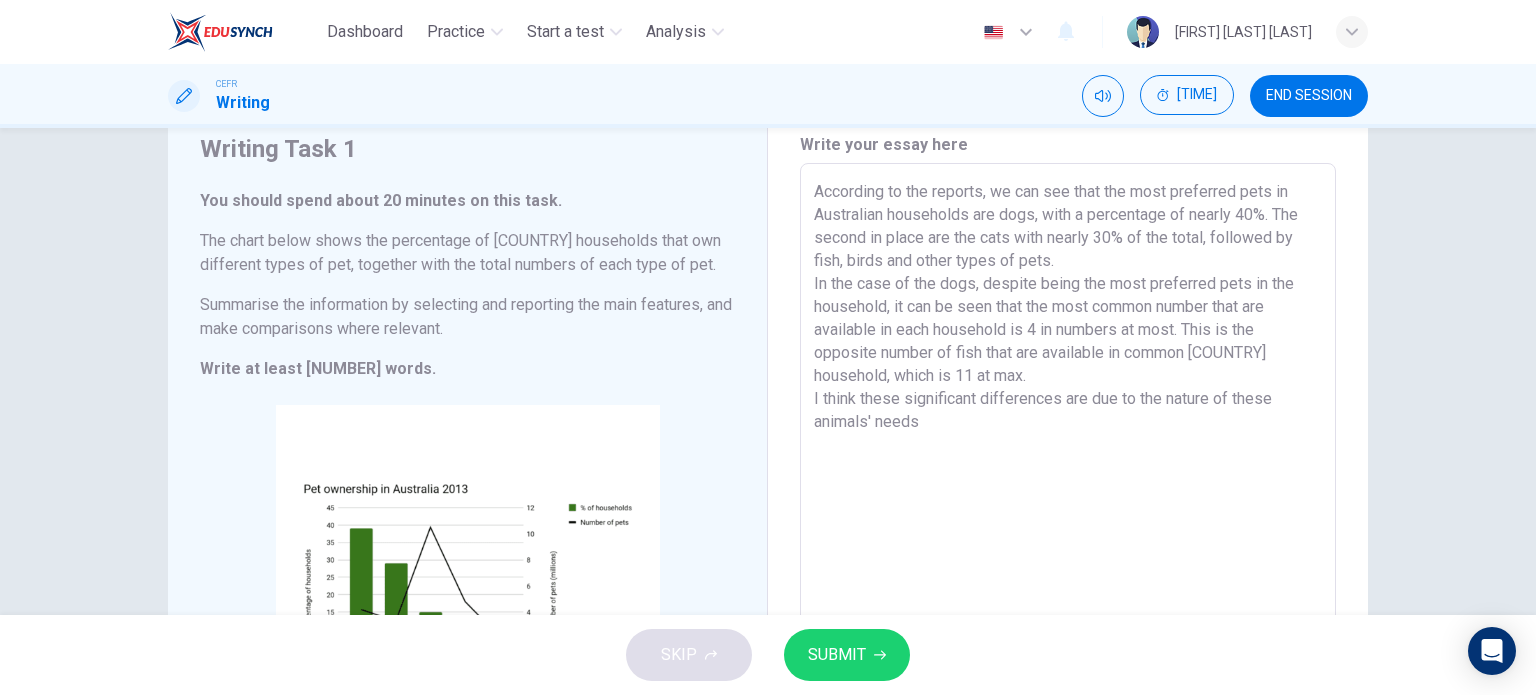 click on "According to the reports, we can see that the most preferred pets in Australian households are dogs, with a percentage of nearly 40%. The second in place are the cats with nearly 30% of the total, followed by fish, birds and other types of pets.
In the case of the dogs, despite being the most preferred pets in the household, it can be seen that the most common number that are available in each household is 4 in numbers at most. This is the opposite number of fish that are available in common [COUNTRY] household, which is 11 at max.
I think these significant differences are due to the nature of these animals' needs" at bounding box center (1068, 459) 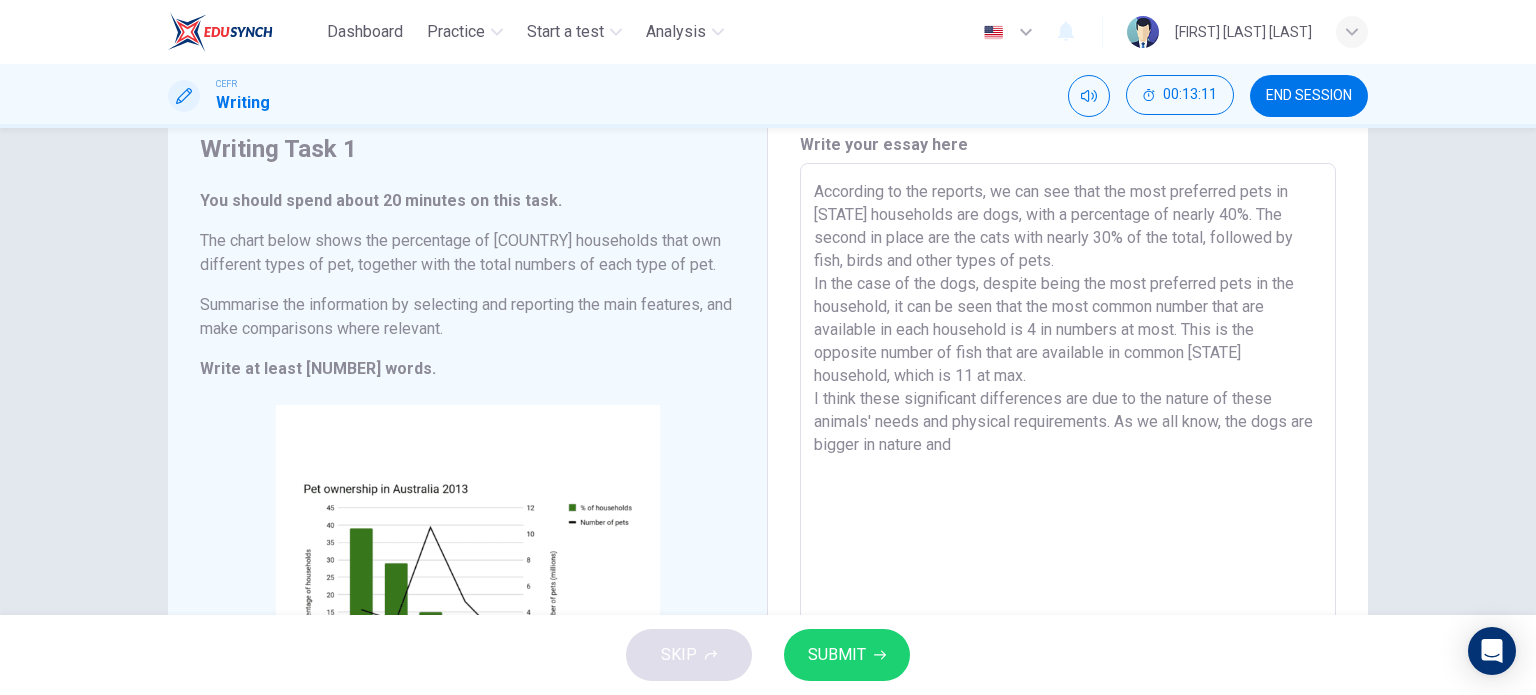 click on "According to the reports, we can see that the most preferred pets in [STATE] households are dogs, with a percentage of nearly 40%. The second in place are the cats with nearly 30% of the total, followed by fish, birds and other types of pets.
In the case of the dogs, despite being the most preferred pets in the household, it can be seen that the most common number that are available in each household is 4 in numbers at most. This is the opposite number of fish that are available in common [STATE] household, which is 11 at max.
I think these significant differences are due to the nature of these animals' needs and physical requirements. As we all know, the dogs are bigger in nature and" at bounding box center (1068, 459) 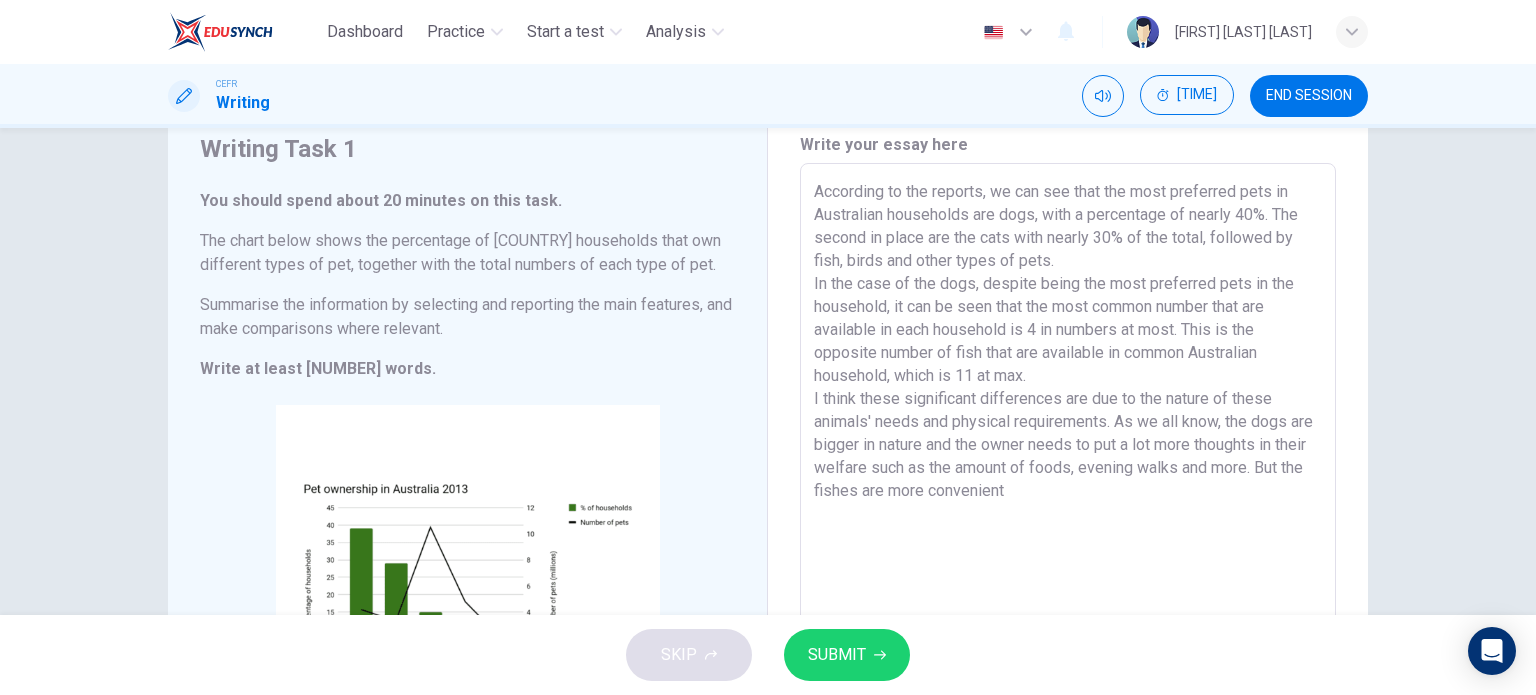 click on "According to the reports, we can see that the most preferred pets in Australian households are dogs, with a percentage of nearly 40%. The second in place are the cats with nearly 30% of the total, followed by fish, birds and other types of pets.
In the case of the dogs, despite being the most preferred pets in the household, it can be seen that the most common number that are available in each household is 4 in numbers at most. This is the opposite number of fish that are available in common Australian household, which is 11 at max.
I think these significant differences are due to the nature of these animals' needs and physical requirements. As we all know, the dogs are bigger in nature and the owner needs to put a lot more thoughts in their welfare such as the amount of foods, evening walks and more. But the fishes are more convenient" at bounding box center [1068, 459] 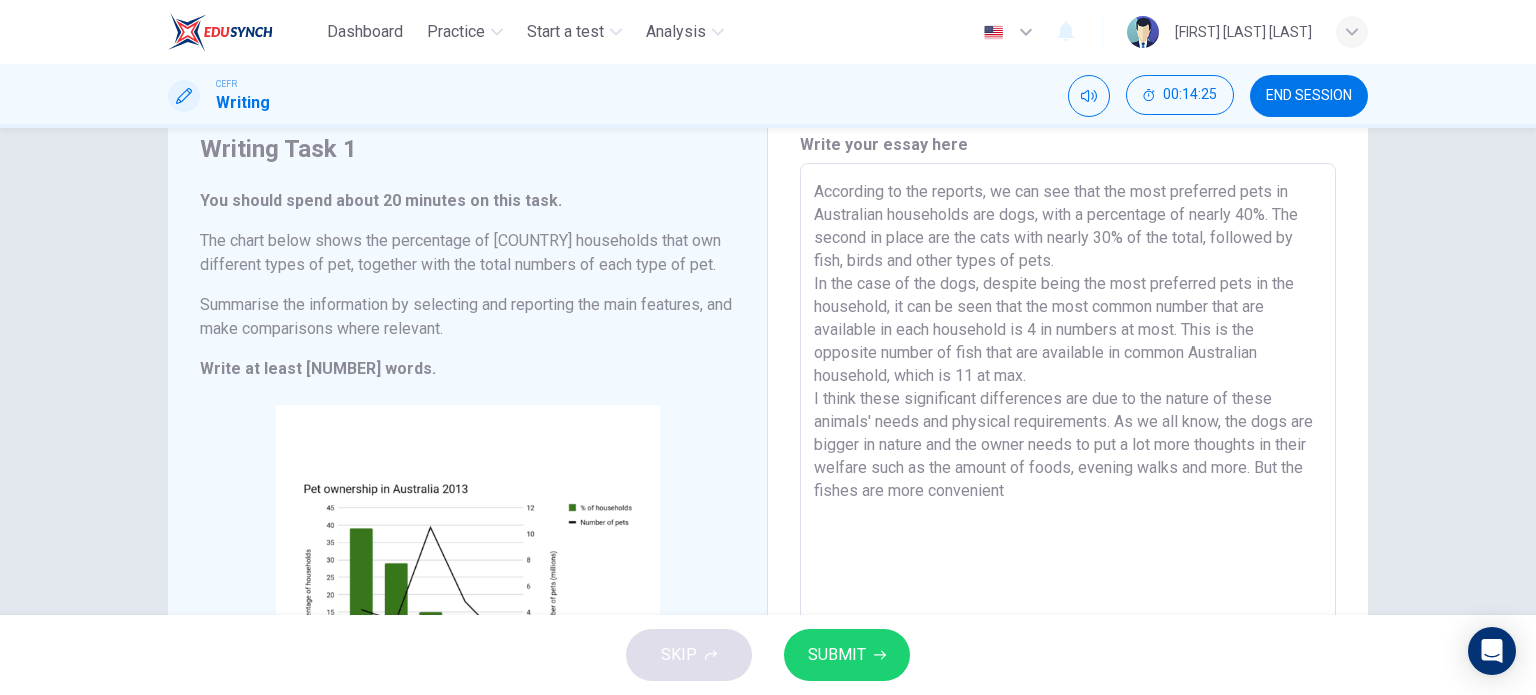 click on "According to the reports, we can see that the most preferred pets in Australian households are dogs, with a percentage of nearly 40%. The second in place are the cats with nearly 30% of the total, followed by fish, birds and other types of pets.
In the case of the dogs, despite being the most preferred pets in the household, it can be seen that the most common number that are available in each household is 4 in numbers at most. This is the opposite number of fish that are available in common Australian household, which is 11 at max.
I think these significant differences are due to the nature of these animals' needs and physical requirements. As we all know, the dogs are bigger in nature and the owner needs to put a lot more thoughts in their welfare such as the amount of foods, evening walks and more. But the fishes are more convenient" at bounding box center (1068, 459) 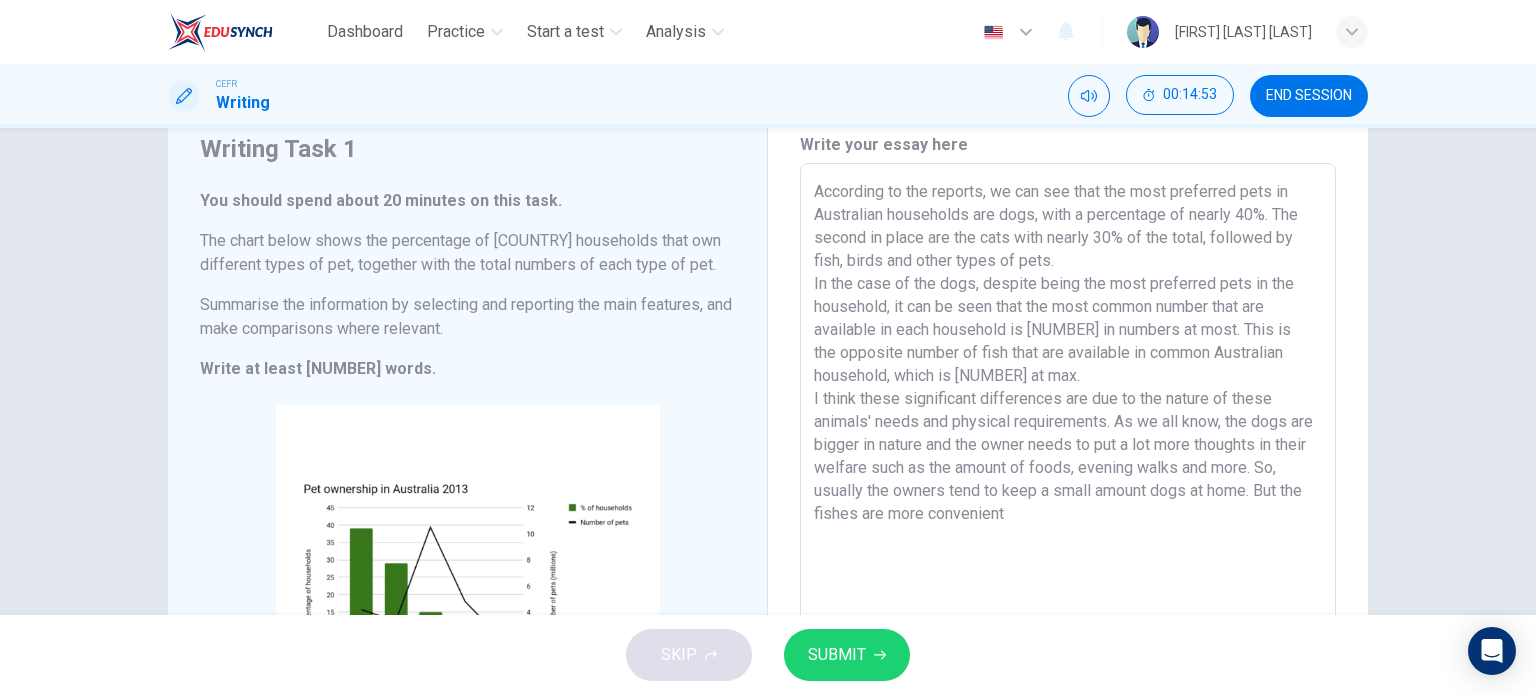 click on "According to the reports, we can see that the most preferred pets in Australian households are dogs, with a percentage of nearly 40%. The second in place are the cats with nearly 30% of the total, followed by fish, birds and other types of pets.
In the case of the dogs, despite being the most preferred pets in the household, it can be seen that the most common number that are available in each household is [NUMBER] in numbers at most. This is the opposite number of fish that are available in common Australian household, which is [NUMBER] at max.
I think these significant differences are due to the nature of these animals' needs and physical requirements. As we all know, the dogs are bigger in nature and the owner needs to put a lot more thoughts in their welfare such as the amount of foods, evening walks and more. So, usually the owners tend to keep a small amount dogs at home. But the fishes are more convenient" at bounding box center [1068, 459] 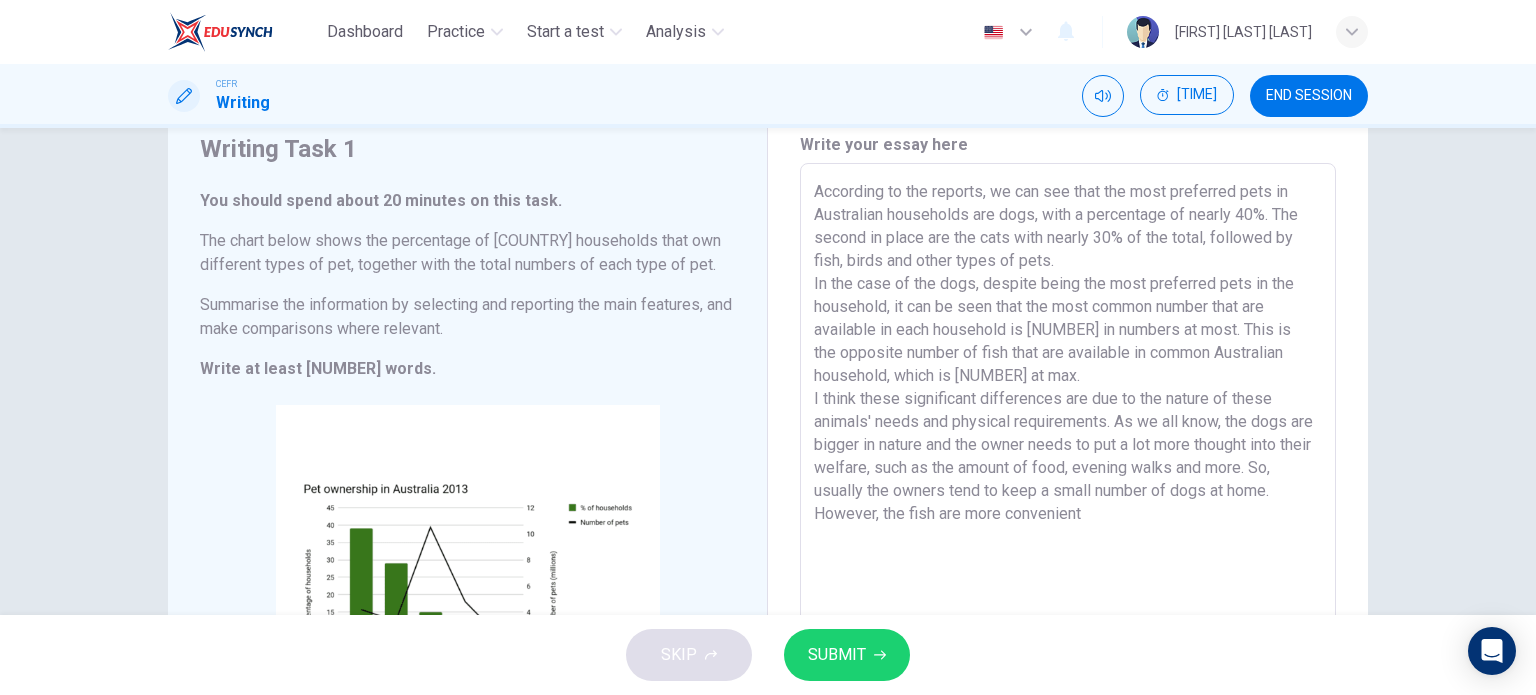 click on "According to the reports, we can see that the most preferred pets in Australian households are dogs, with a percentage of nearly 40%. The second in place are the cats with nearly 30% of the total, followed by fish, birds and other types of pets.
In the case of the dogs, despite being the most preferred pets in the household, it can be seen that the most common number that are available in each household is [NUMBER] in numbers at most. This is the opposite number of fish that are available in common Australian household, which is [NUMBER] at max.
I think these significant differences are due to the nature of these animals' needs and physical requirements. As we all know, the dogs are bigger in nature and the owner needs to put a lot more thought into their welfare, such as the amount of food, evening walks and more. So, usually the owners tend to keep a small number of dogs at home. However, the fish are more convenient" at bounding box center (1068, 459) 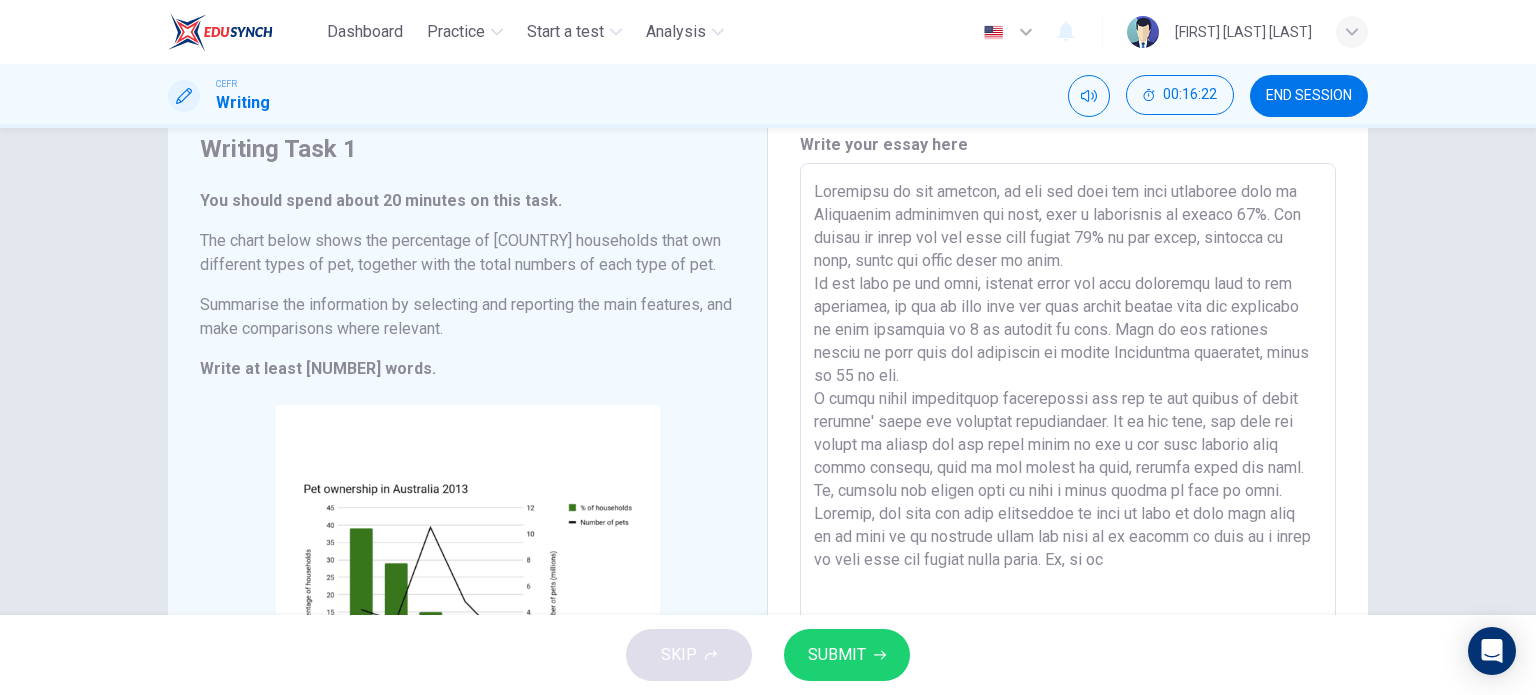 click at bounding box center [1068, 459] 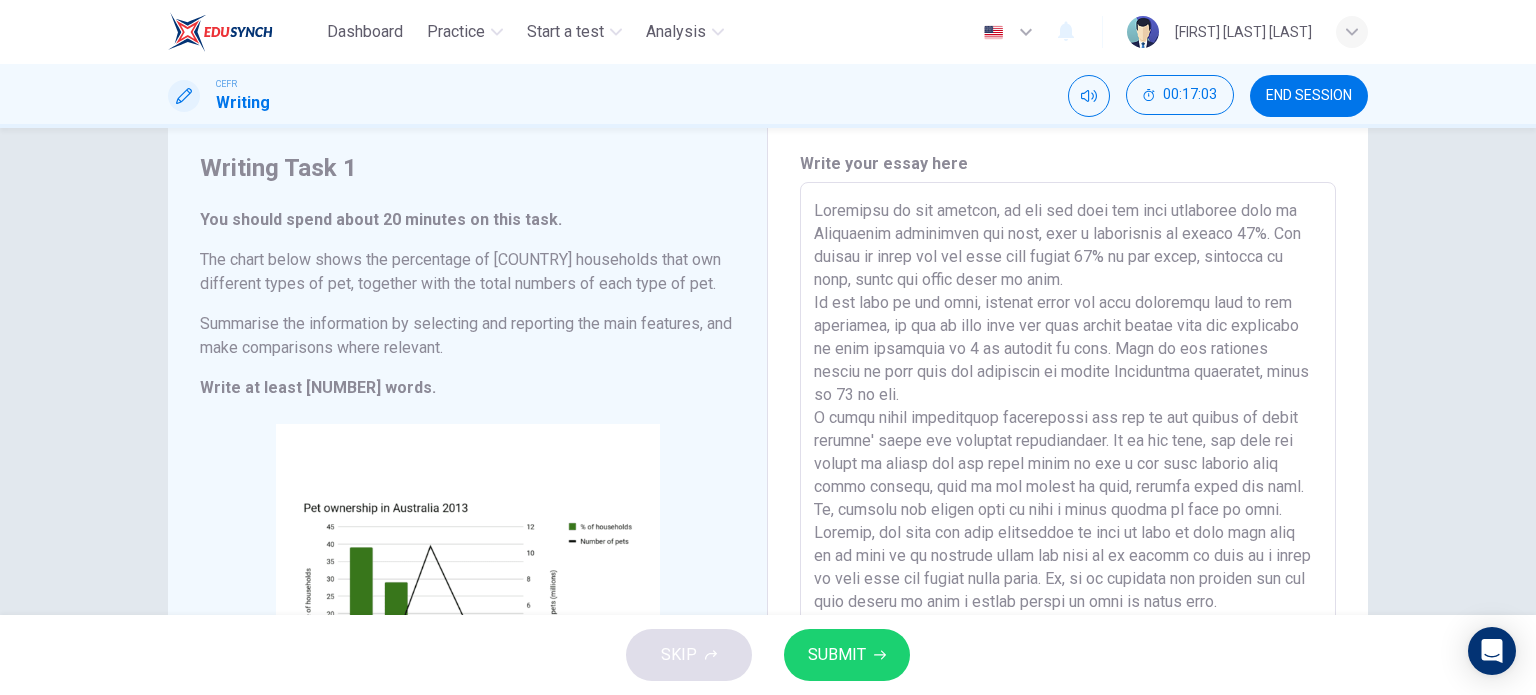 scroll, scrollTop: 0, scrollLeft: 0, axis: both 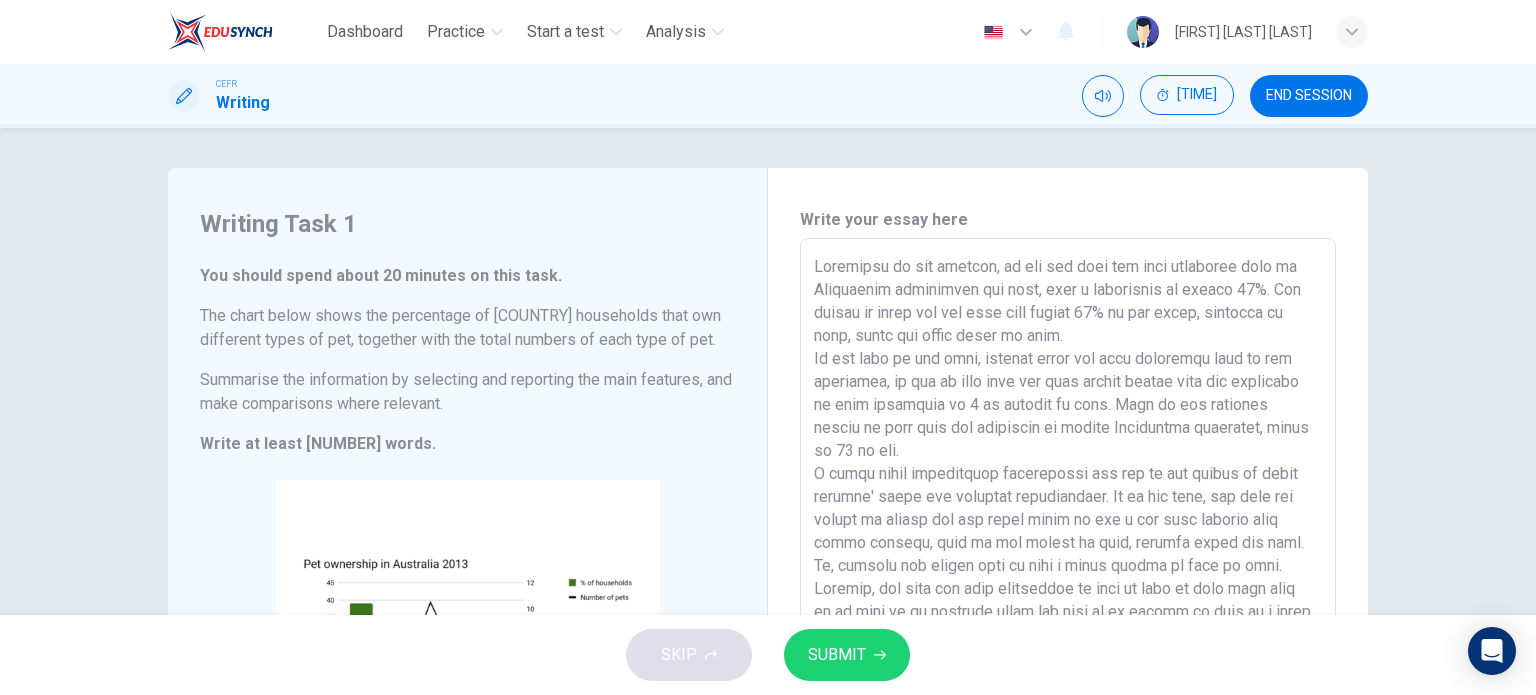 type on "According to the reports, we can see that the most preferred pets in [COUNTRY] households are dogs, with a percentage of nearly 40%. The second in place are the cats with nearly 30% of the total, followed by fish, birds and other types of pets.
In the case of the dogs, despite being the most preferred pets in the household, it can be seen that the most common number that are available in each household is [NUMBER] in numbers at most. This is the opposite number of fish that are available in common [COUNTRY] household, which is [NUMBER] at max.
I think these significant differences are due to the nature of these animals' needs and physical requirements. As we all know, the dogs are bigger in nature and the owner needs to put a lot more thought into their welfare, such as the amount of food, evening walks and more. So, usually the owners tend to keep a small number of dogs at home. However, the fish are more convenient to keep at home as they only need to be kept in an aquarium glass and need to be tended to once in ..." 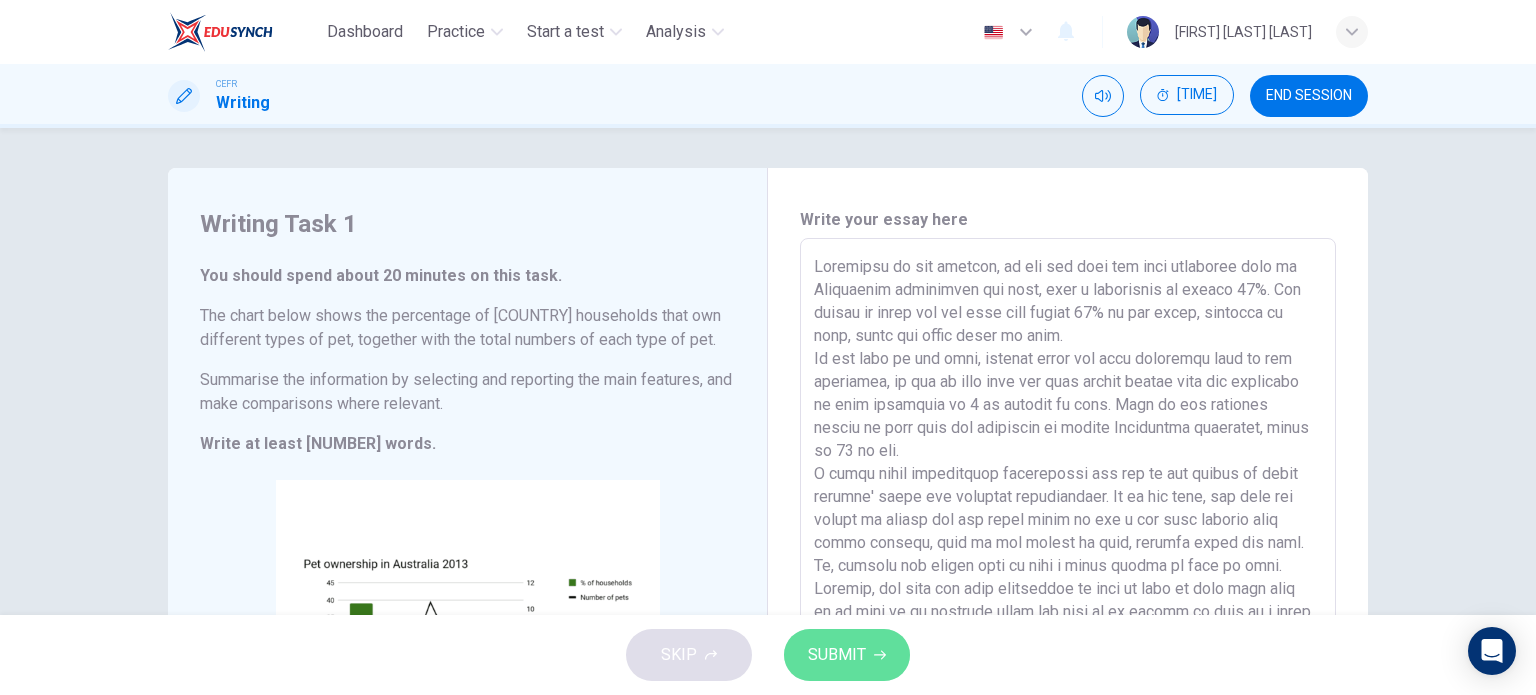 click on "SUBMIT" at bounding box center [837, 655] 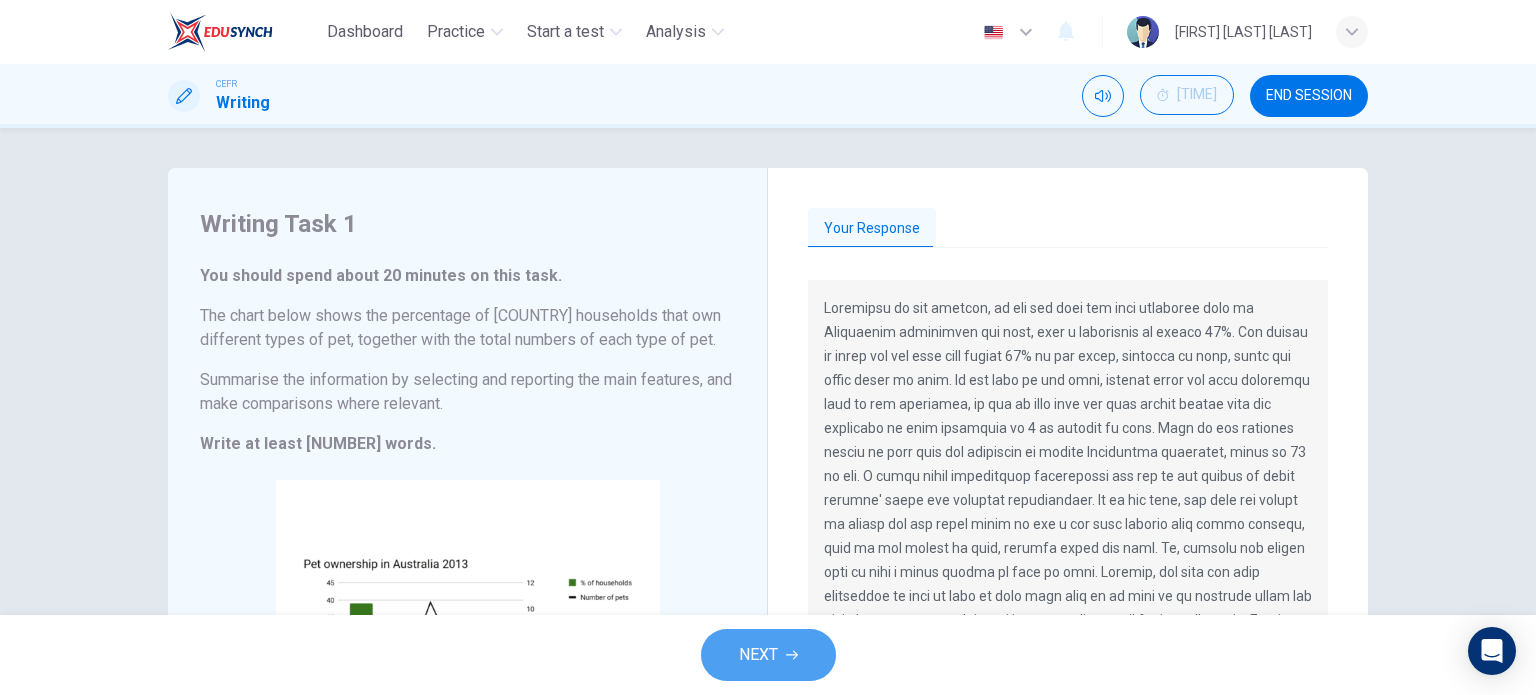 click at bounding box center (792, 655) 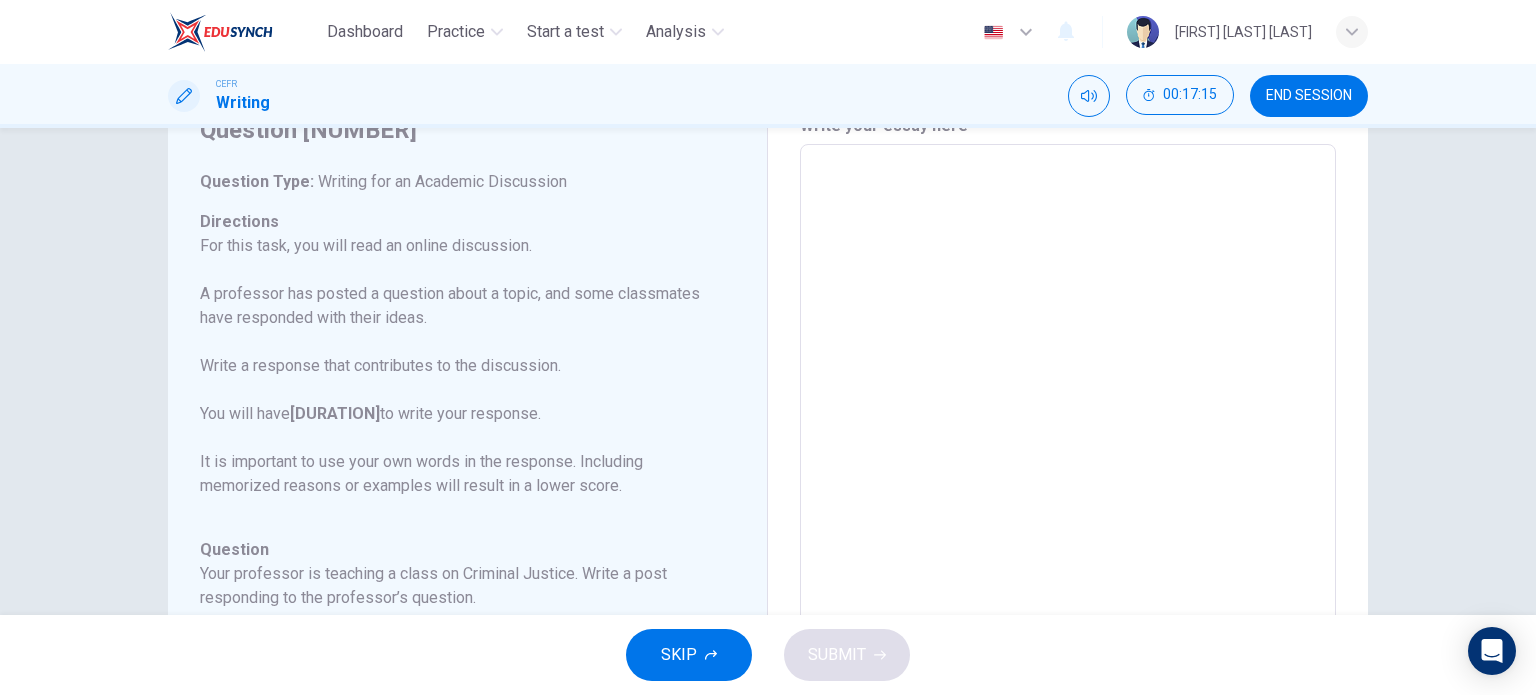 scroll, scrollTop: 99, scrollLeft: 0, axis: vertical 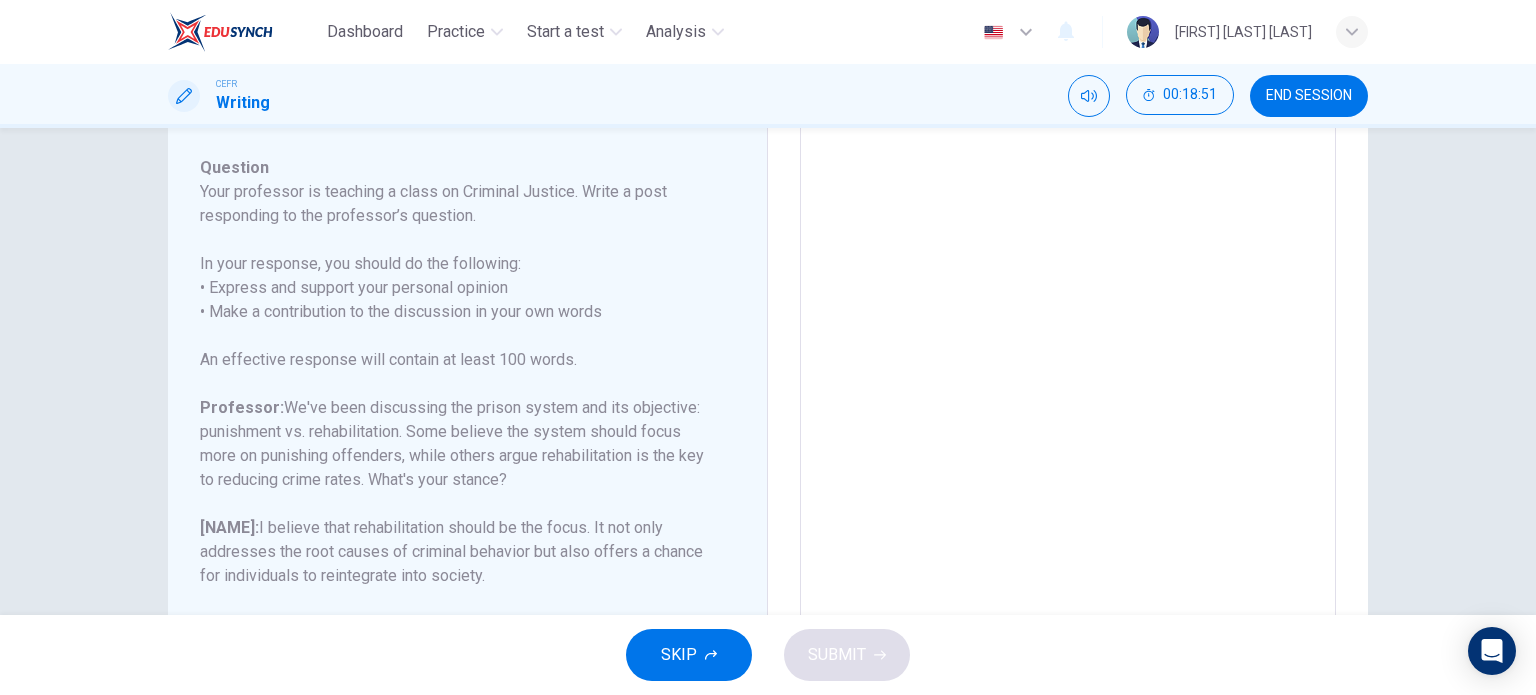 click at bounding box center [1068, 317] 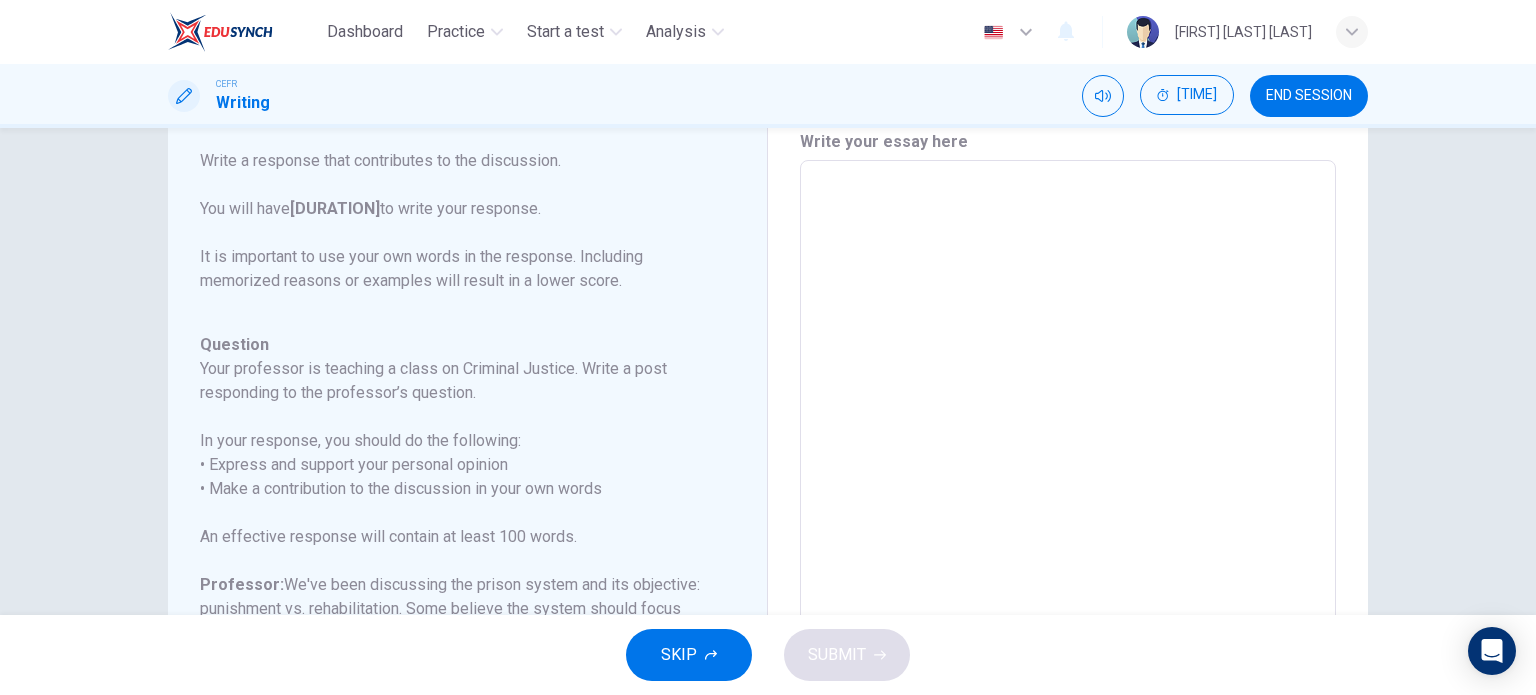 scroll, scrollTop: 77, scrollLeft: 0, axis: vertical 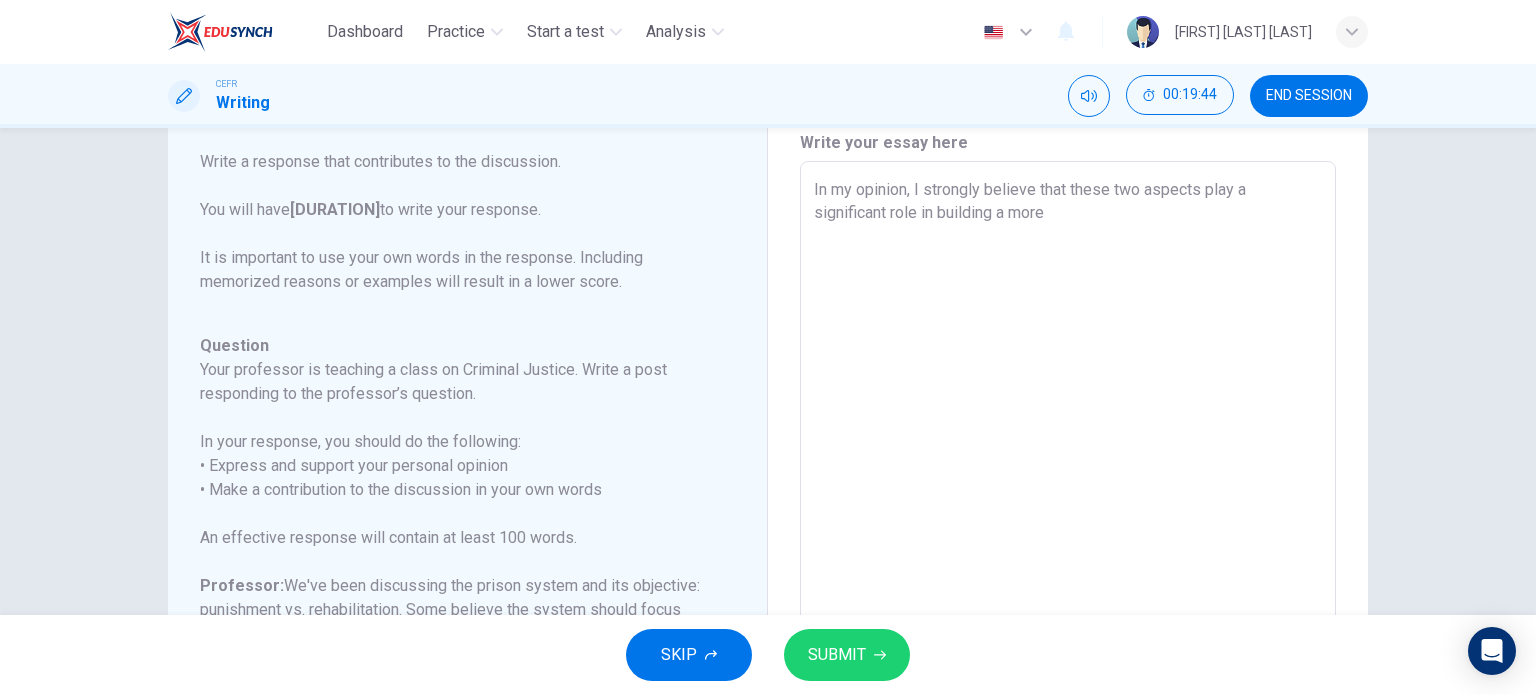 click on "In my opinion, I strongly believe that these two aspects play a significant role in building a more" at bounding box center (1068, 495) 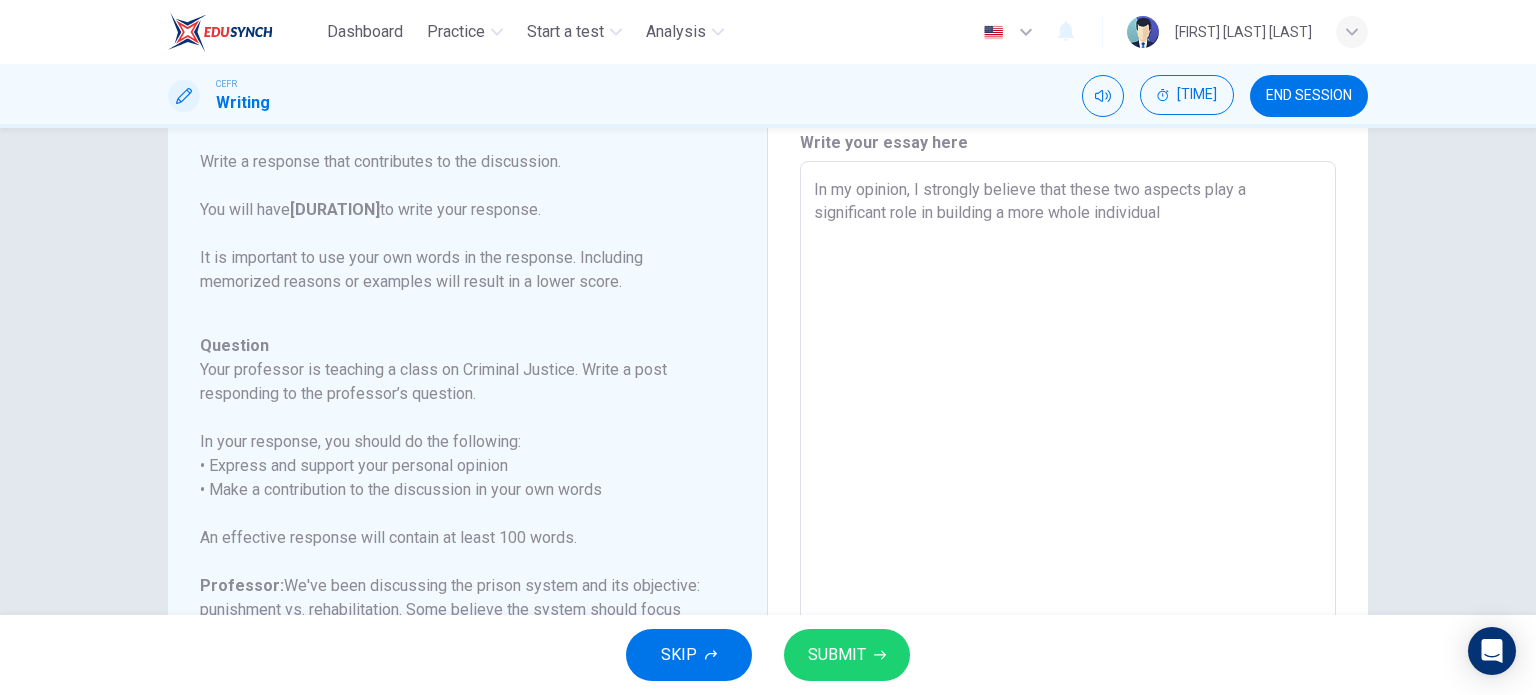 click on "In my opinion, I strongly believe that these two aspects play a significant role in building a more whole individual" at bounding box center (1068, 495) 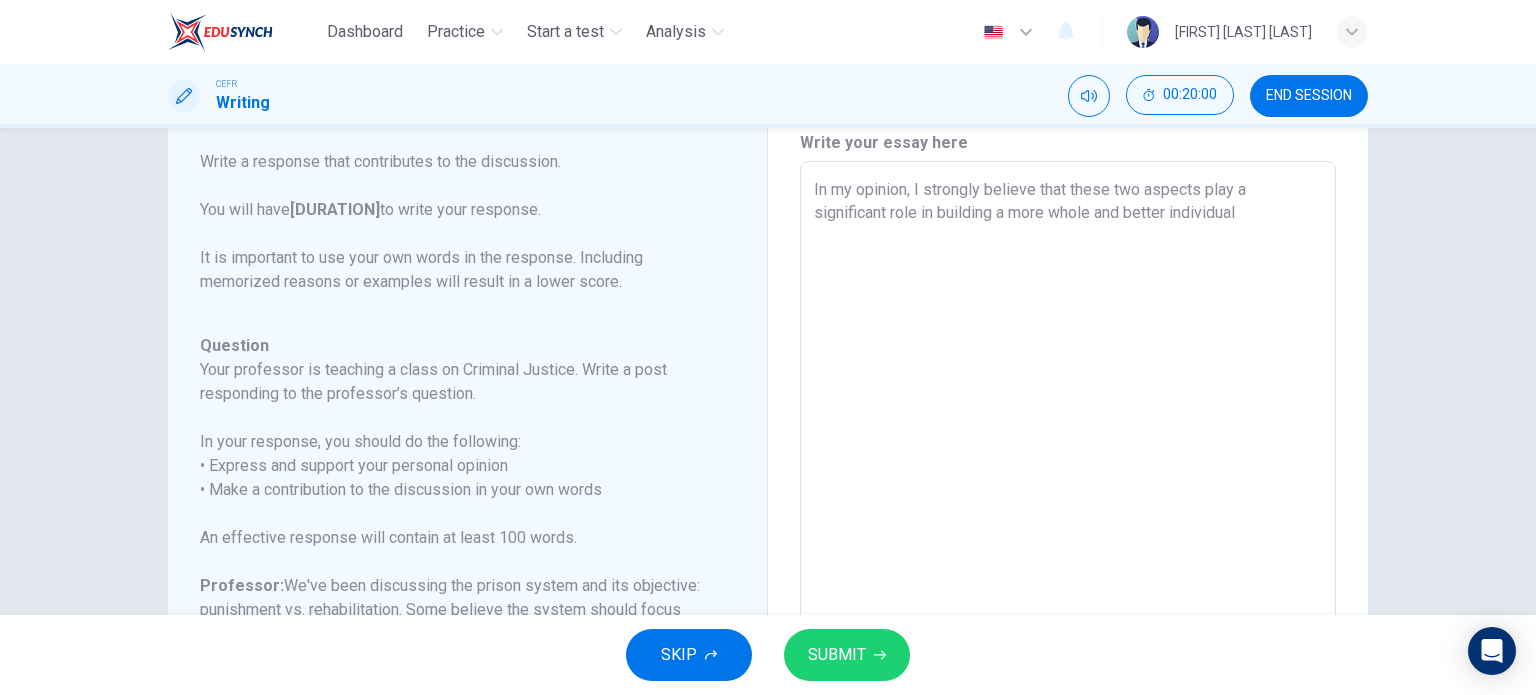 click on "In my opinion, I strongly believe that these two aspects play a significant role in building a more whole and better individual" at bounding box center [1068, 495] 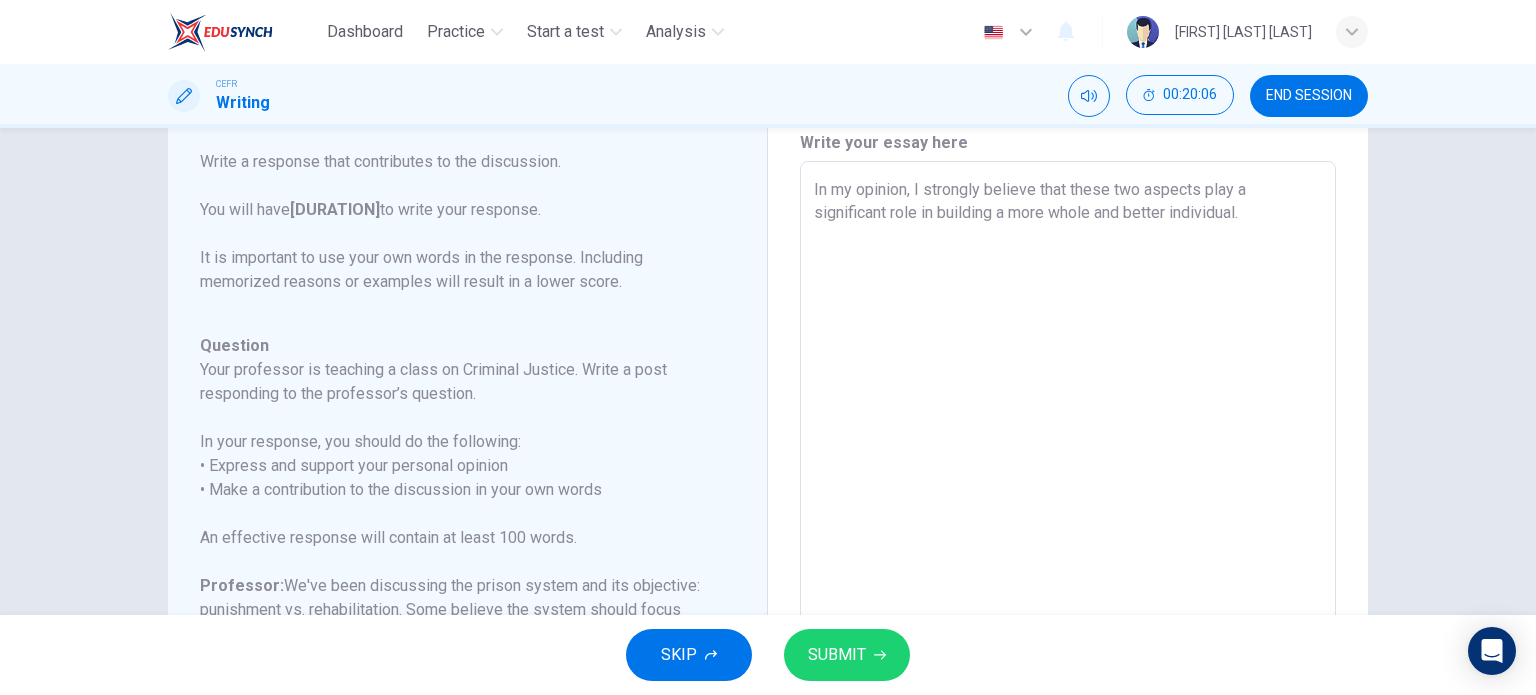 click on "In my opinion, I strongly believe that these two aspects play a significant role in building a more whole and better individual." at bounding box center (1068, 495) 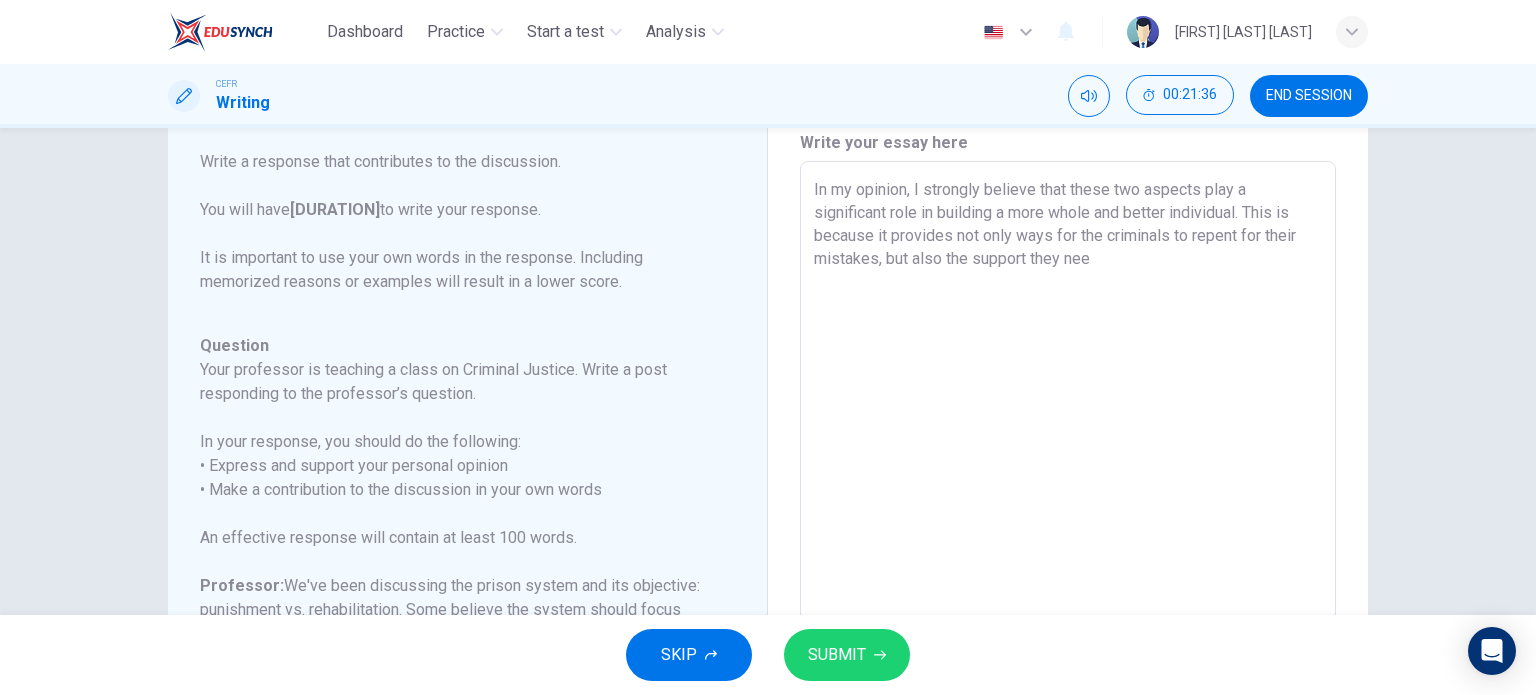 click on "In my opinion, I strongly believe that these two aspects play a significant role in building a more whole and better individual. This is because it provides not only ways for the criminals to repent for their mistakes, but also the support they nee" at bounding box center [1068, 495] 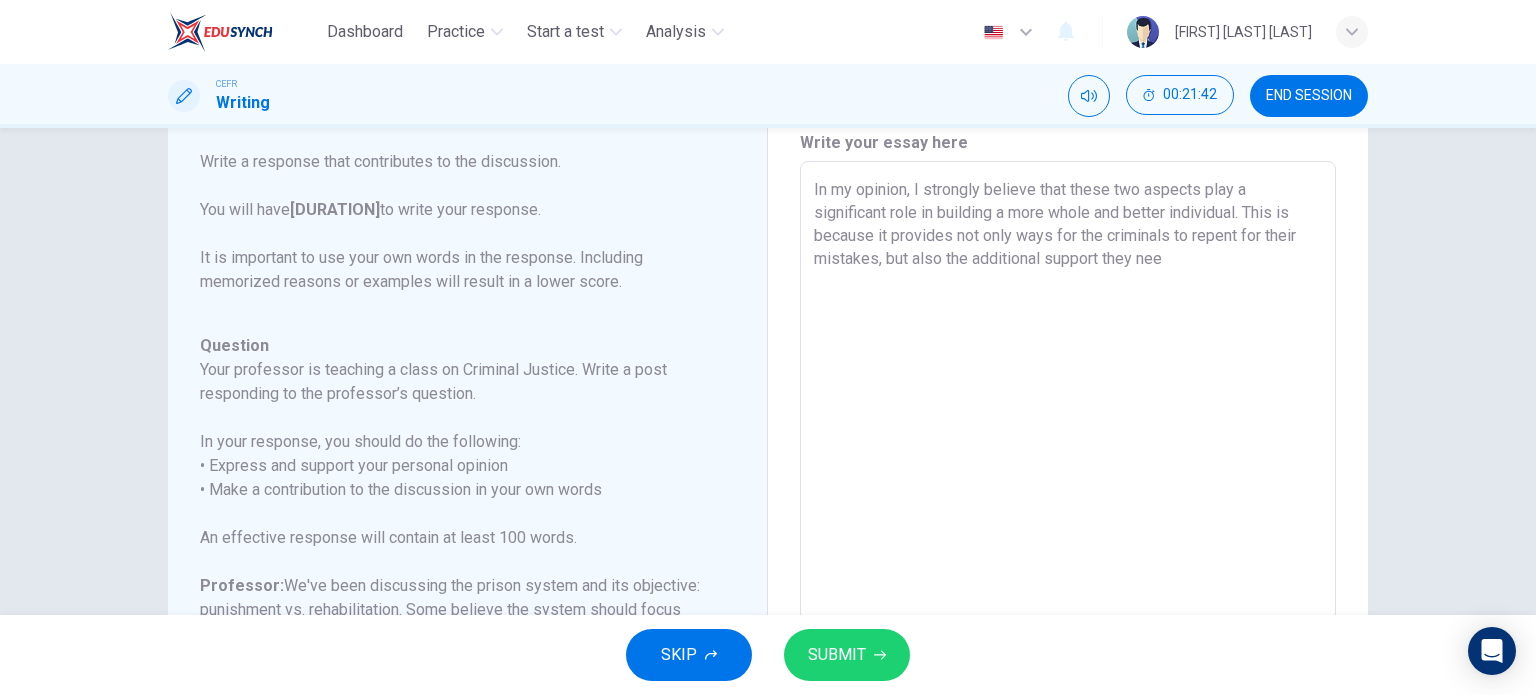 click on "In my opinion, I strongly believe that these two aspects play a significant role in building a more whole and better individual. This is because it provides not only ways for the criminals to repent for their mistakes, but also the additional support they nee" at bounding box center (1068, 495) 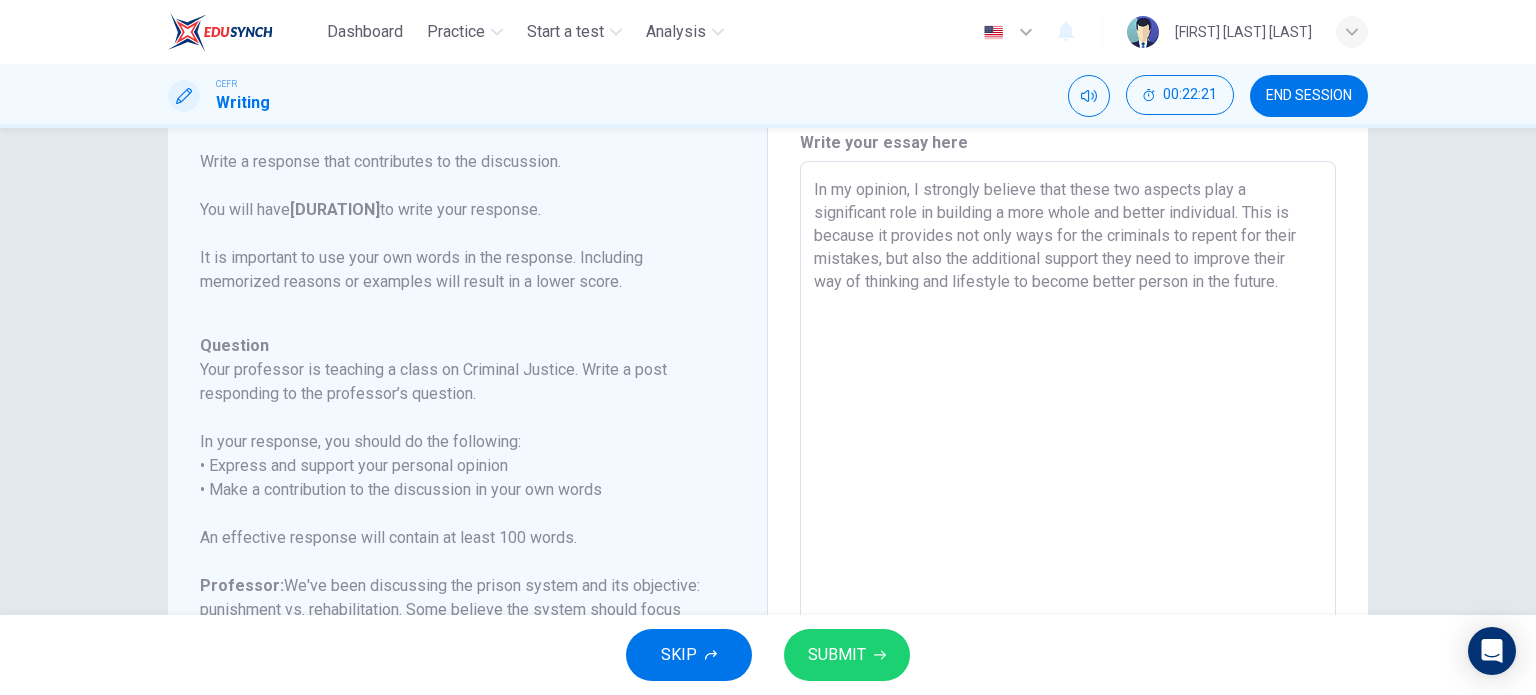 click on "In my opinion, I strongly believe that these two aspects play a significant role in building a more whole and better individual. This is because it provides not only ways for the criminals to repent for their mistakes, but also the additional support they need to improve their way of thinking and lifestyle to become better person in the future.  x ​" at bounding box center (1068, 495) 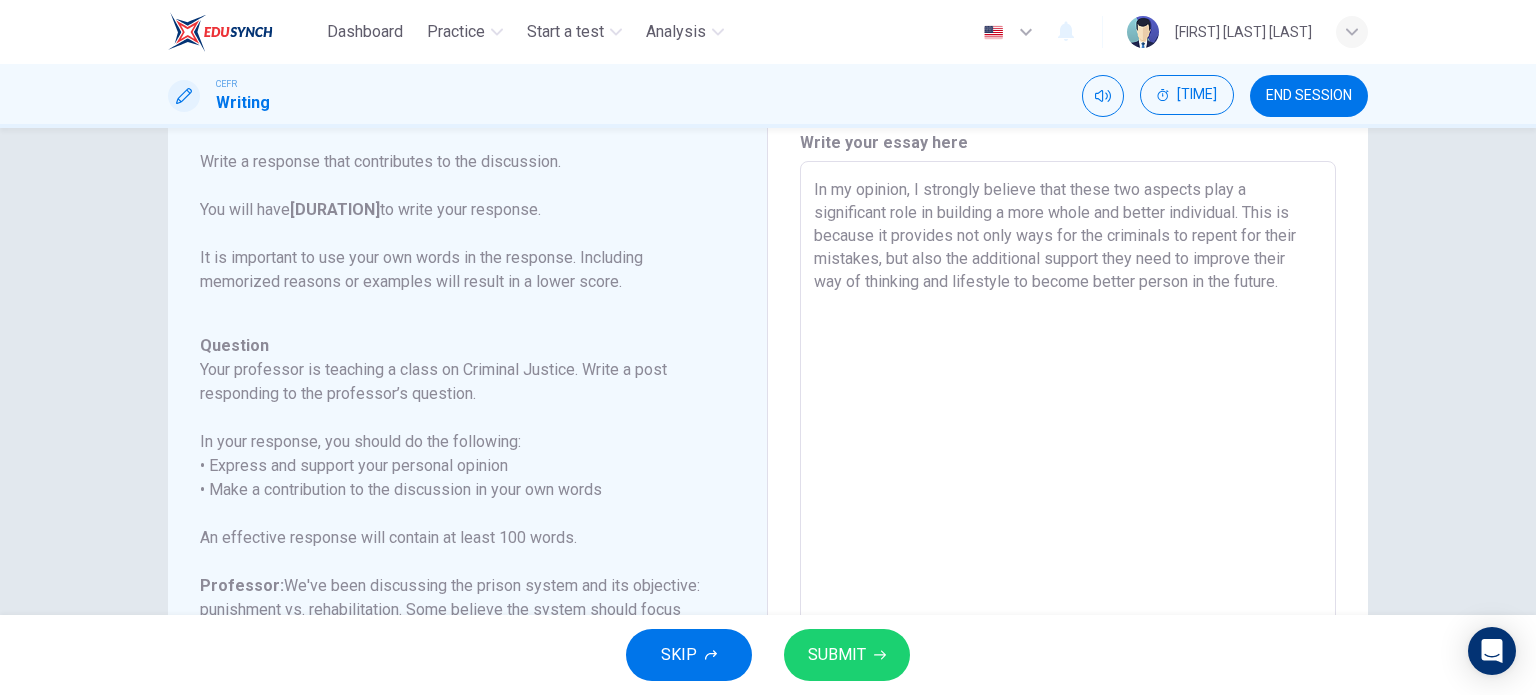 click on "In my opinion, I strongly believe that these two aspects play a significant role in building a more whole and better individual. This is because it provides not only ways for the criminals to repent for their mistakes, but also the additional support they need to improve their way of thinking and lifestyle to become better person in the future." at bounding box center [1068, 495] 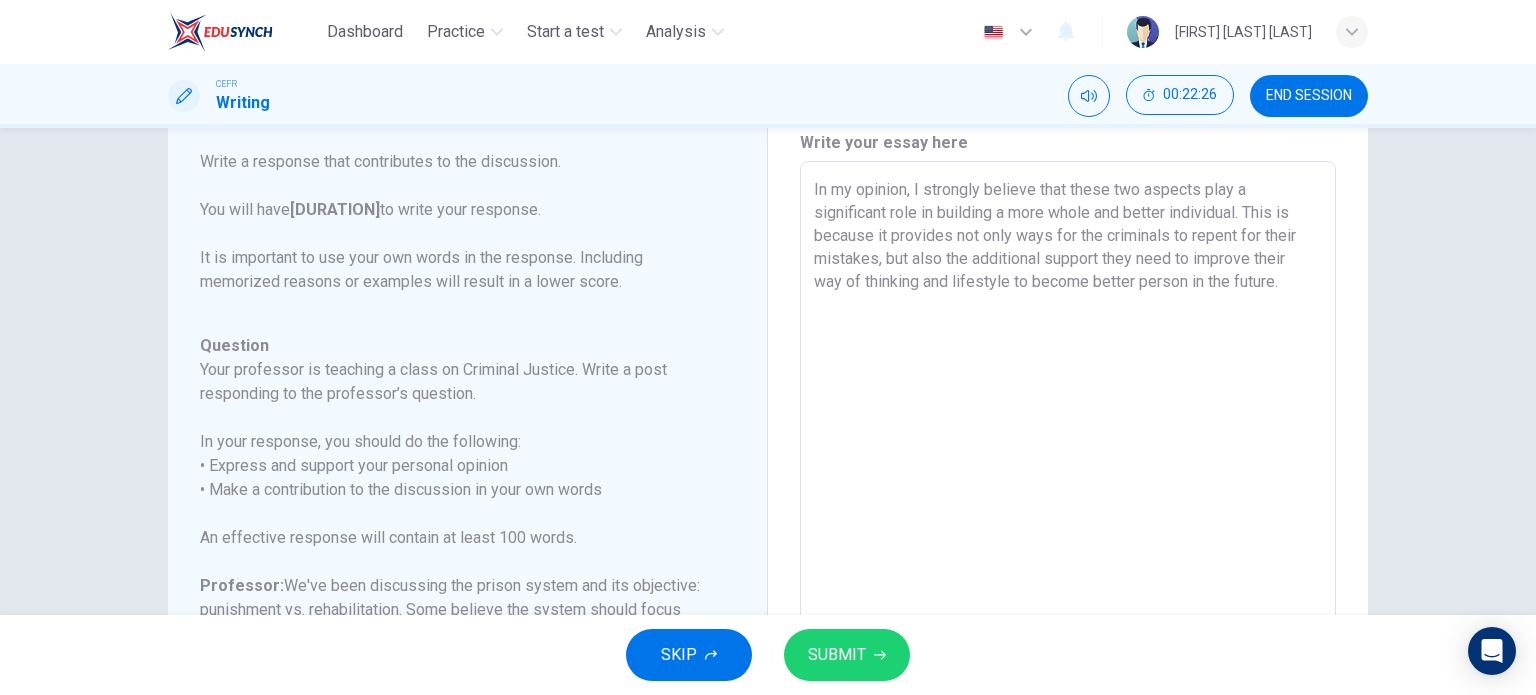 click on "In my opinion, I strongly believe that these two aspects play a significant role in building a more whole and better individual. This is because it provides not only ways for the criminals to repent for their mistakes, but also the additional support they need to improve their way of thinking and lifestyle to become better person in the future." at bounding box center [1068, 495] 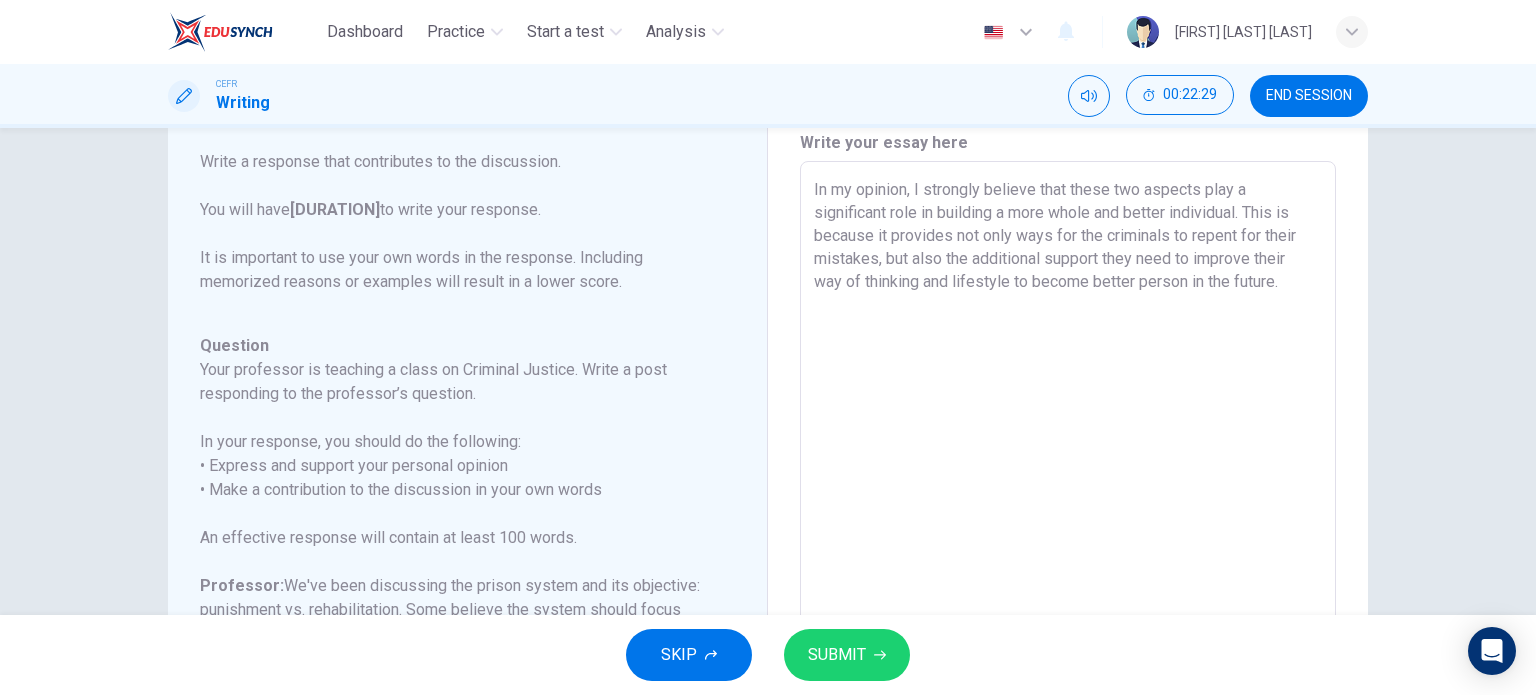 click on "In my opinion, I strongly believe that these two aspects play a significant role in building a more whole and better individual. This is because it provides not only ways for the criminals to repent for their mistakes, but also the additional support they need to improve their way of thinking and lifestyle to become better person in the future." at bounding box center (1068, 495) 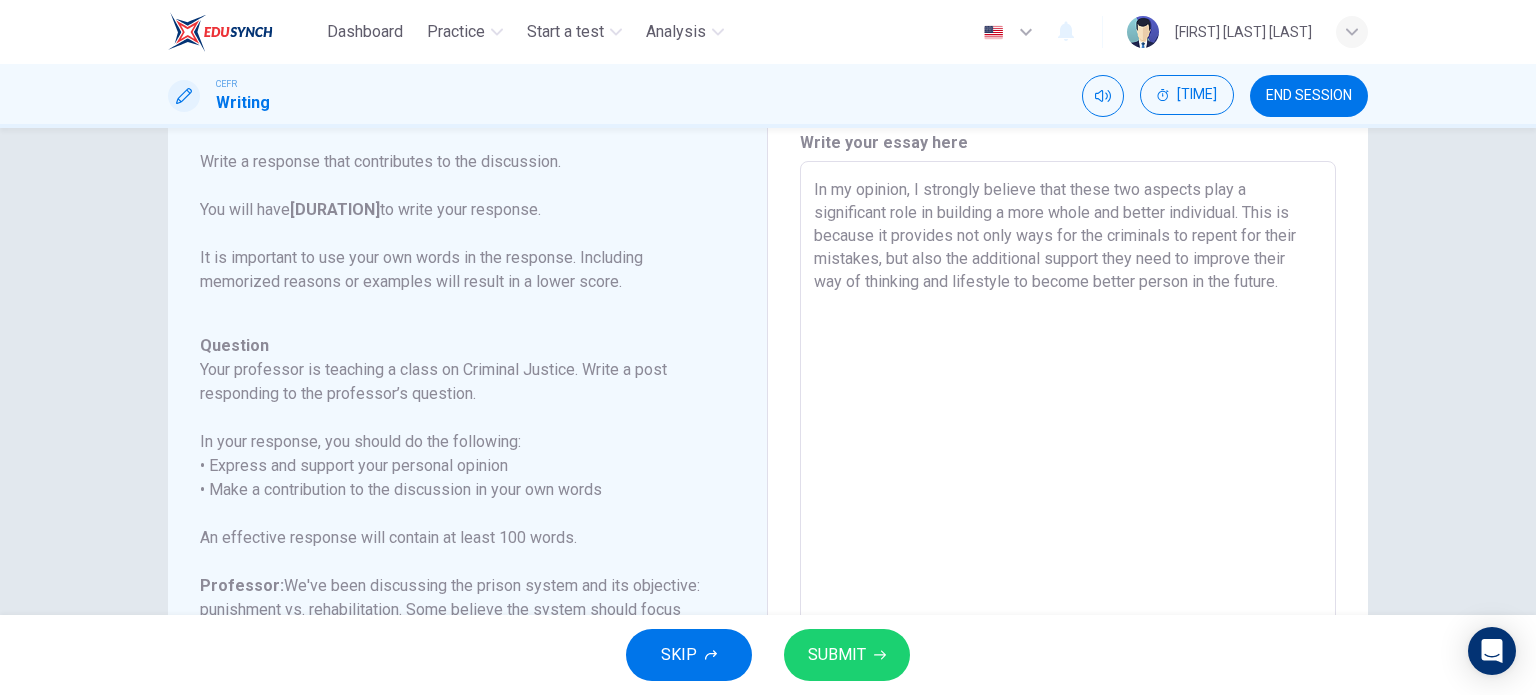 click on "In my opinion, I strongly believe that these two aspects play a significant role in building a more whole and better individual. This is because it provides not only ways for the criminals to repent for their mistakes, but also the additional support they need to improve their way of thinking and lifestyle to become better person in the future." at bounding box center [1068, 495] 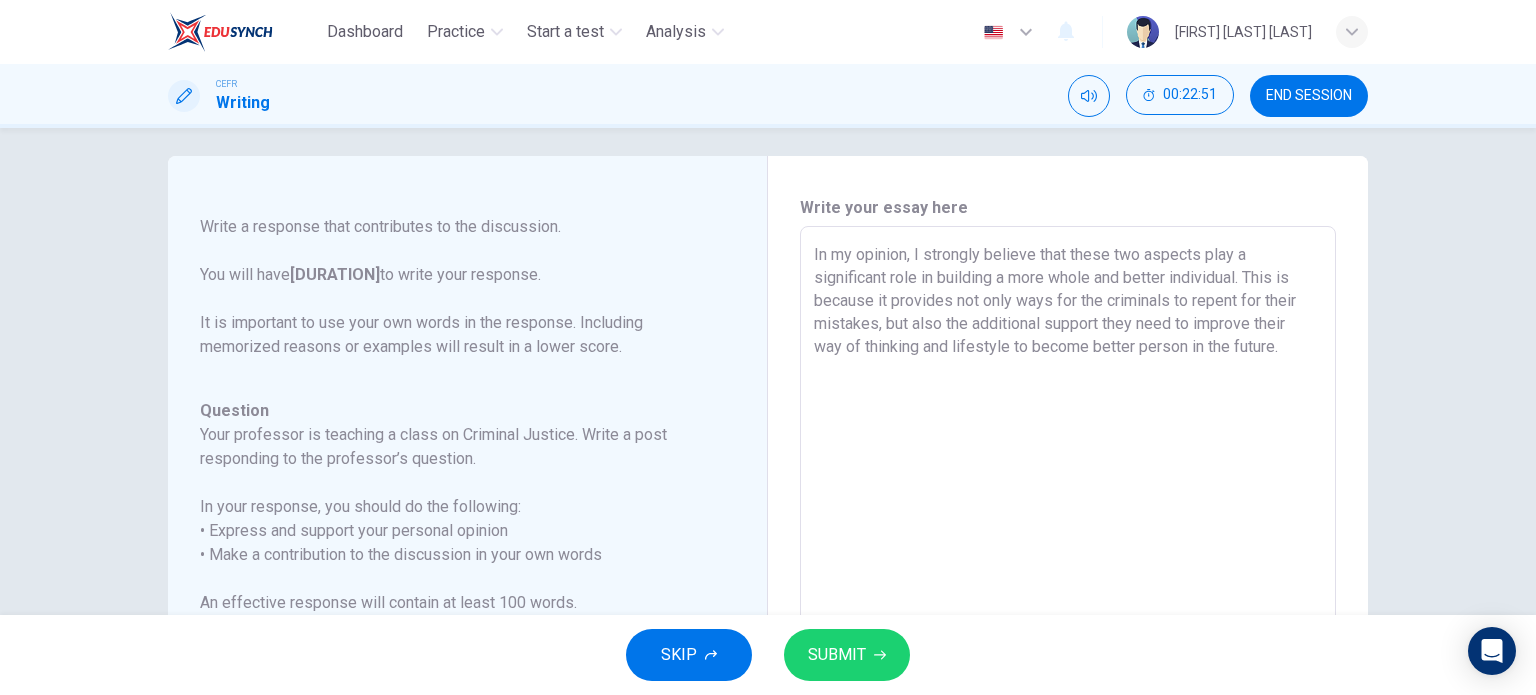 scroll, scrollTop: 31, scrollLeft: 0, axis: vertical 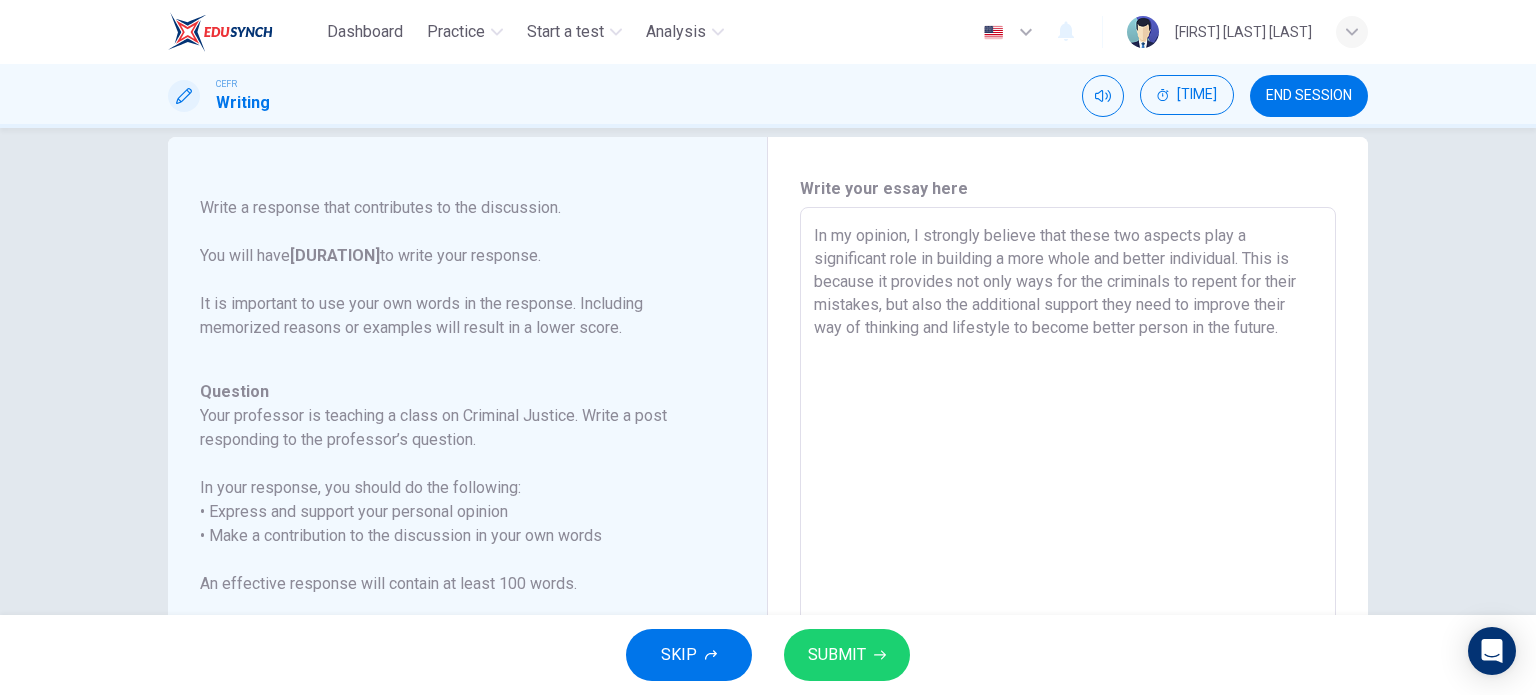 click on "In my opinion, I strongly believe that these two aspects play a significant role in building a more whole and better individual. This is because it provides not only ways for the criminals to repent for their mistakes, but also the additional support they need to improve their way of thinking and lifestyle to become better person in the future." at bounding box center (1068, 541) 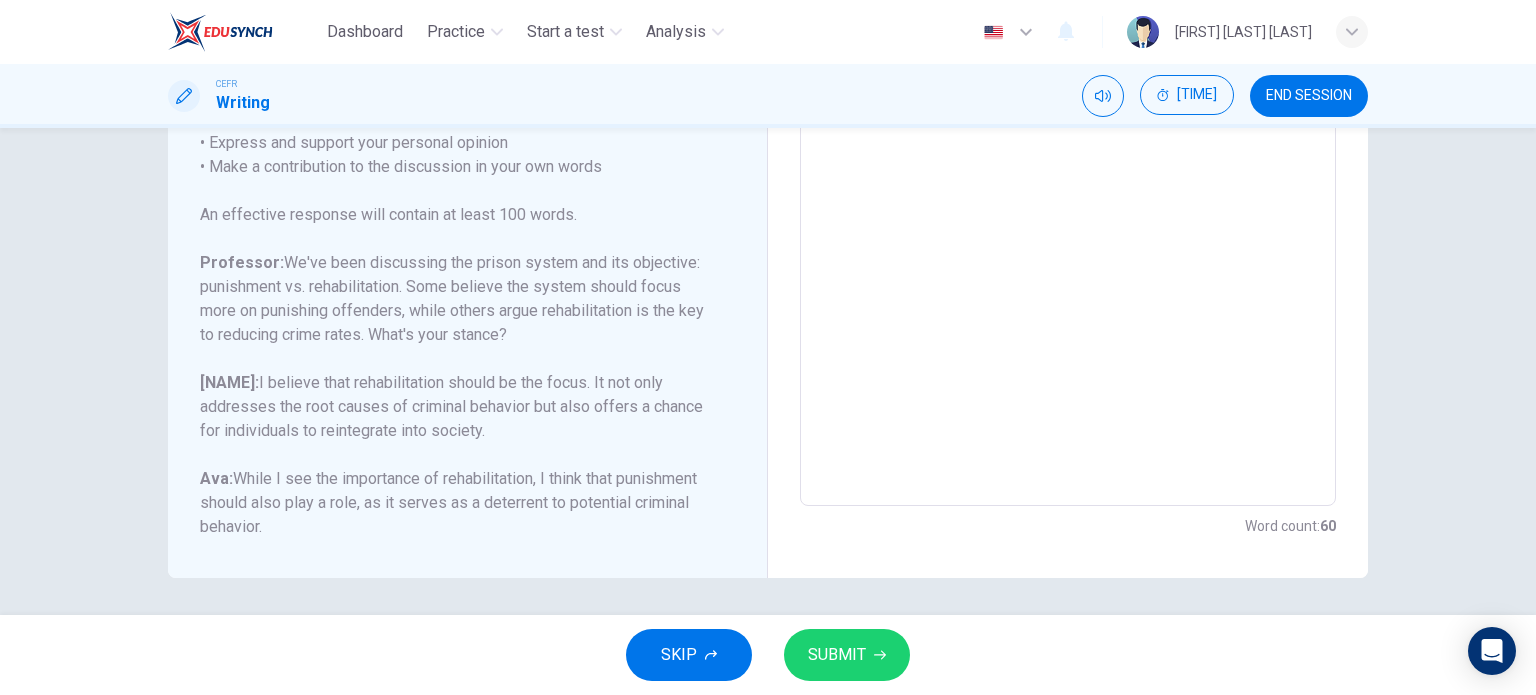 scroll, scrollTop: 403, scrollLeft: 0, axis: vertical 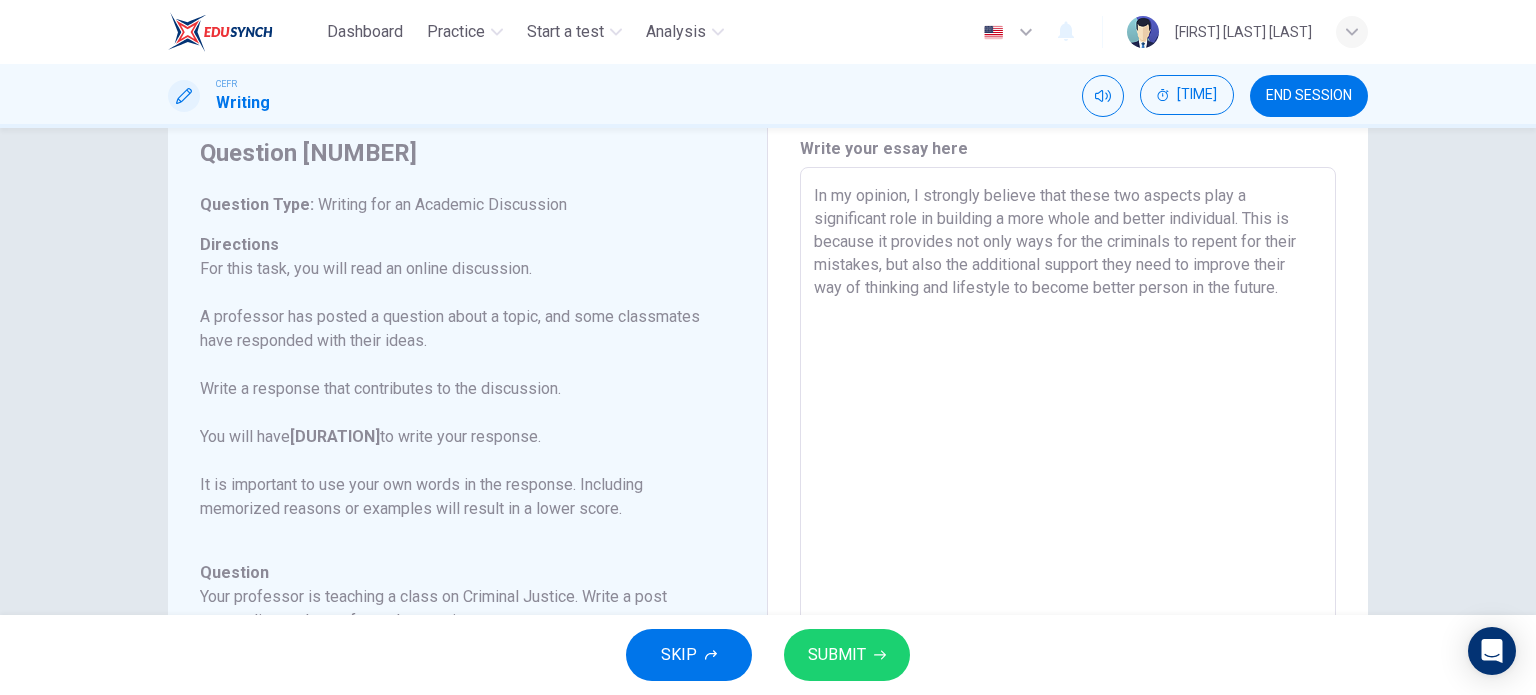click on "In my opinion, I strongly believe that these two aspects play a significant role in building a more whole and better individual. This is because it provides not only ways for the criminals to repent for their mistakes, but also the additional support they need to improve their way of thinking and lifestyle to become better person in the future." at bounding box center [1068, 501] 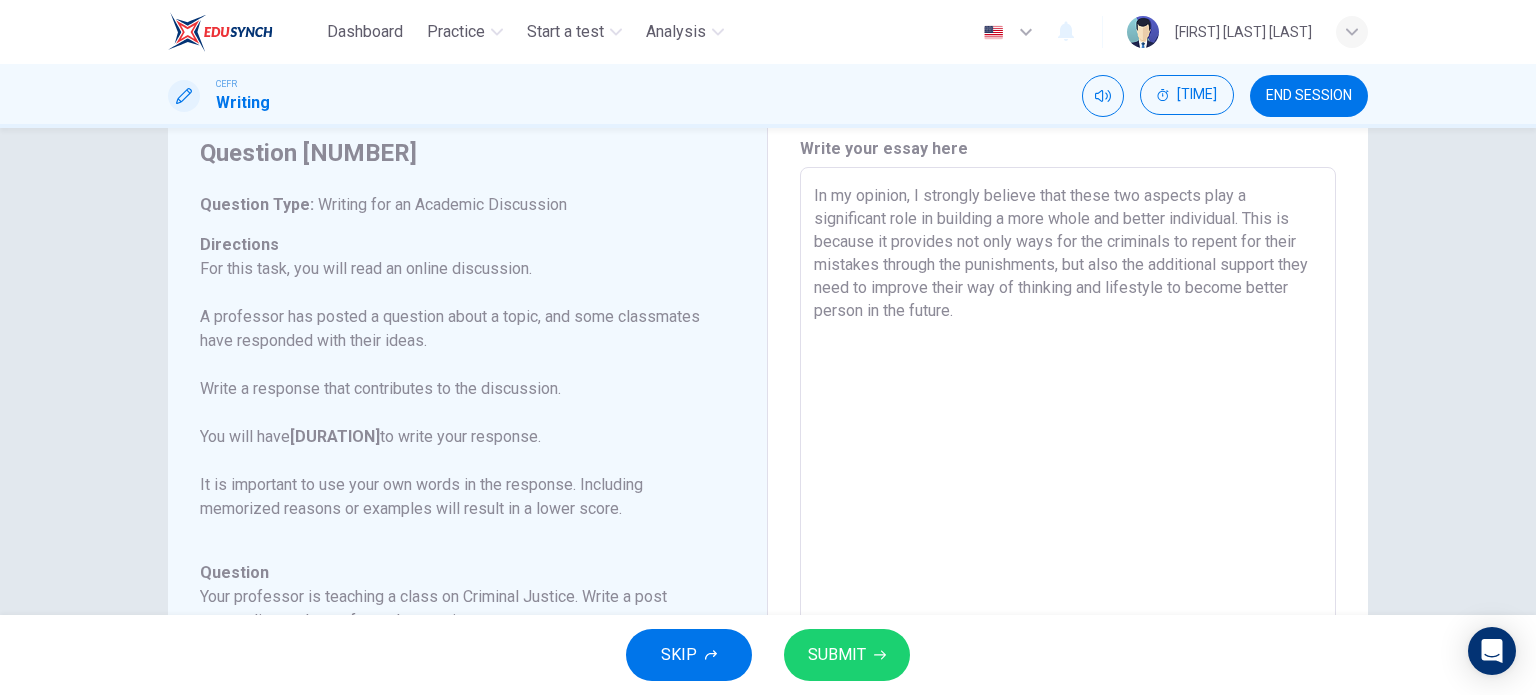 click on "In my opinion, I strongly believe that these two aspects play a significant role in building a more whole and better individual. This is because it provides not only ways for the criminals to repent for their mistakes through the punishments, but also the additional support they need to improve their way of thinking and lifestyle to become better person in the future." at bounding box center [1068, 501] 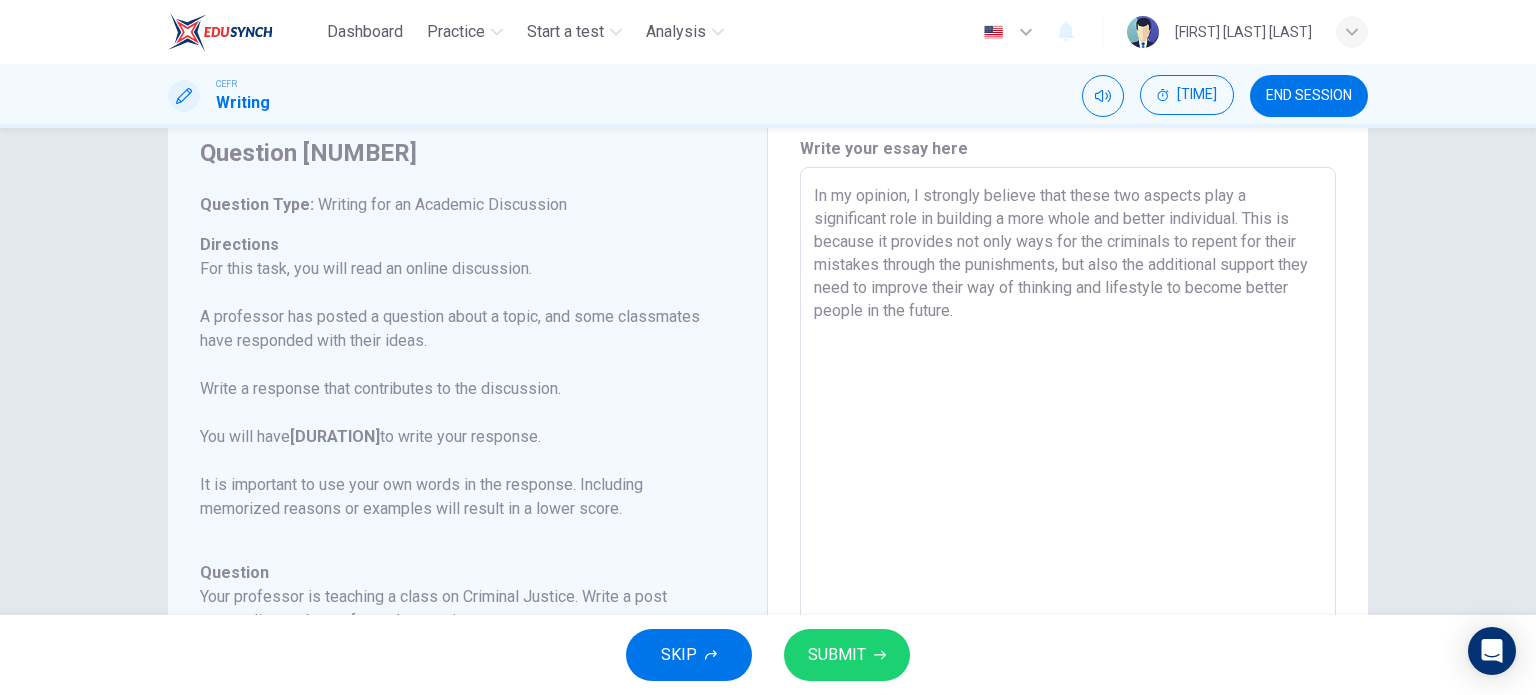 click on "In my opinion, I strongly believe that these two aspects play a significant role in building a more whole and better individual. This is because it provides not only ways for the criminals to repent for their mistakes through the punishments, but also the additional support they need to improve their way of thinking and lifestyle to become better people in the future." at bounding box center [1068, 501] 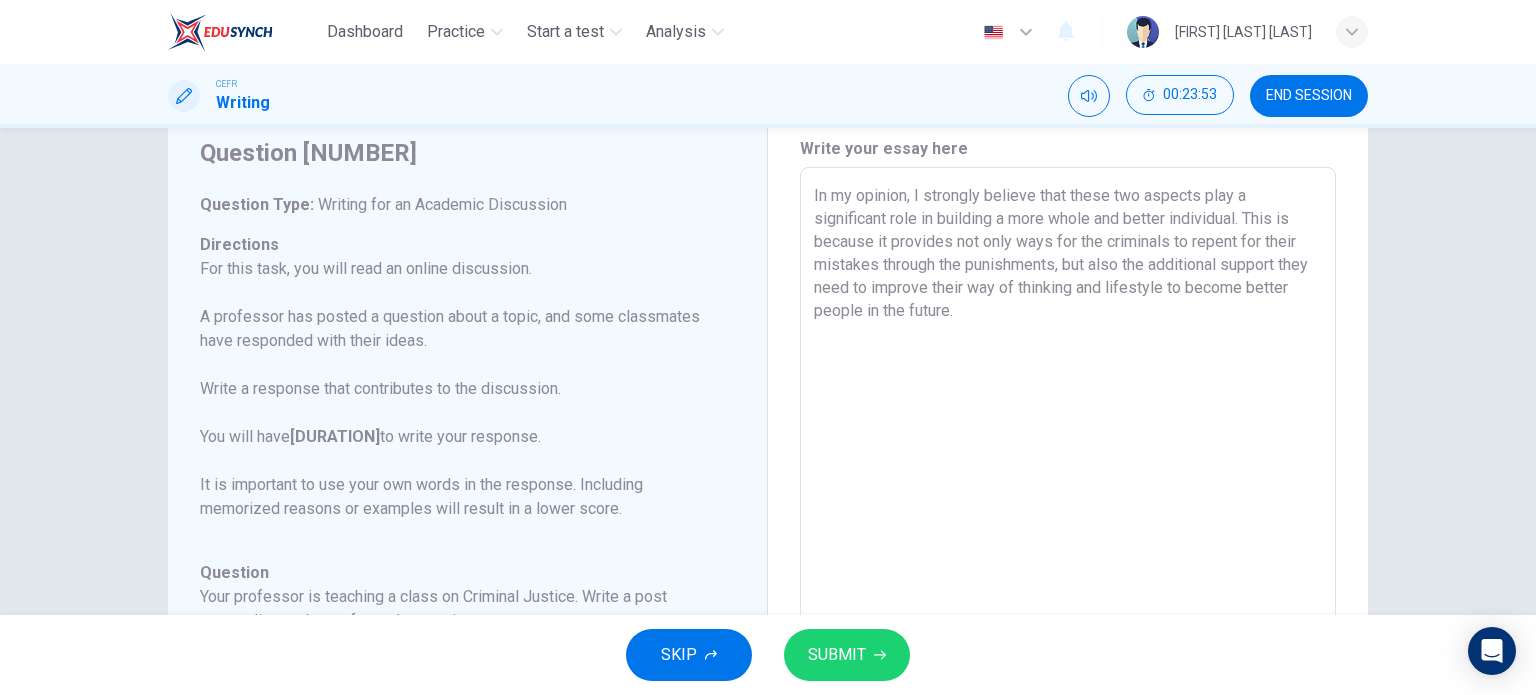 scroll, scrollTop: 221, scrollLeft: 0, axis: vertical 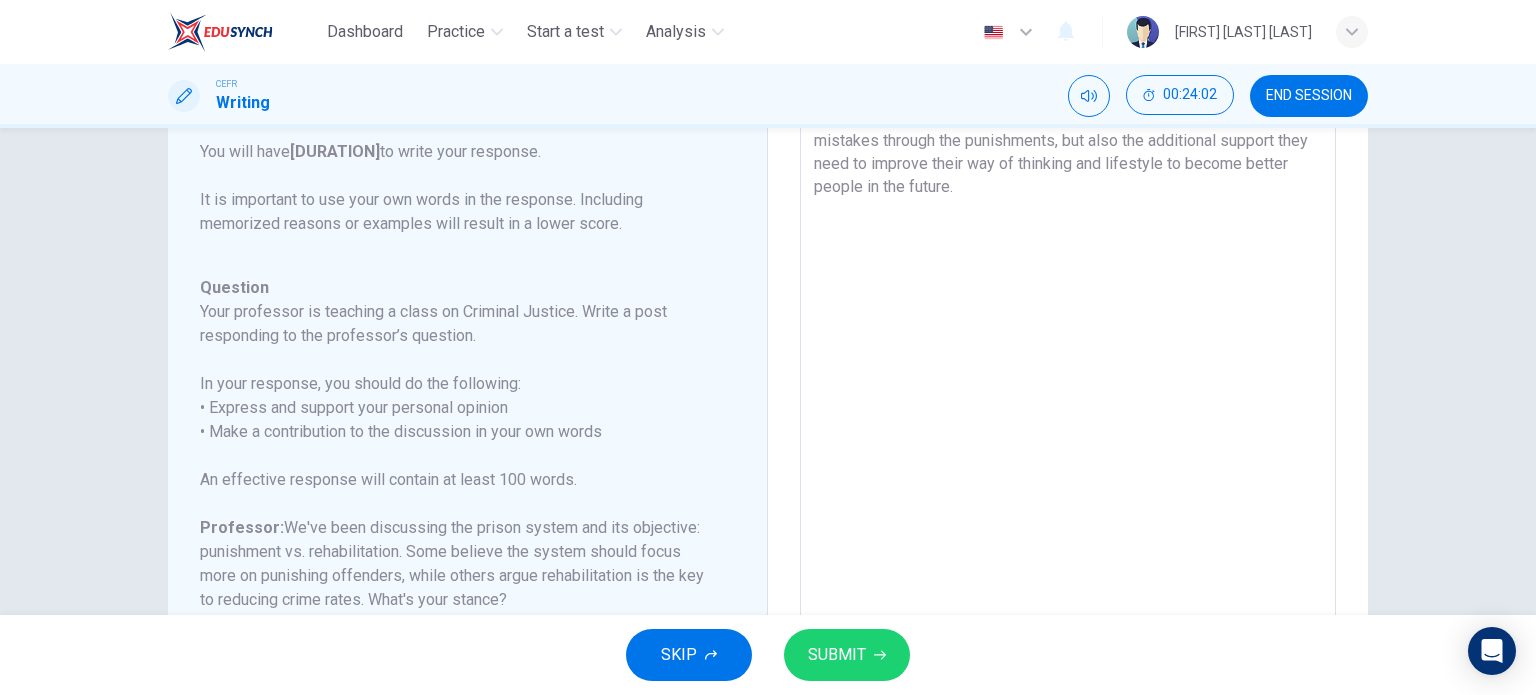 click on "In my opinion, I strongly believe that these two aspects play a significant role in building a more whole and better individual. This is because it provides not only ways for the criminals to repent for their mistakes through the punishments, but also the additional support they need to improve their way of thinking and lifestyle to become better people in the future." at bounding box center [1068, 377] 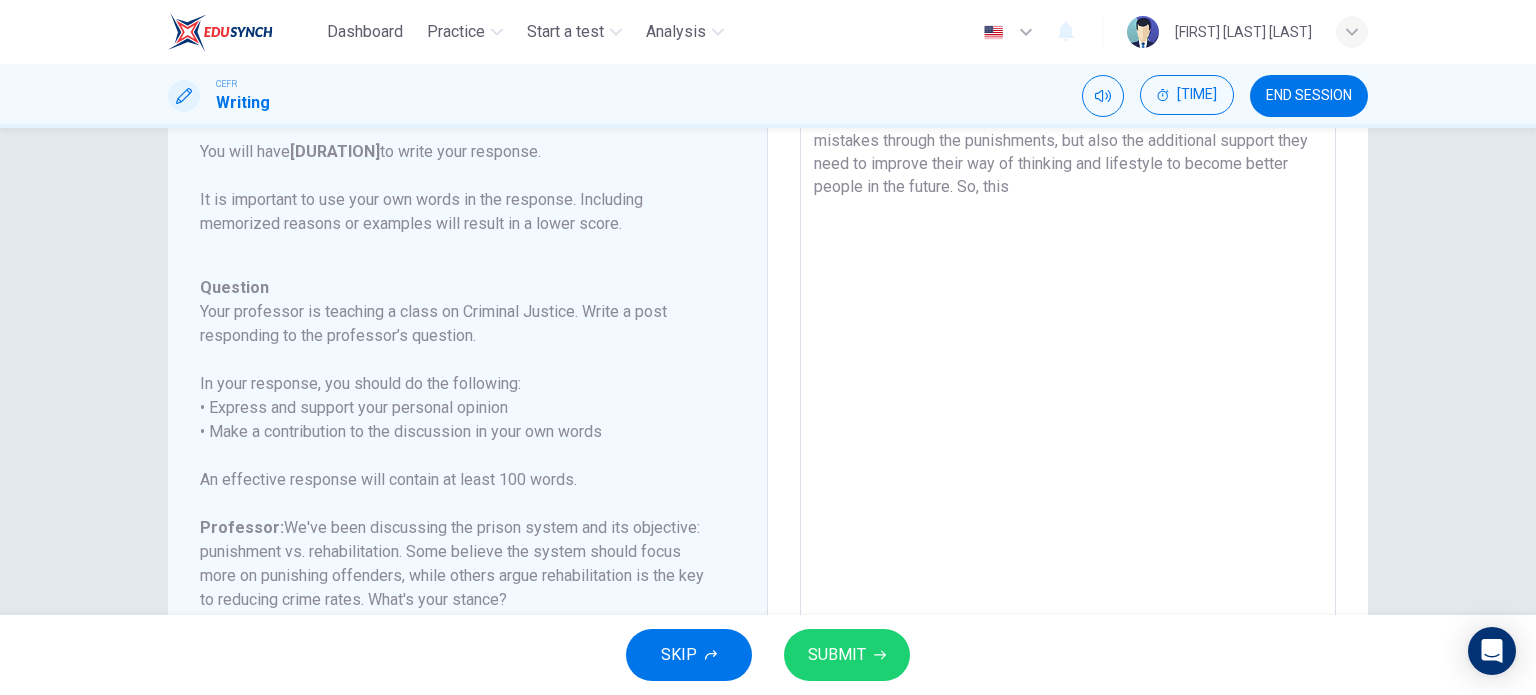 scroll, scrollTop: 221, scrollLeft: 0, axis: vertical 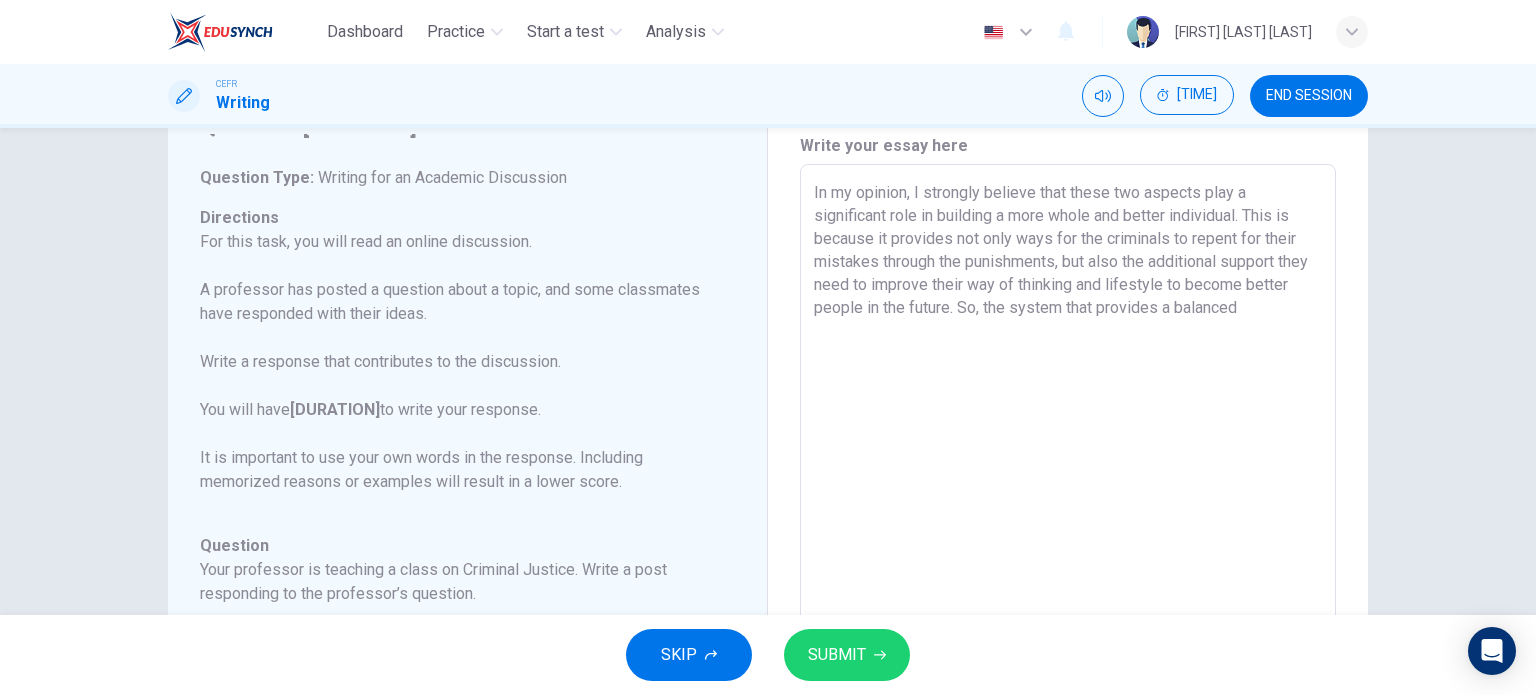 click on "In my opinion, I strongly believe that these two aspects play a significant role in building a more whole and better individual. This is because it provides not only ways for the criminals to repent for their mistakes through the punishments, but also the additional support they need to improve their way of thinking and lifestyle to become better people in the future. So, the system that provides a balanced" at bounding box center [1068, 498] 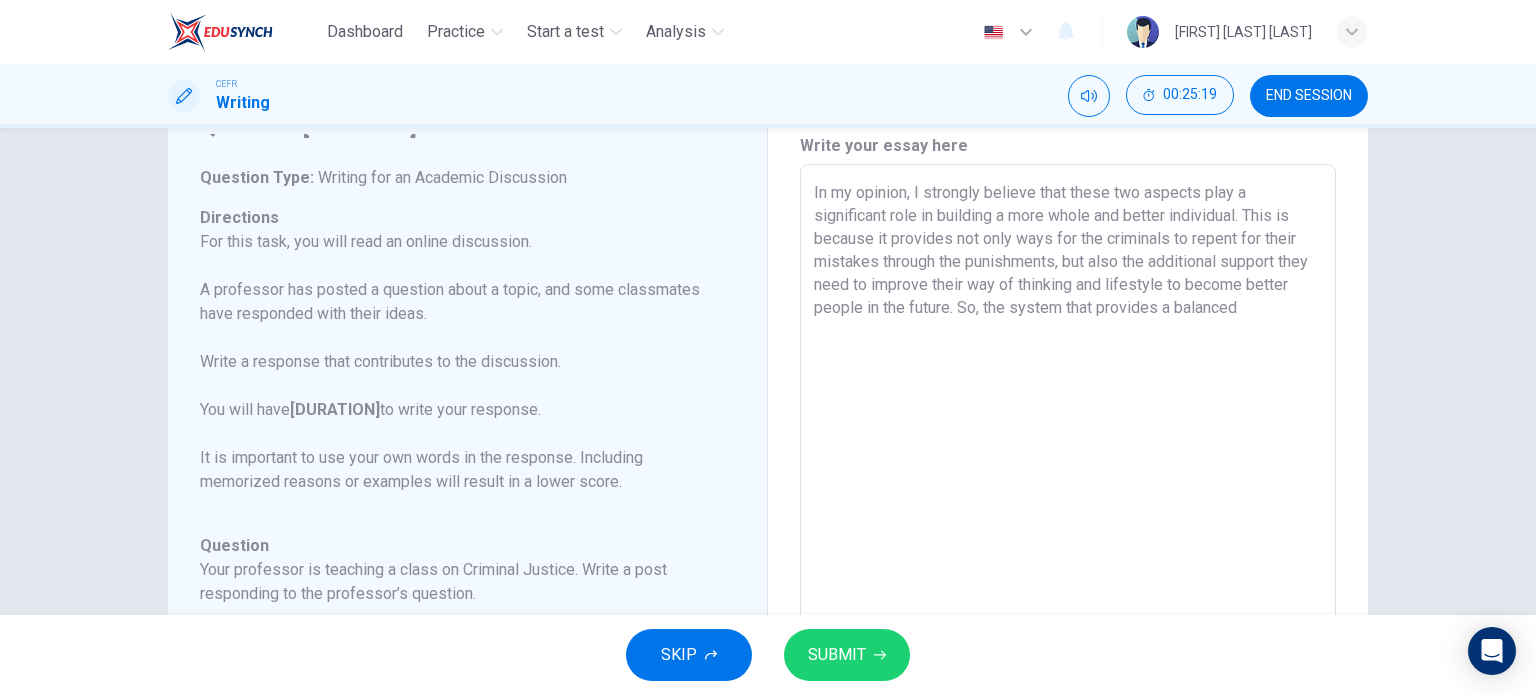 click on "In my opinion, I strongly believe that these two aspects play a significant role in building a more whole and better individual. This is because it provides not only ways for the criminals to repent for their mistakes through the punishments, but also the additional support they need to improve their way of thinking and lifestyle to become better people in the future. So, the system that provides a balanced" at bounding box center [1068, 498] 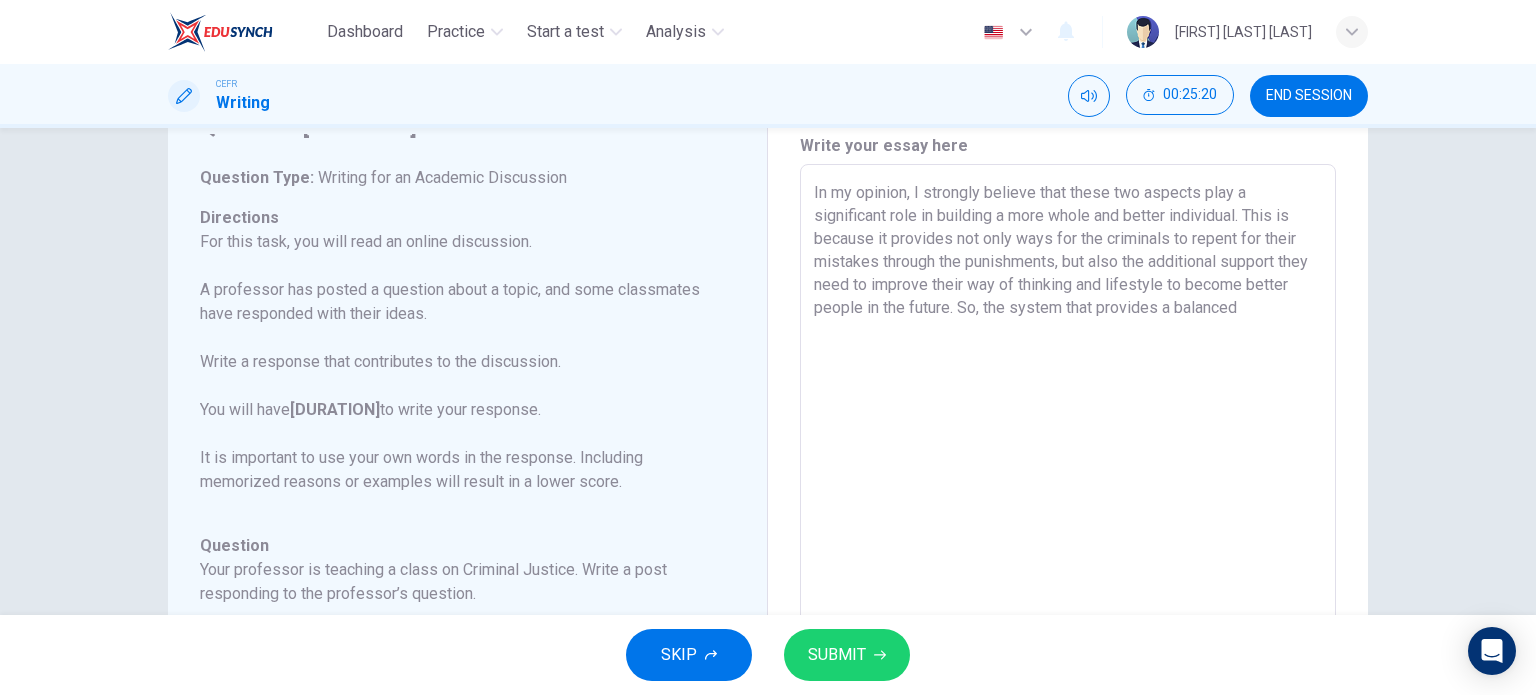 click on "In my opinion, I strongly believe that these two aspects play a significant role in building a more whole and better individual. This is because it provides not only ways for the criminals to repent for their mistakes through the punishments, but also the additional support they need to improve their way of thinking and lifestyle to become better people in the future. So, the system that provides a balanced" at bounding box center [1068, 498] 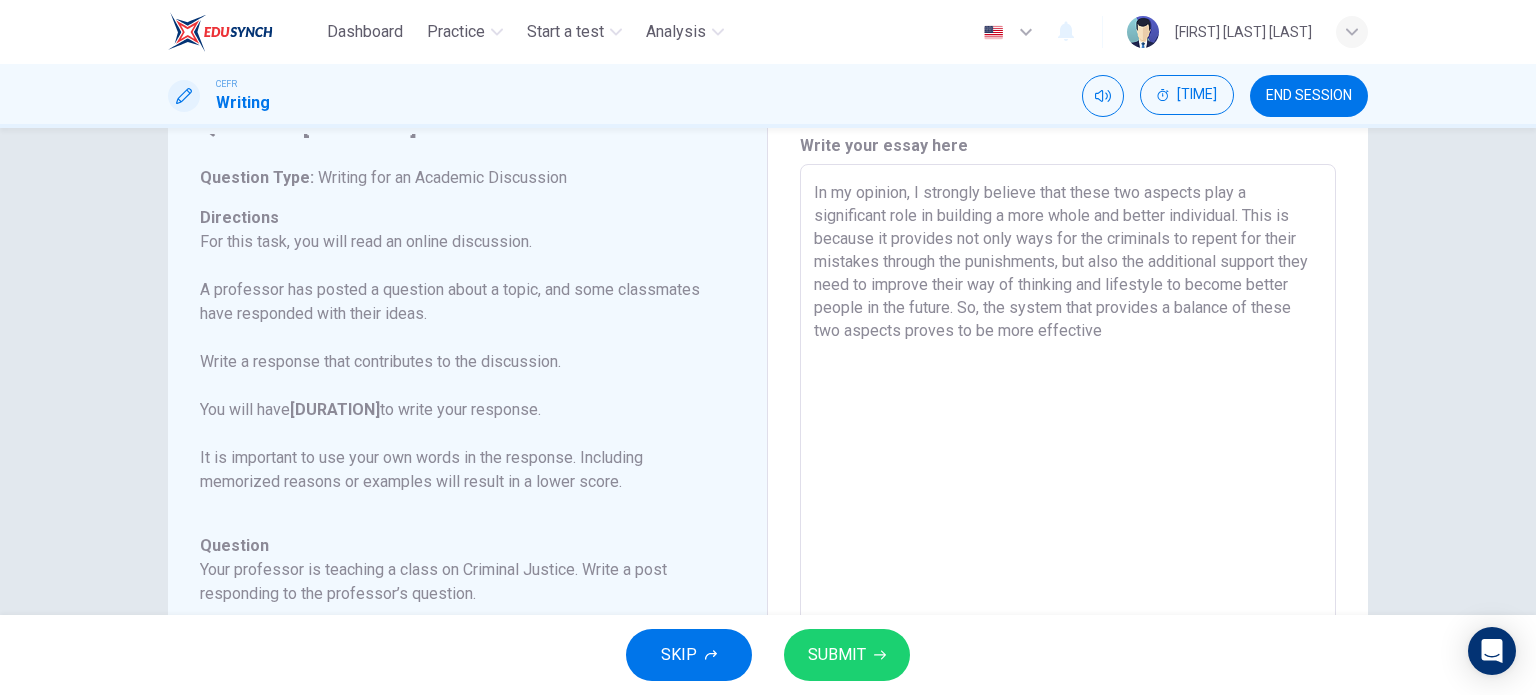 click on "In my opinion, I strongly believe that these two aspects play a significant role in building a more whole and better individual. This is because it provides not only ways for the criminals to repent for their mistakes through the punishments, but also the additional support they need to improve their way of thinking and lifestyle to become better people in the future. So, the system that provides a balance of these two aspects proves to be more effective" at bounding box center (1068, 498) 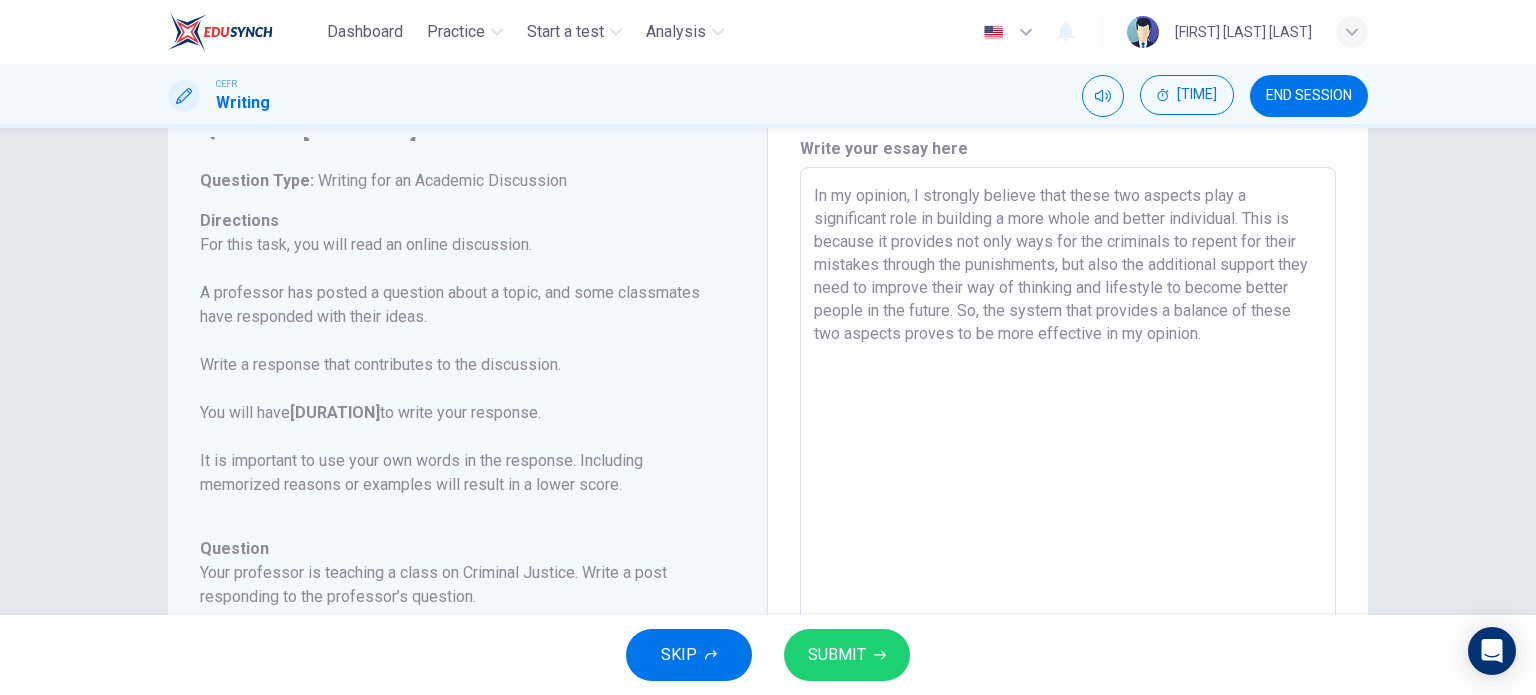 scroll, scrollTop: 67, scrollLeft: 0, axis: vertical 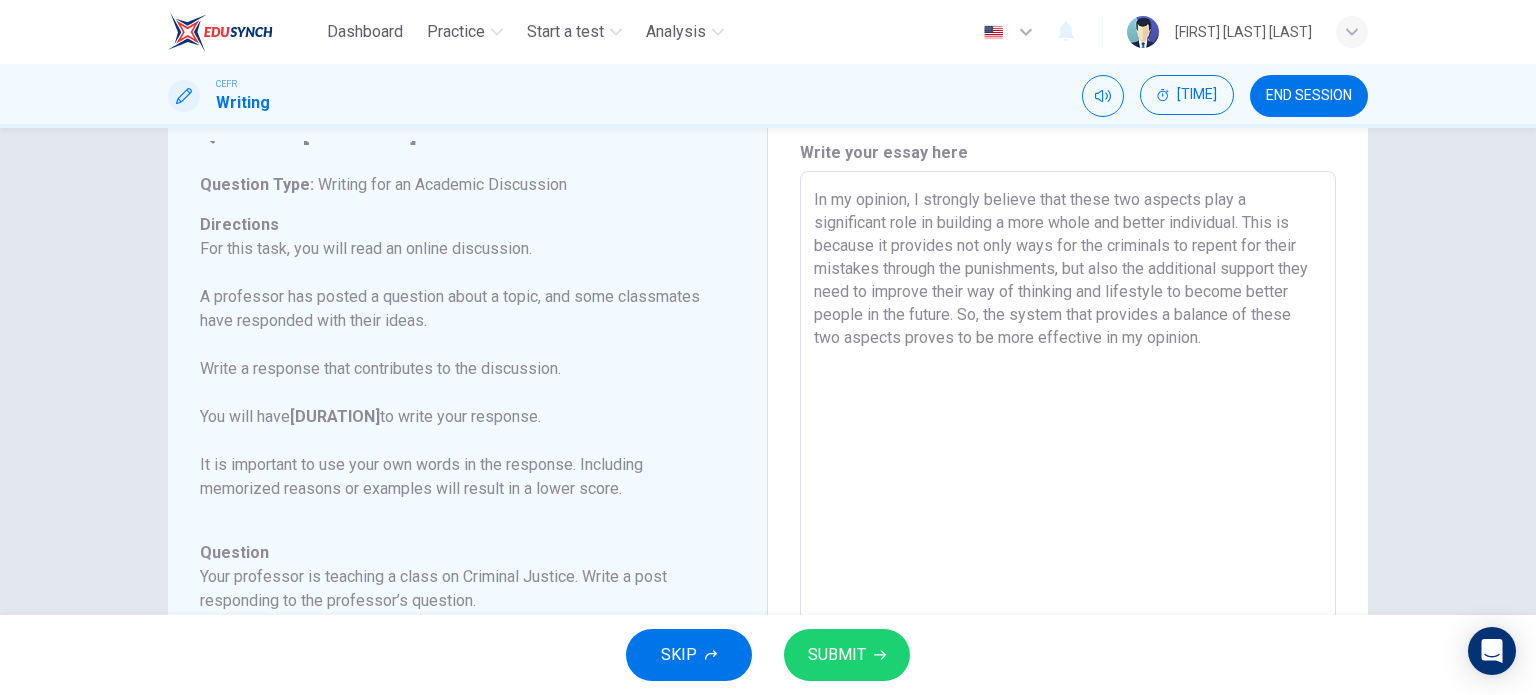 click on "In my opinion, I strongly believe that these two aspects play a significant role in building a more whole and better individual. This is because it provides not only ways for the criminals to repent for their mistakes through the punishments, but also the additional support they need to improve their way of thinking and lifestyle to become better people in the future. So, the system that provides a balance of these two aspects proves to be more effective in my opinion." at bounding box center [1068, 505] 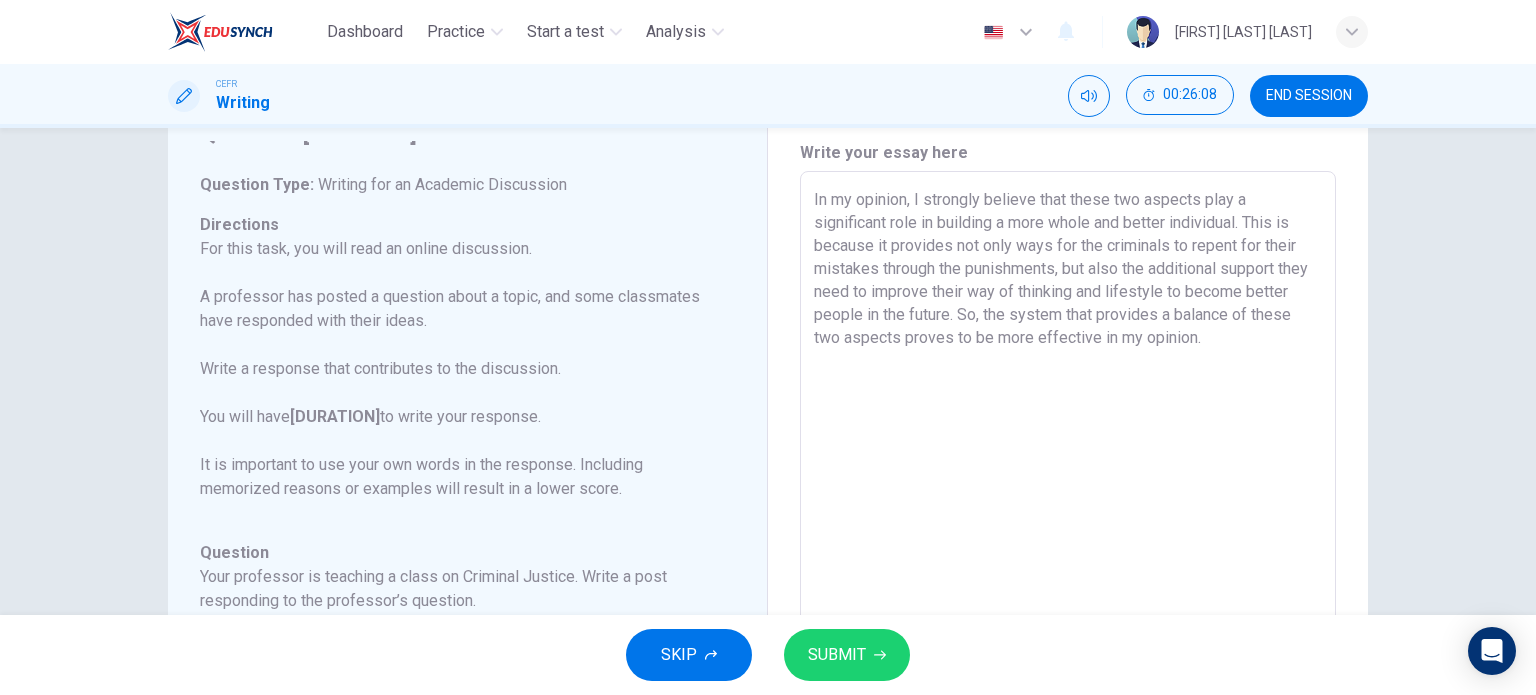 click on "In my opinion, I strongly believe that these two aspects play a significant role in building a more whole and better individual. This is because it provides not only ways for the criminals to repent for their mistakes through the punishments, but also the additional support they need to improve their way of thinking and lifestyle to become better people in the future. So, the system that provides a balance of these two aspects proves to be more effective in my opinion." at bounding box center [1068, 505] 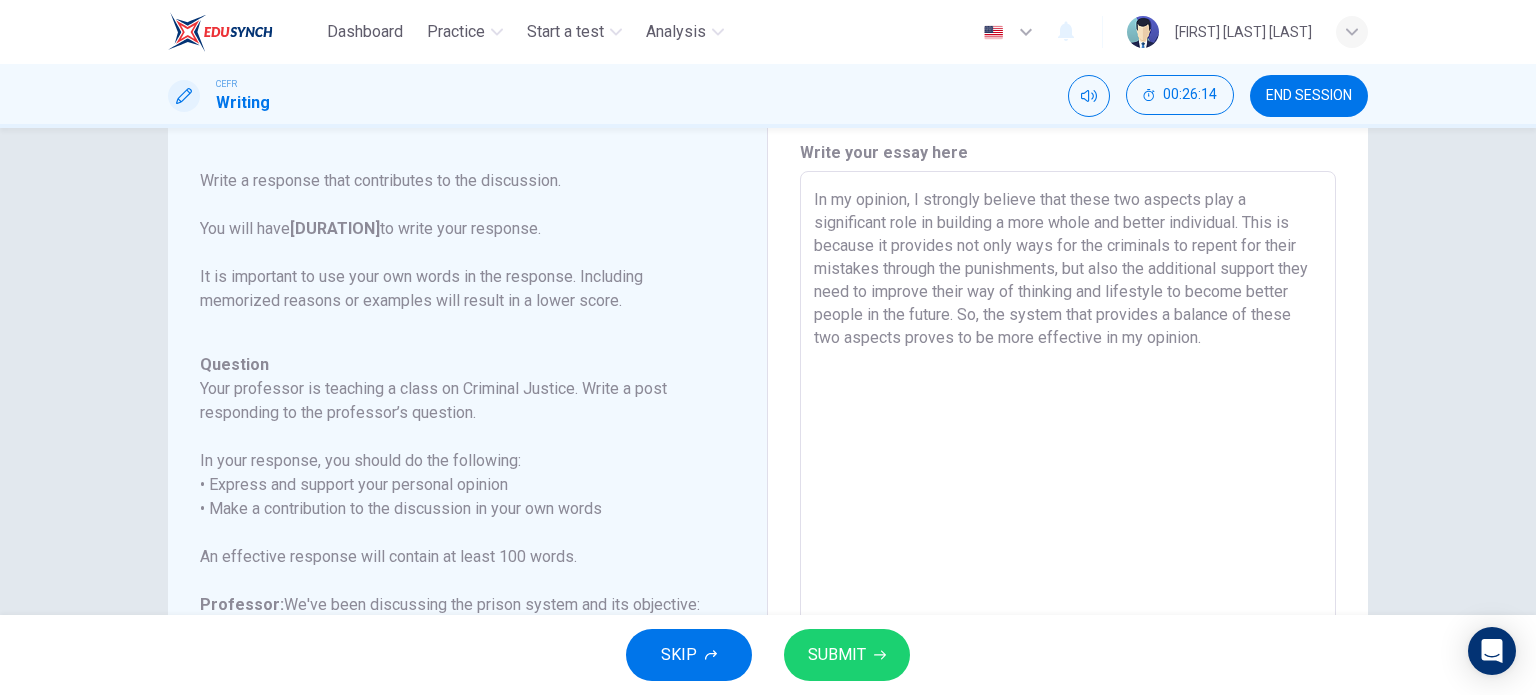 scroll, scrollTop: 221, scrollLeft: 0, axis: vertical 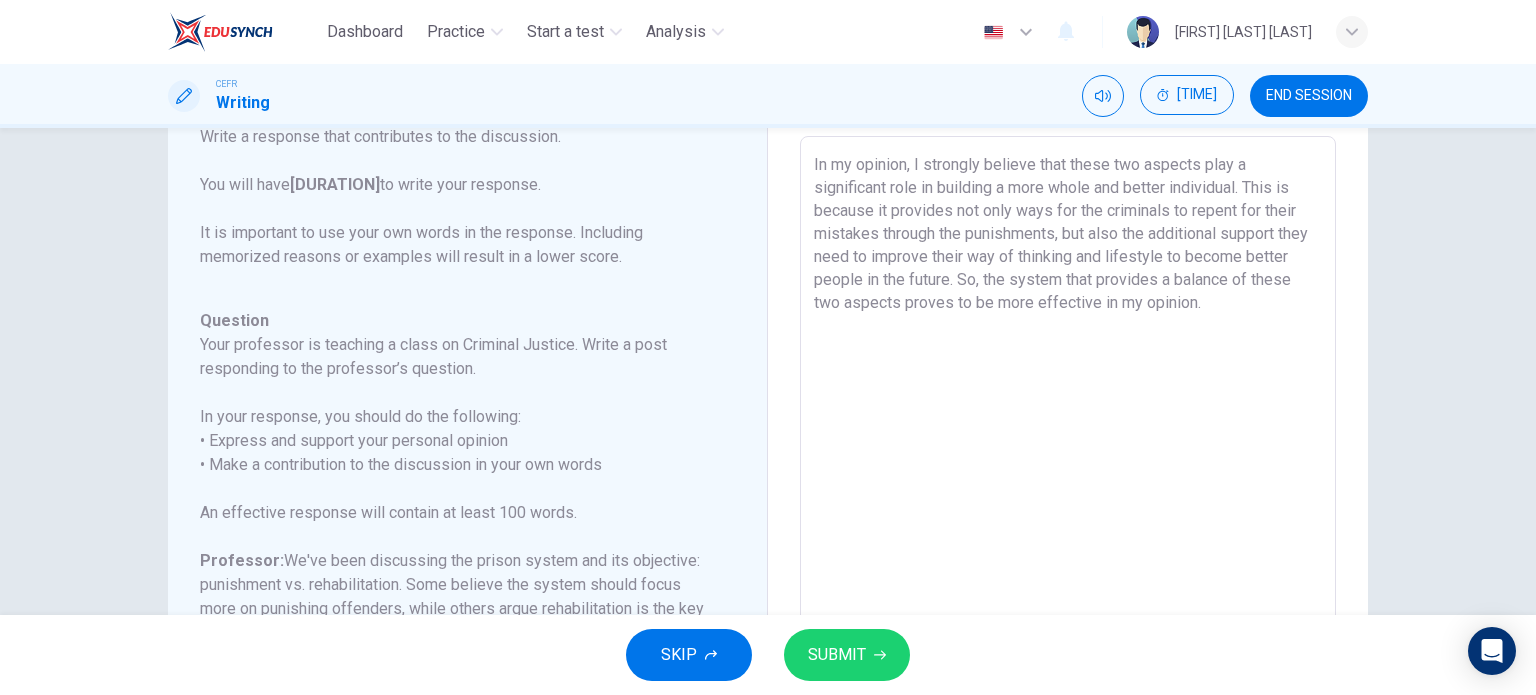click on "In my opinion, I strongly believe that these two aspects play a significant role in building a more whole and better individual. This is because it provides not only ways for the criminals to repent for their mistakes through the punishments, but also the additional support they need to improve their way of thinking and lifestyle to become better people in the future. So, the system that provides a balance of these two aspects proves to be more effective in my opinion." at bounding box center [1068, 470] 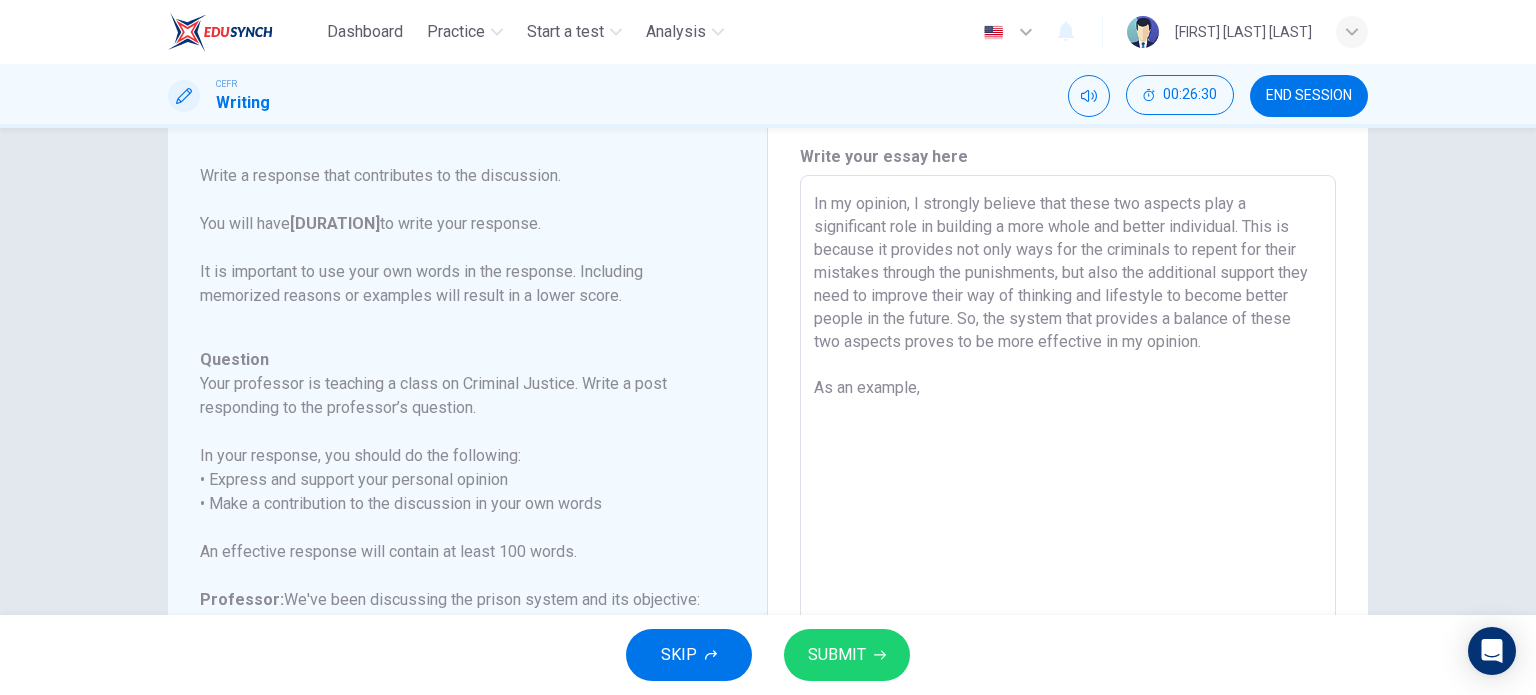 scroll, scrollTop: 62, scrollLeft: 0, axis: vertical 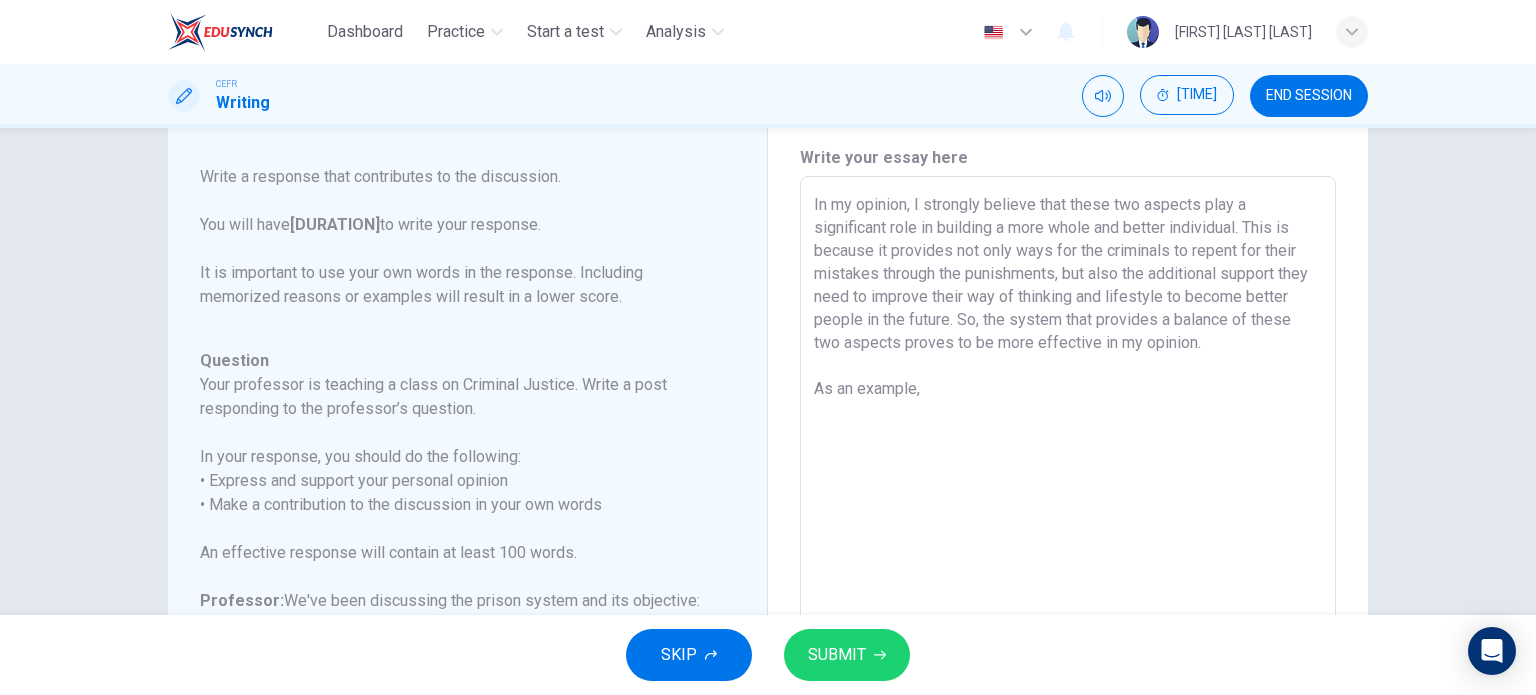 click on "In my opinion, I strongly believe that these two aspects play a significant role in building a more whole and better individual. This is because it provides not only ways for the criminals to repent for their mistakes through the punishments, but also the additional support they need to improve their way of thinking and lifestyle to become better people in the future. So, the system that provides a balance of these two aspects proves to be more effective in my opinion.
As an example," at bounding box center [1068, 510] 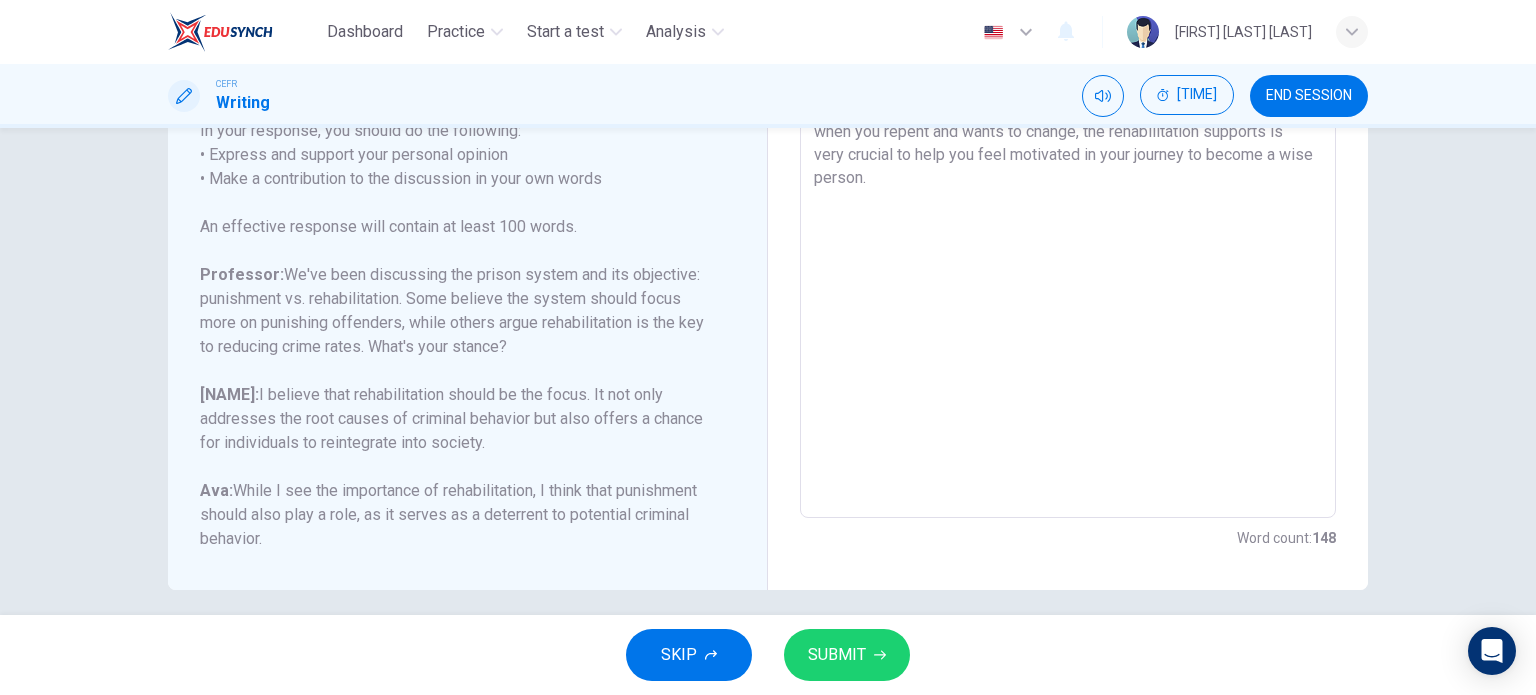 scroll, scrollTop: 403, scrollLeft: 0, axis: vertical 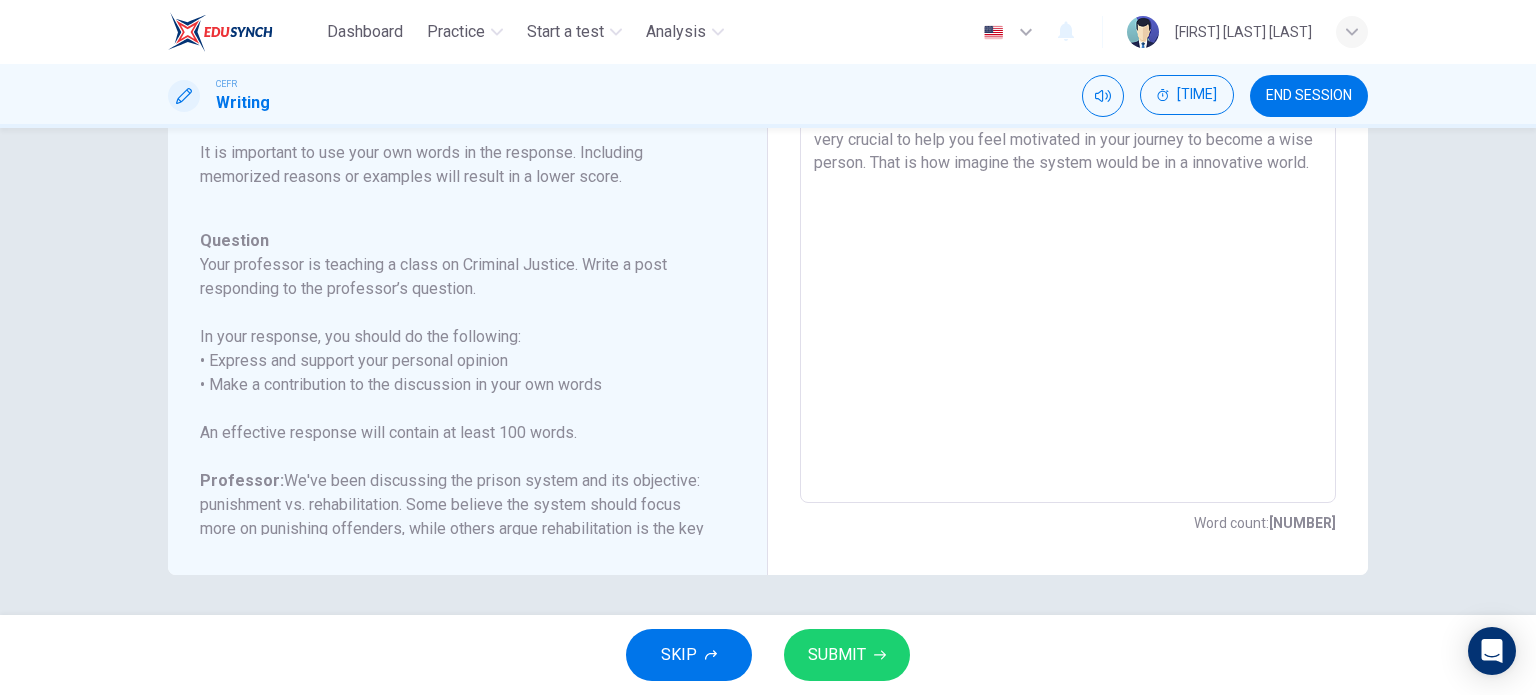 type on "In my opinion, I strongly believe that these two aspects play a significant role in building a more whole and better individual. This is because it provides not only ways for the criminals to repent for their mistakes through the punishments, but also the additional support they need to improve their way of thinking and lifestyle to become better people in the future. So, the system that provides a balance of these two aspects proves to be more effective in my opinion.
As an example to help you understand this, imagine if you commits a crime and you get punished for it. This will serves as a reminder for you that your actions are wrong and there consequences for them. And later, when you repent and wants to change, the rehabilitation supports is very crucial to help you feel motivated in your journey to become a wise person. That is how imagine the system would be in a innovative world." 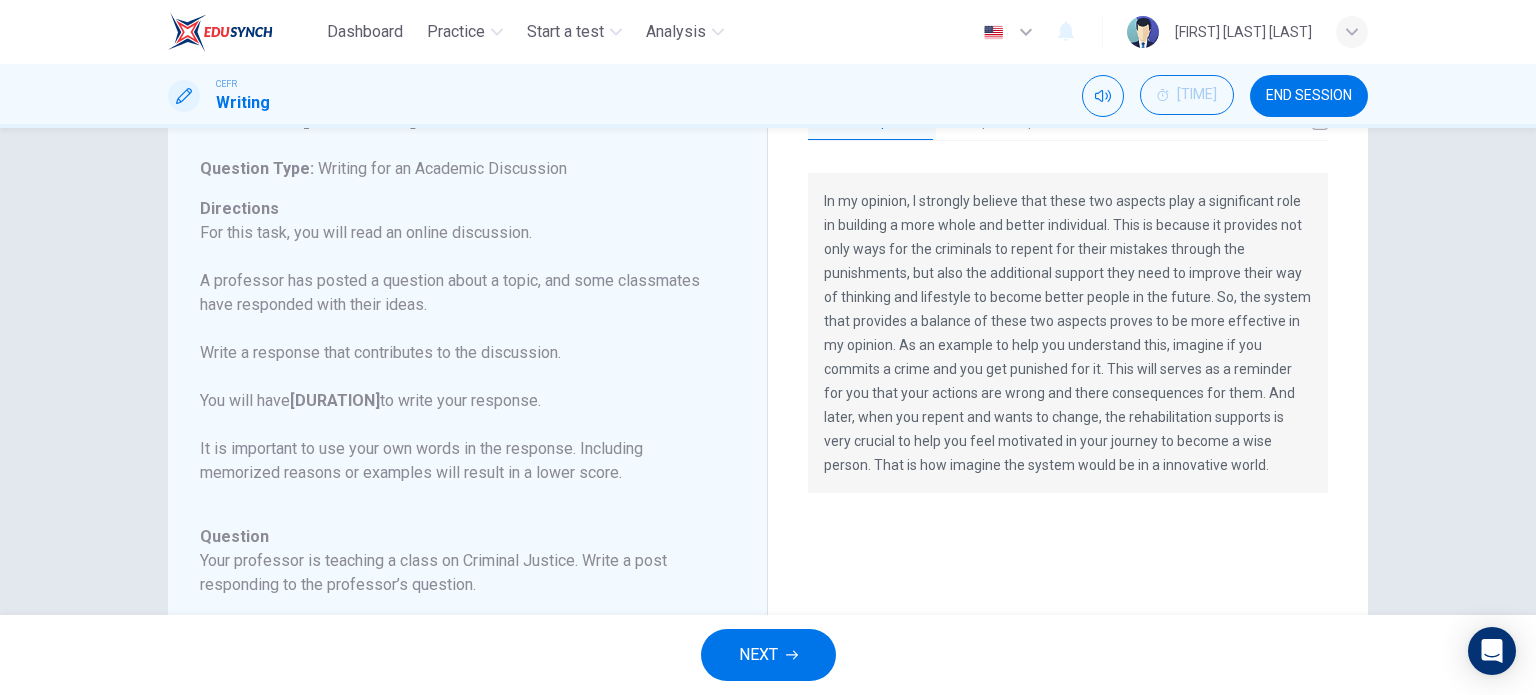 scroll, scrollTop: 106, scrollLeft: 0, axis: vertical 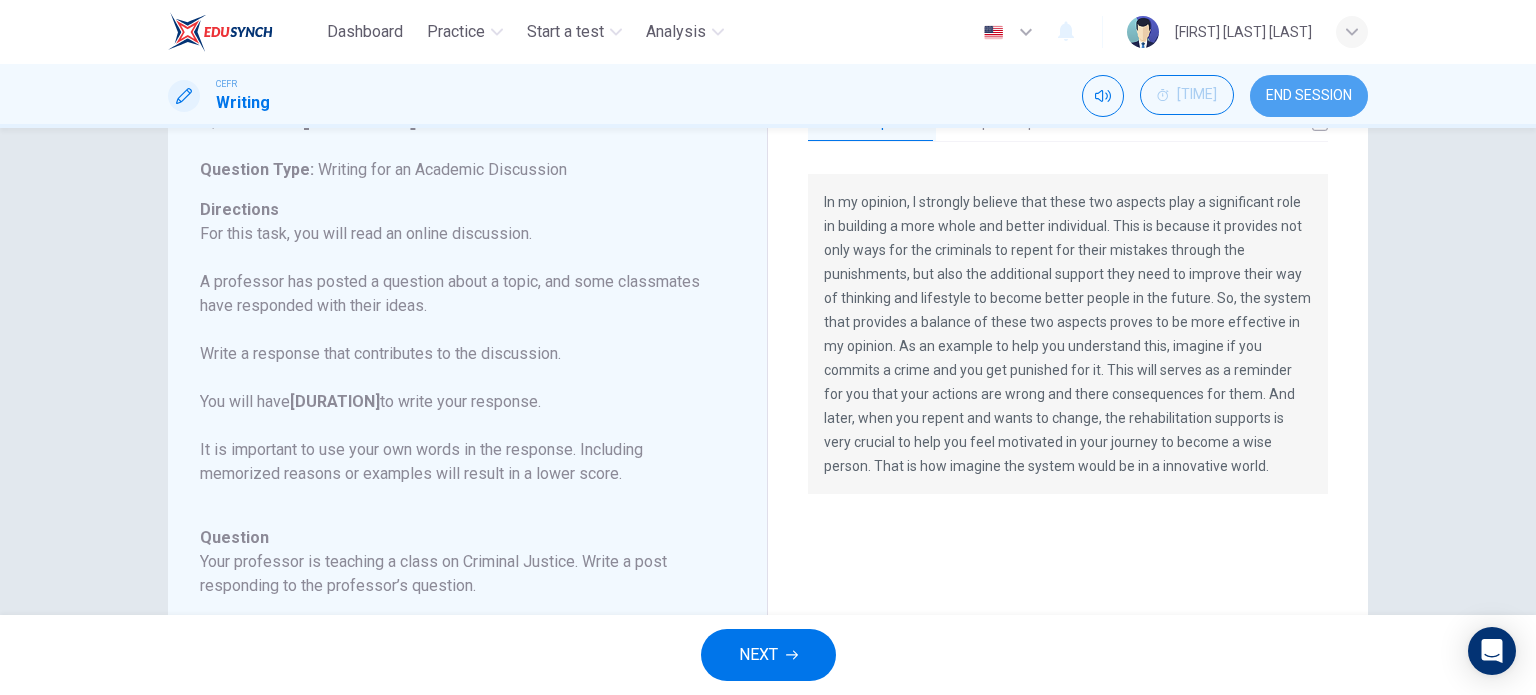 click on "END SESSION" at bounding box center [1309, 96] 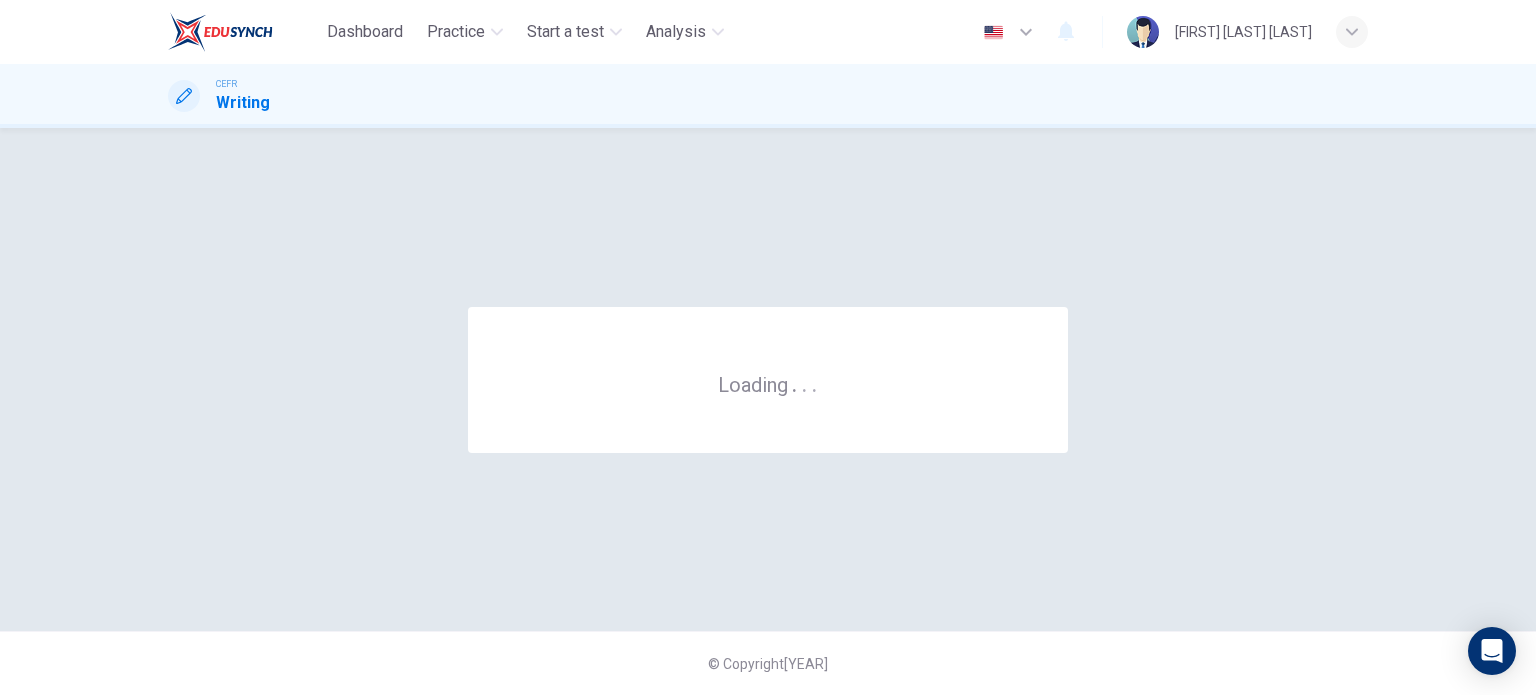 scroll, scrollTop: 0, scrollLeft: 0, axis: both 